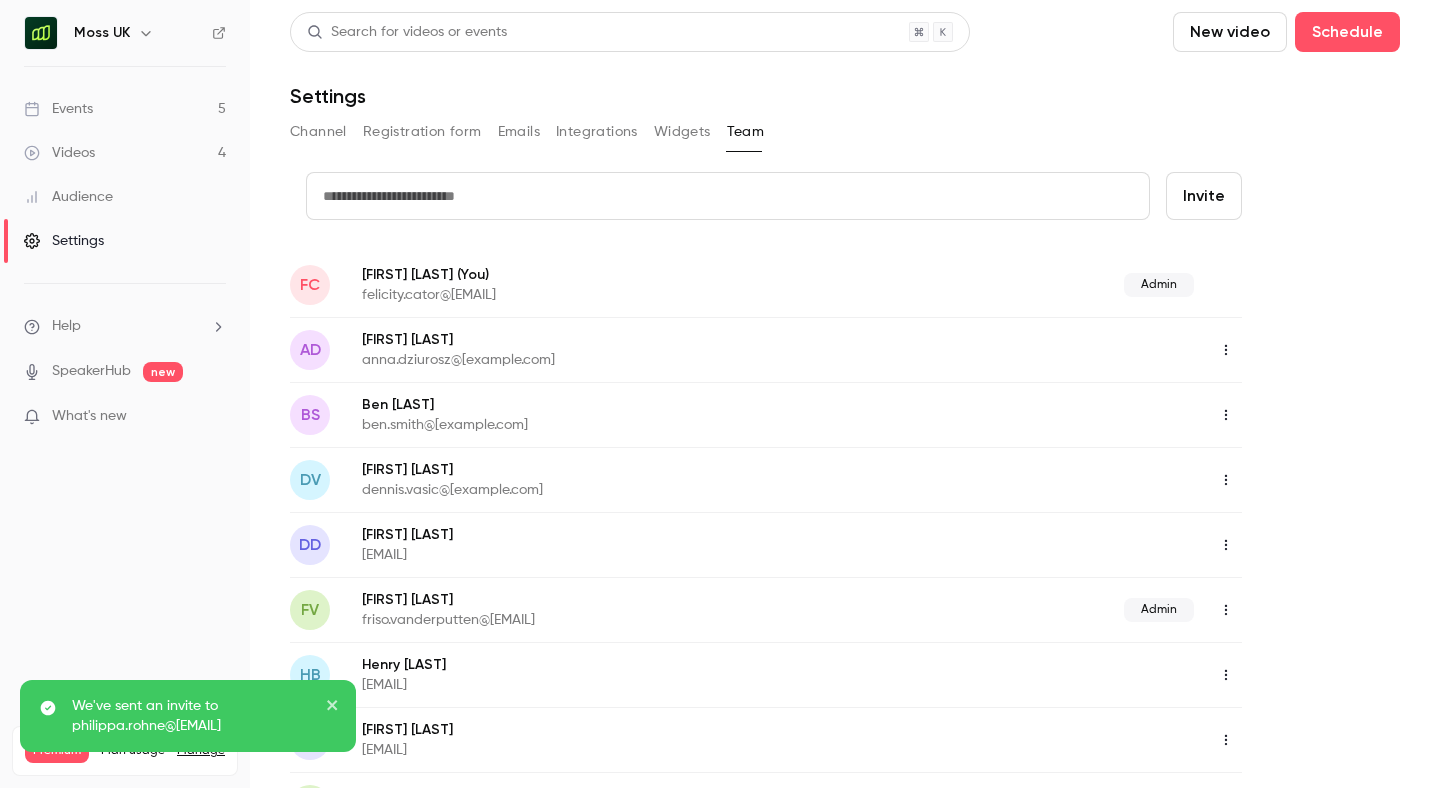 scroll, scrollTop: 0, scrollLeft: 0, axis: both 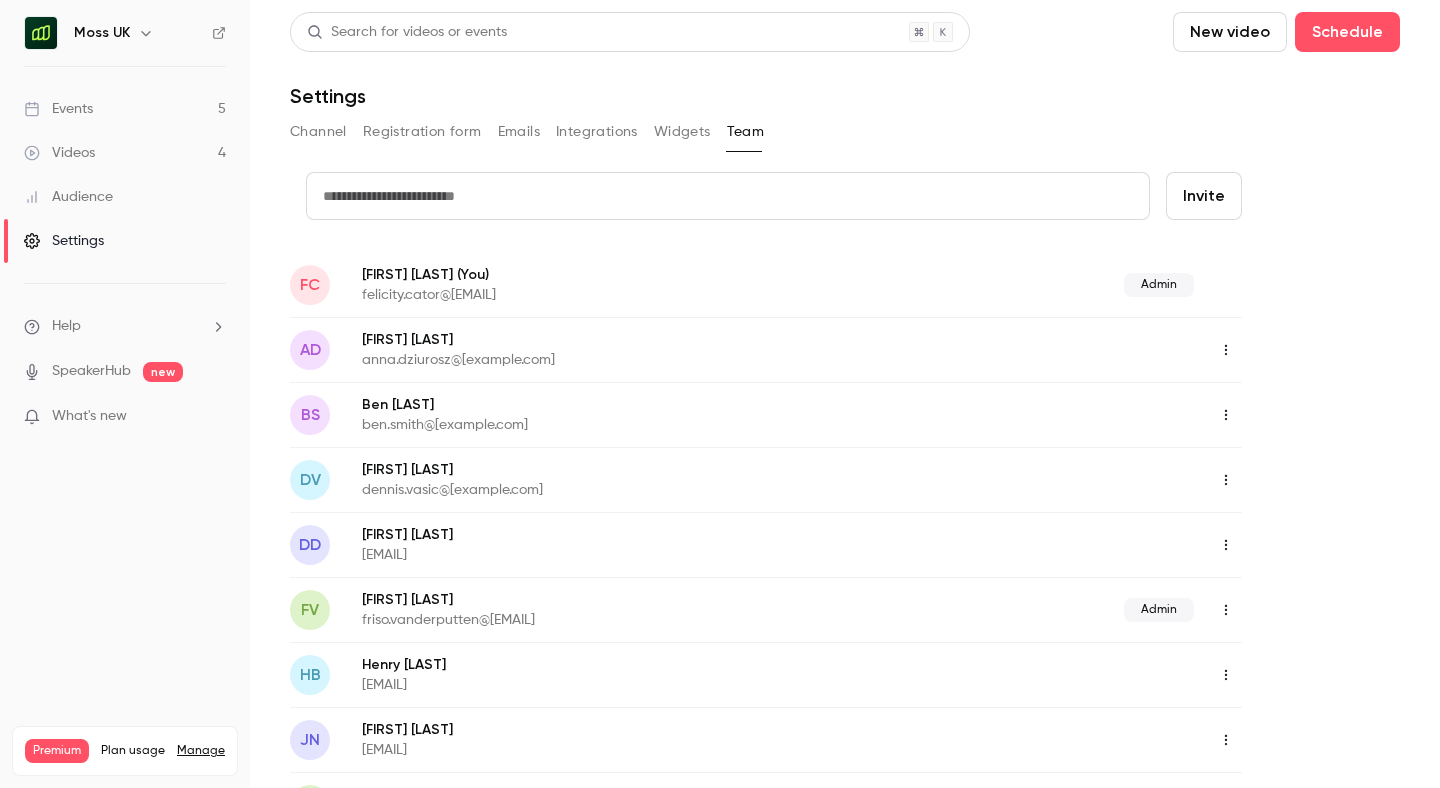 click 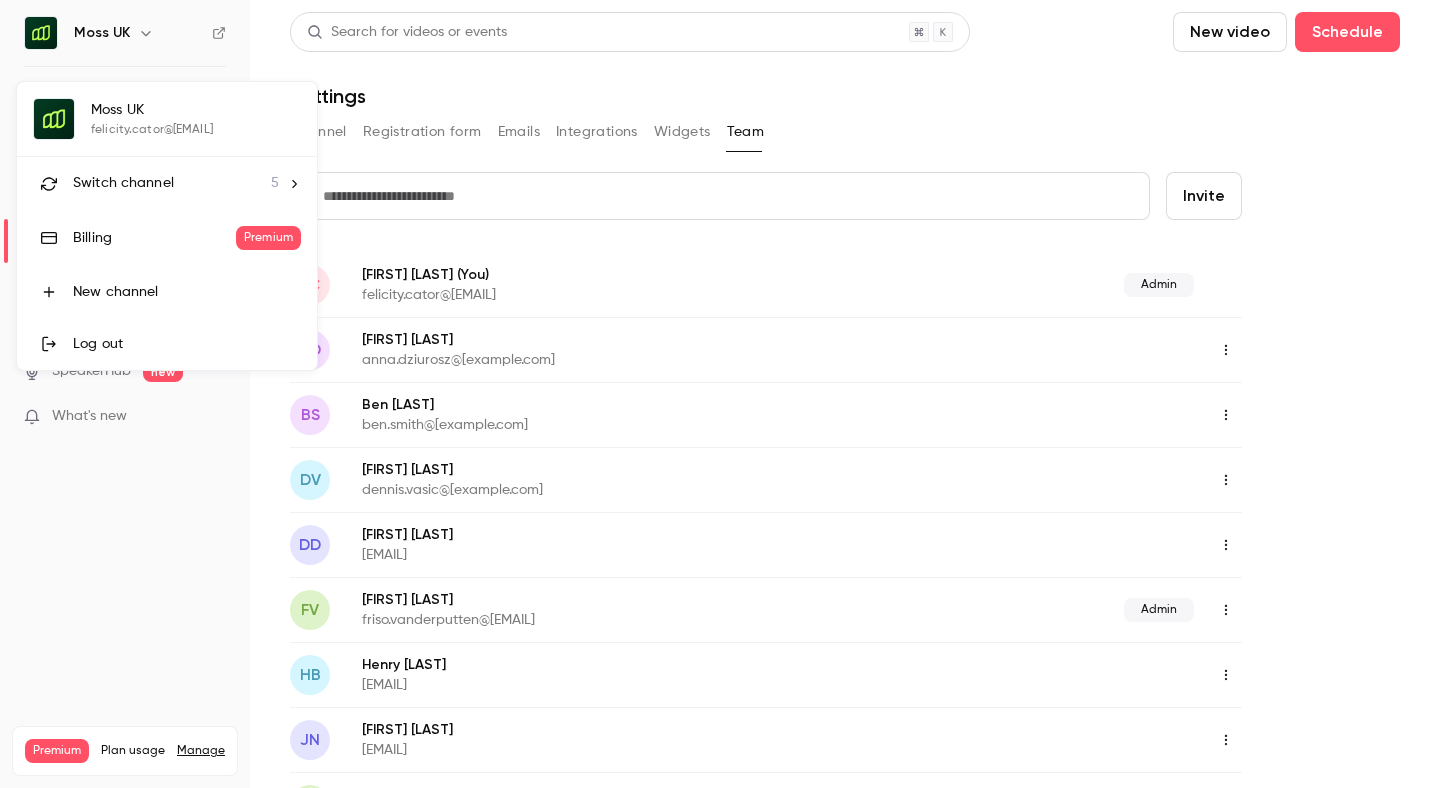 click on "Switch channel" at bounding box center (123, 183) 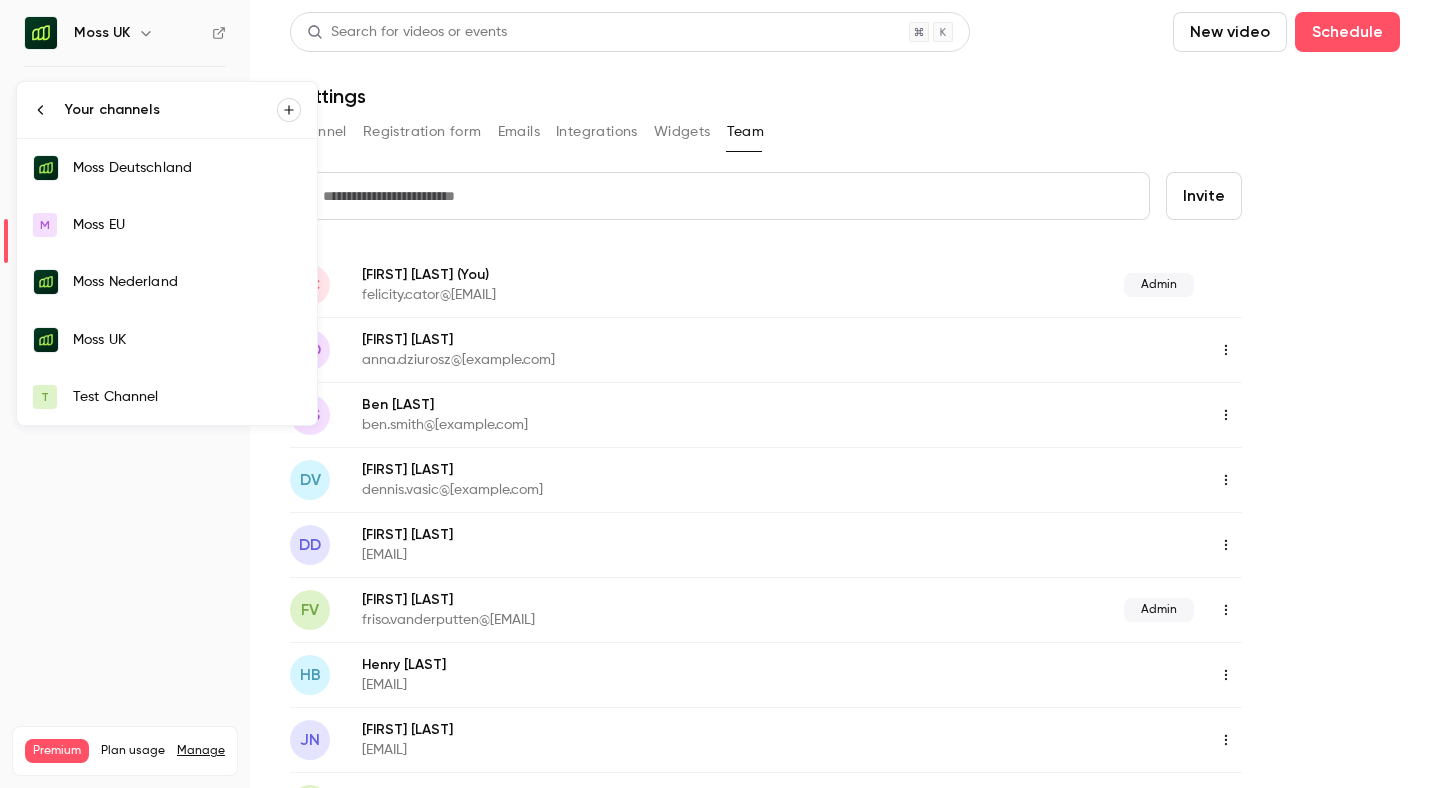click on "Test Channel" at bounding box center [187, 397] 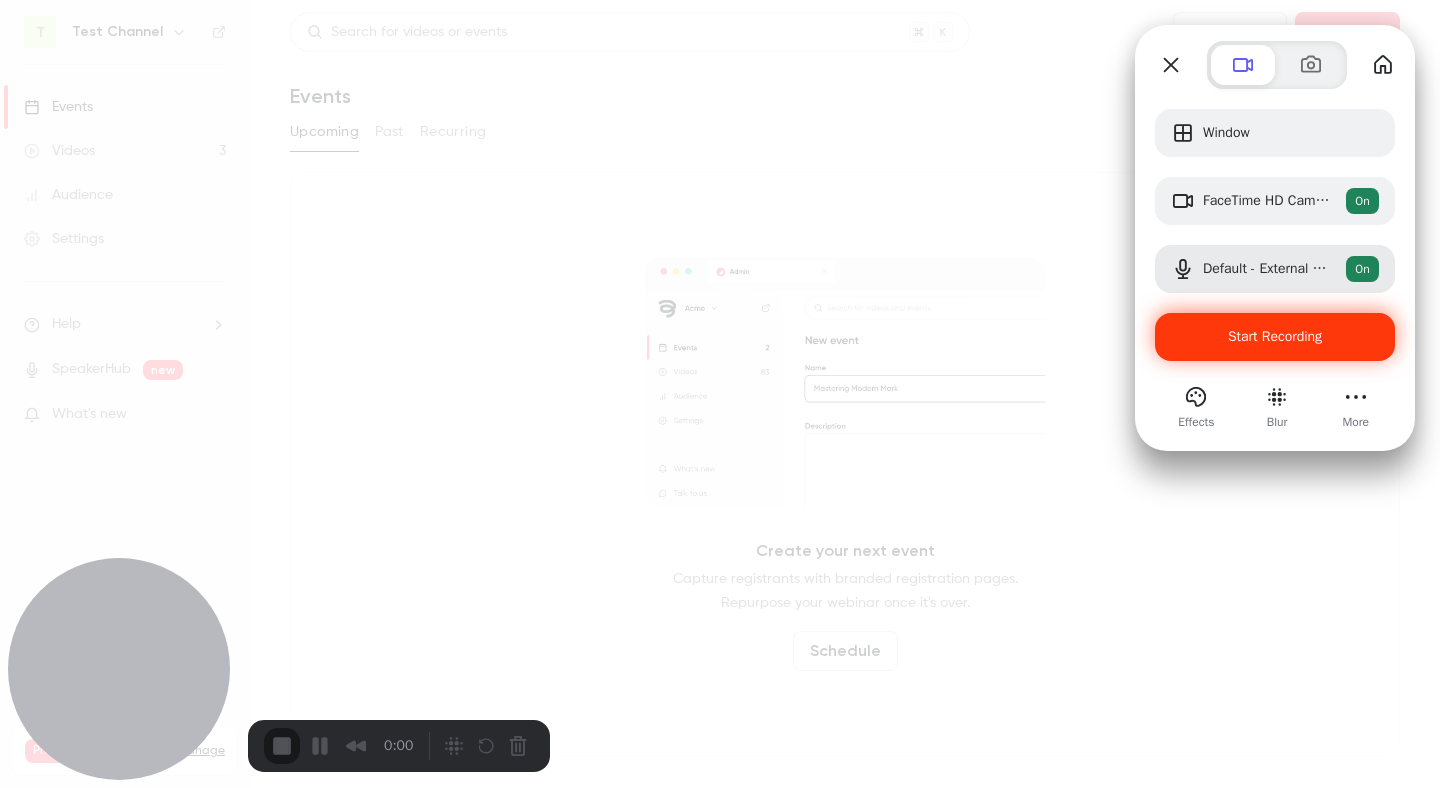 click on "Start Recording" at bounding box center (1275, 336) 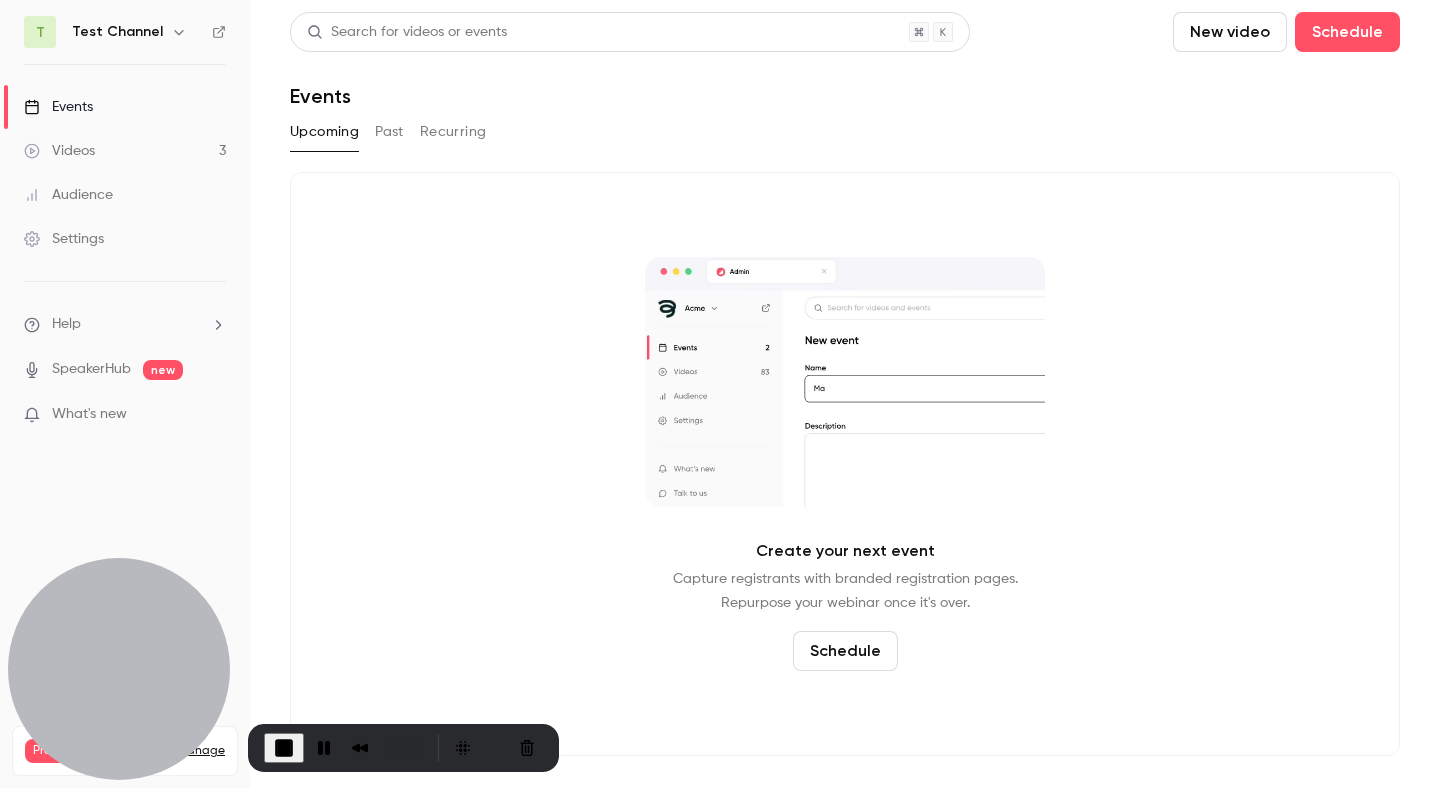 click at bounding box center [284, 748] 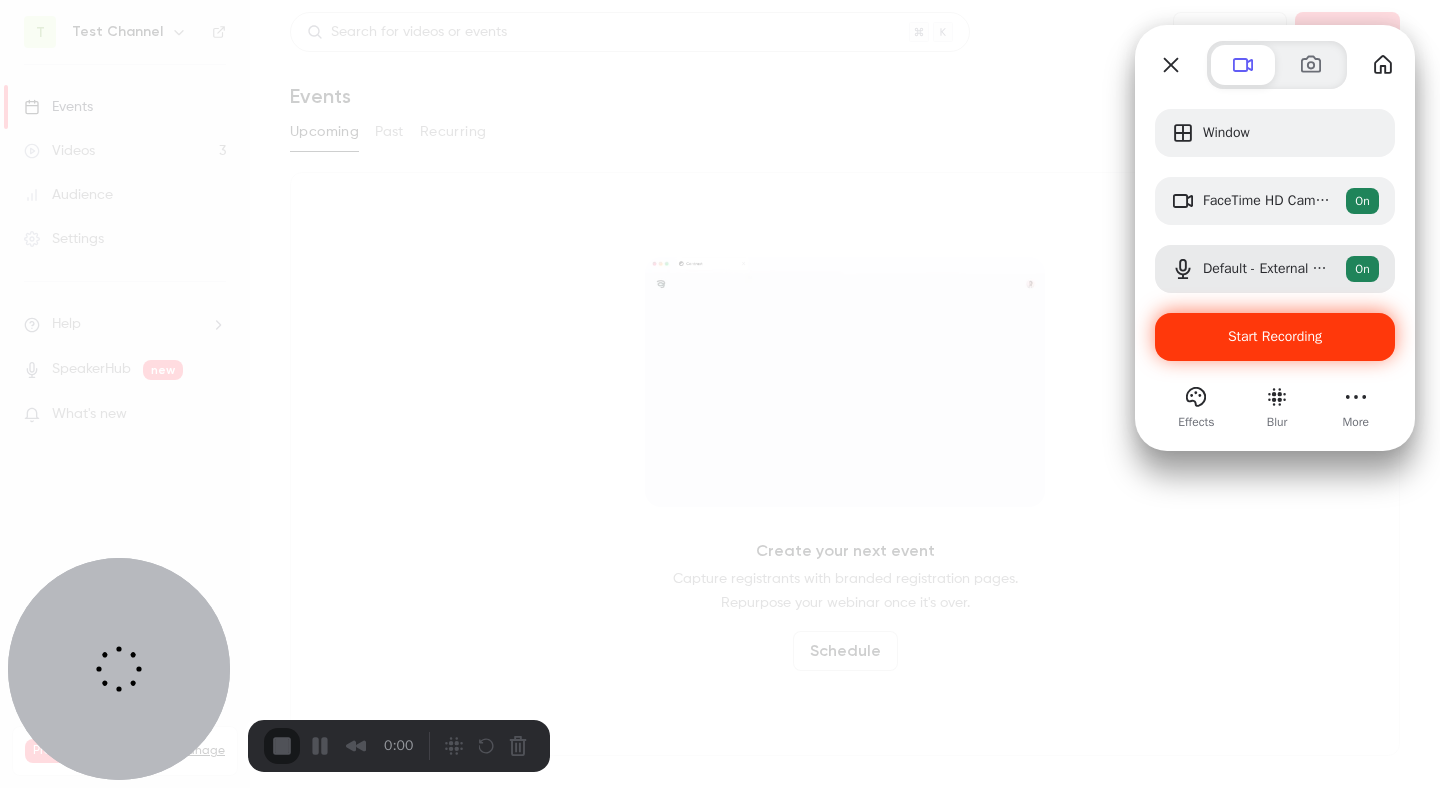 click on "Start Recording" at bounding box center (1275, 337) 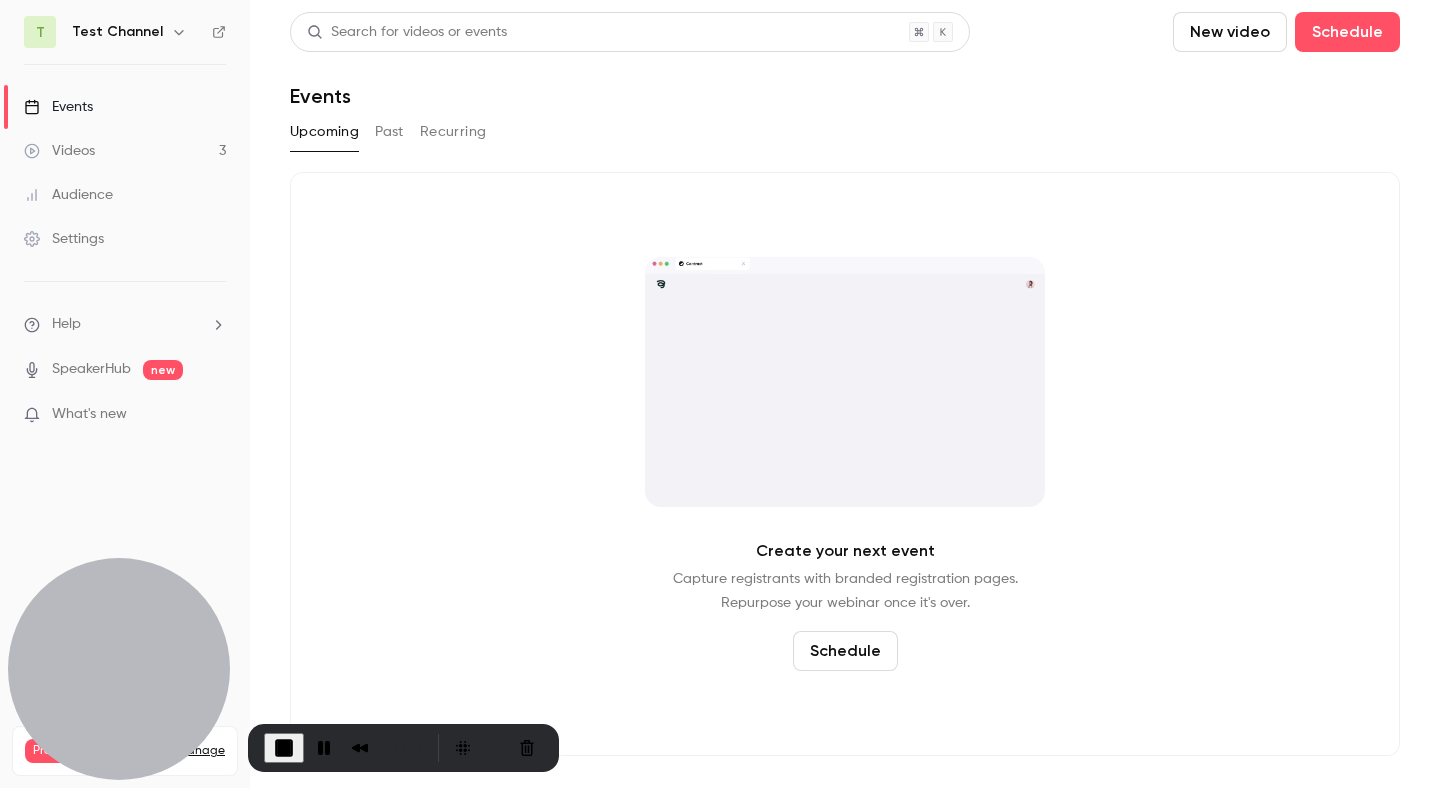 click on "Test Channel" at bounding box center [134, 32] 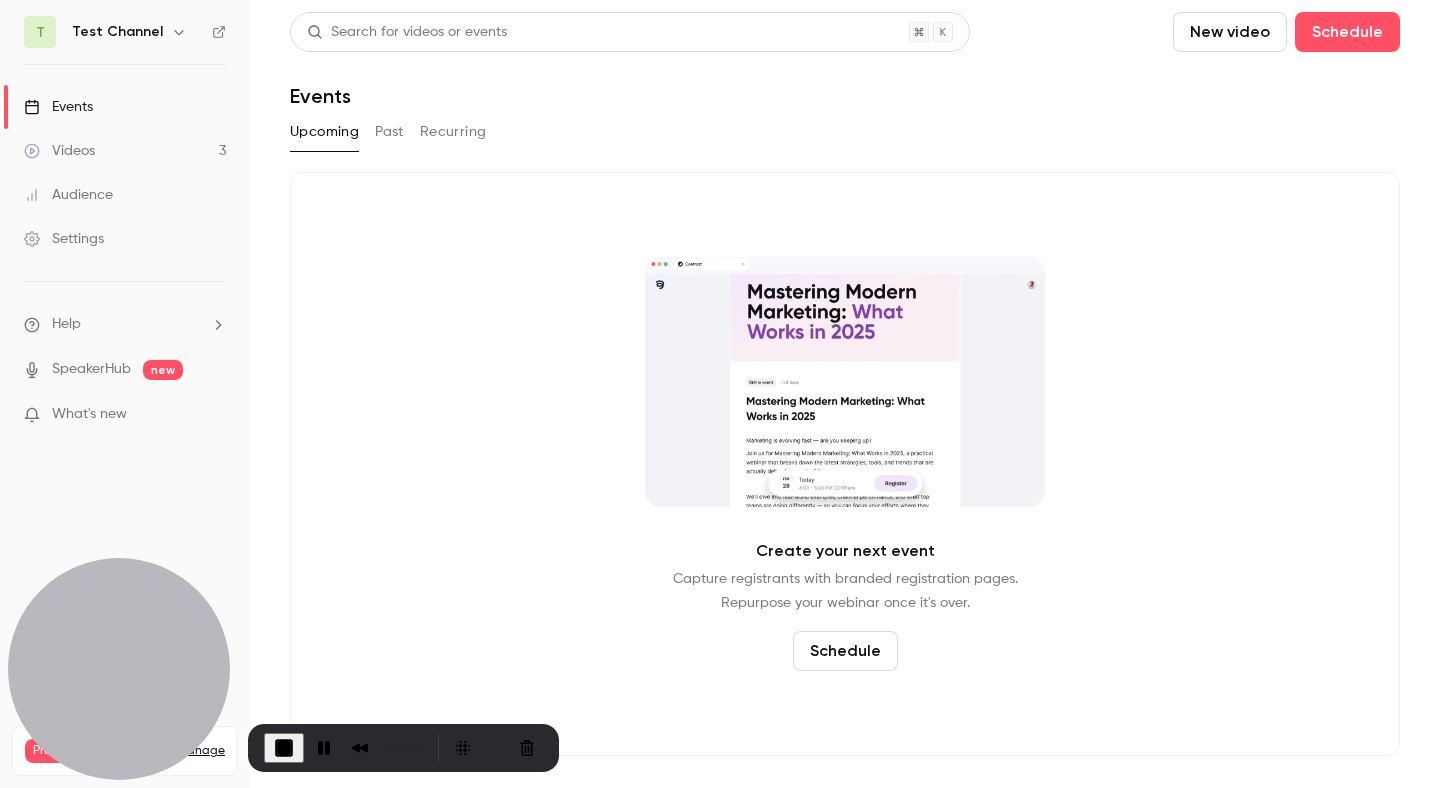 click 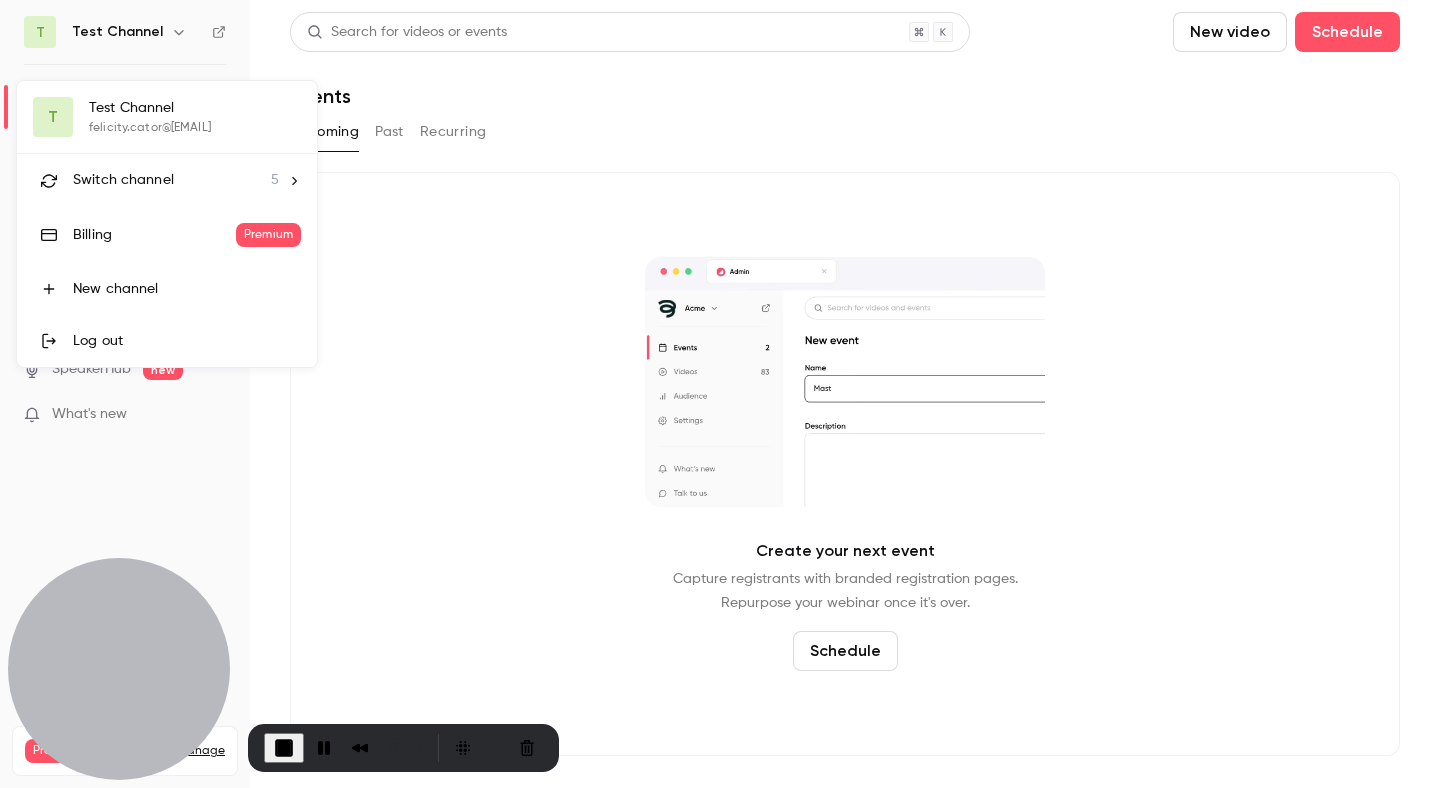 click on "Switch channel 5" at bounding box center (176, 180) 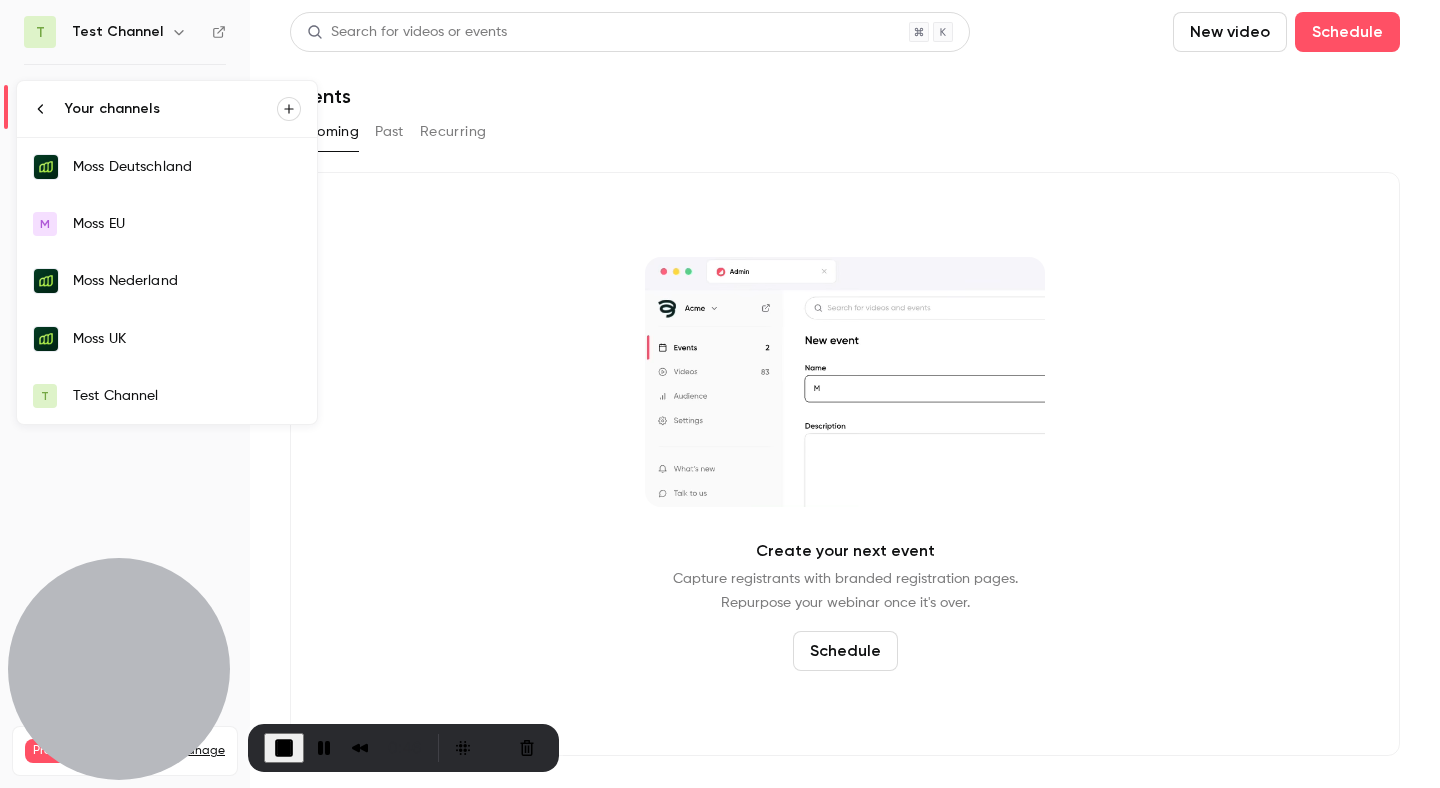 click on "T Test Channel" at bounding box center (167, 396) 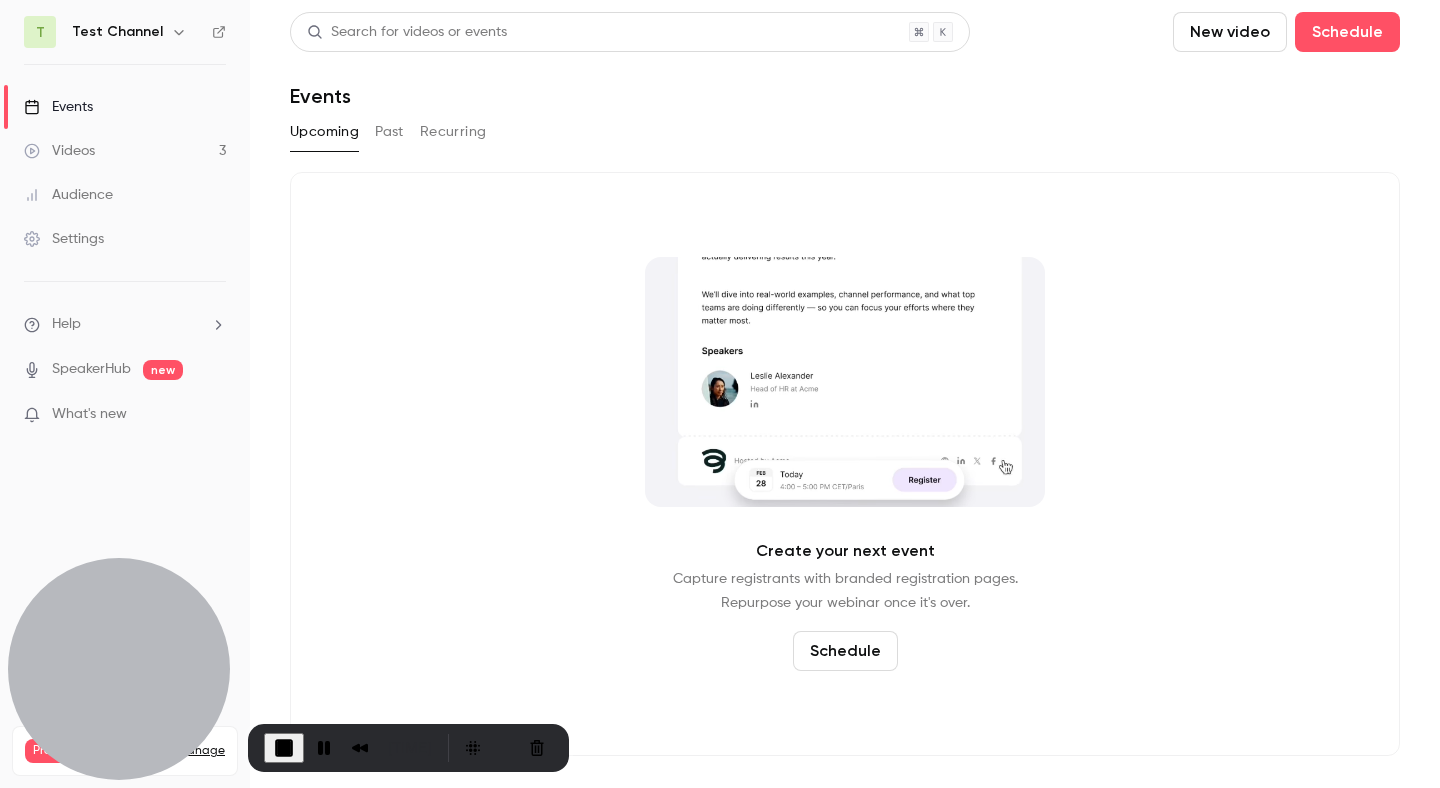 click 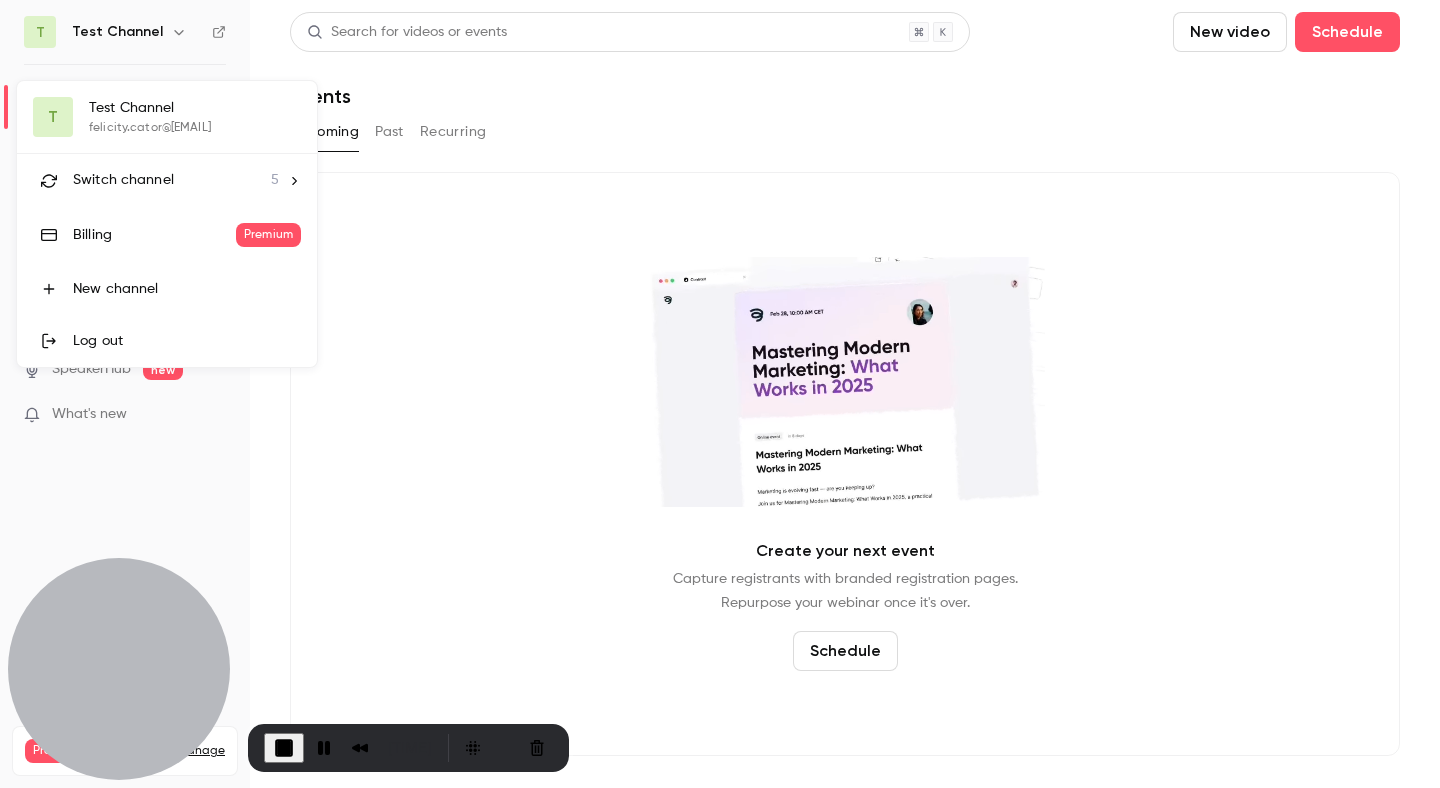 click on "Switch channel" at bounding box center (123, 180) 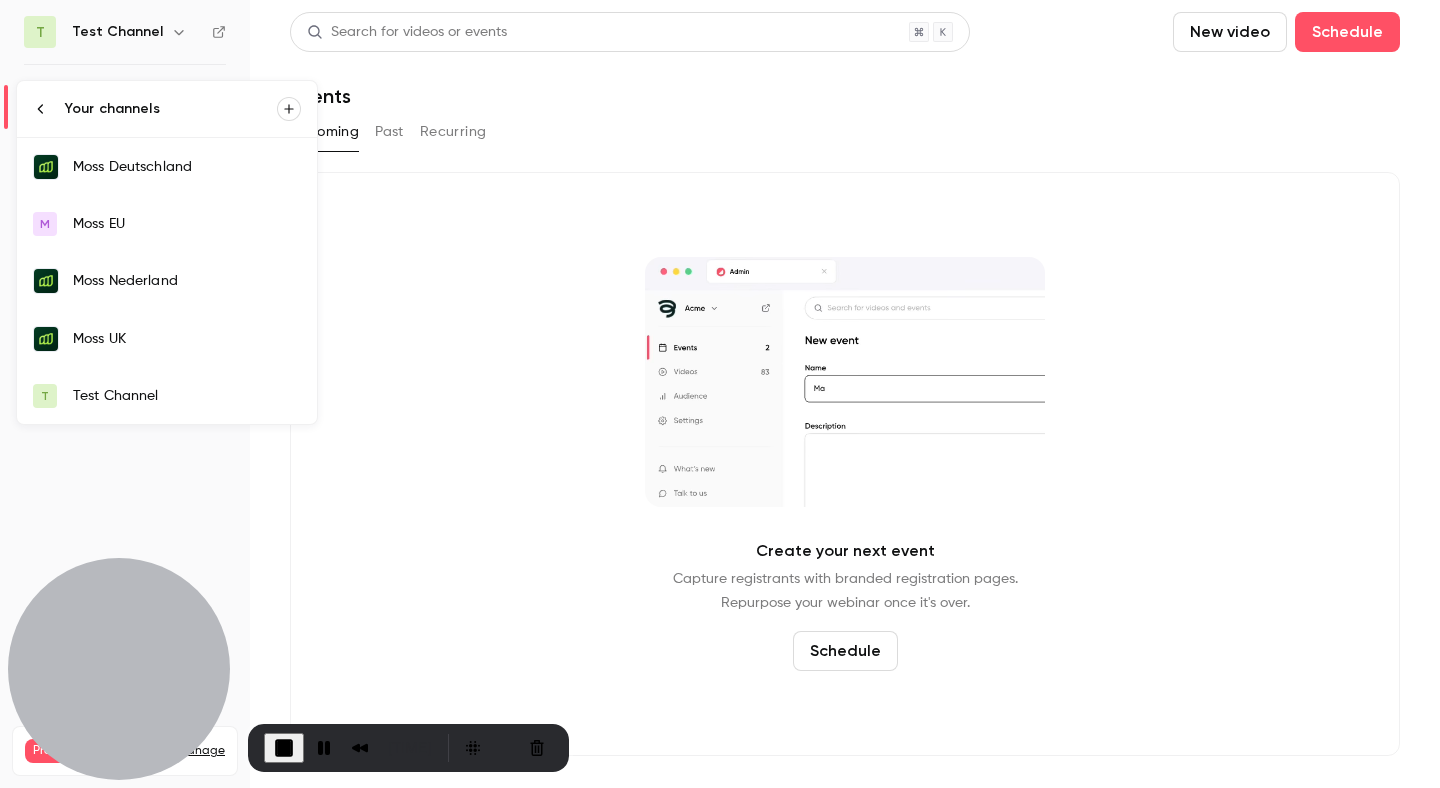 click on "Moss Deutschland" at bounding box center [187, 167] 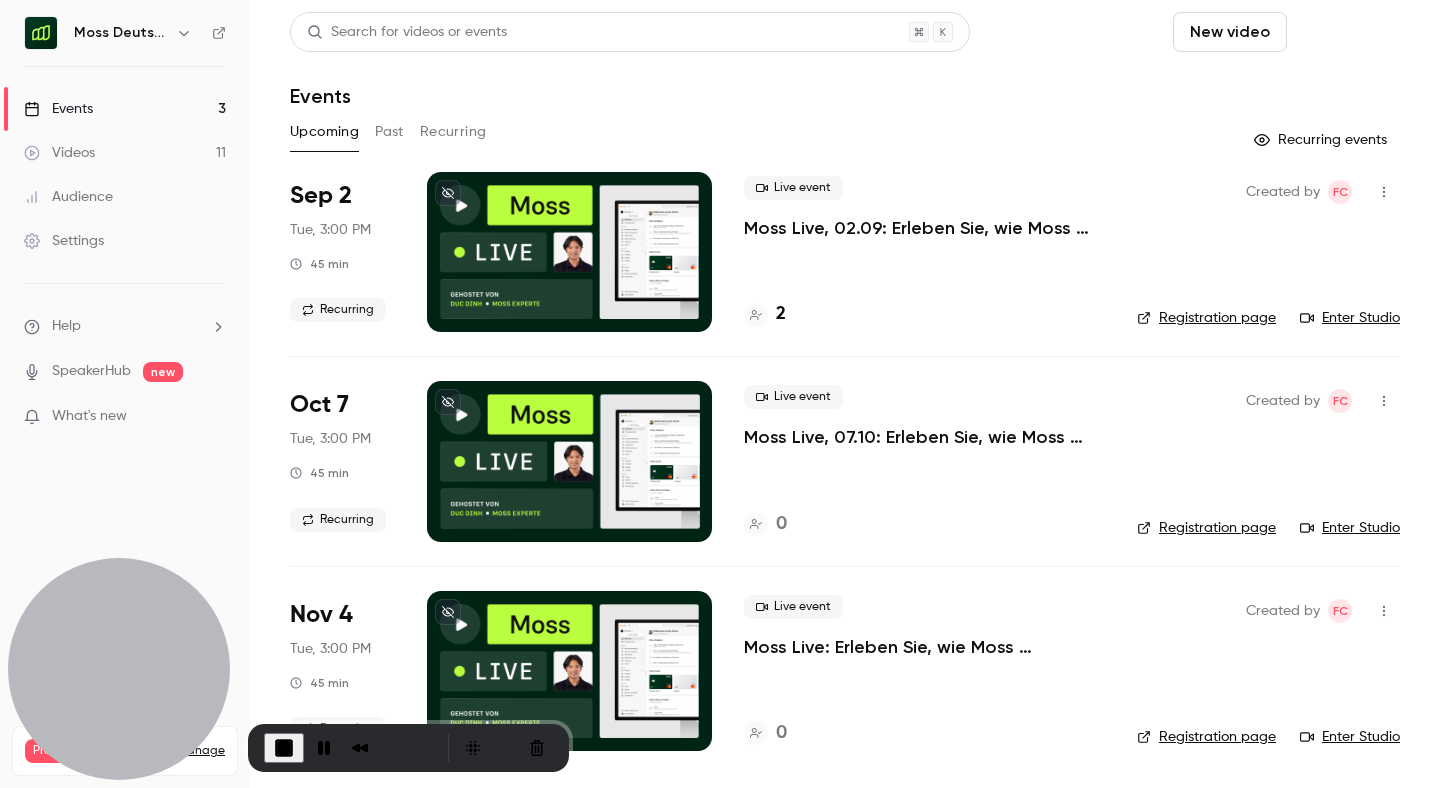 click on "Schedule" at bounding box center (1347, 32) 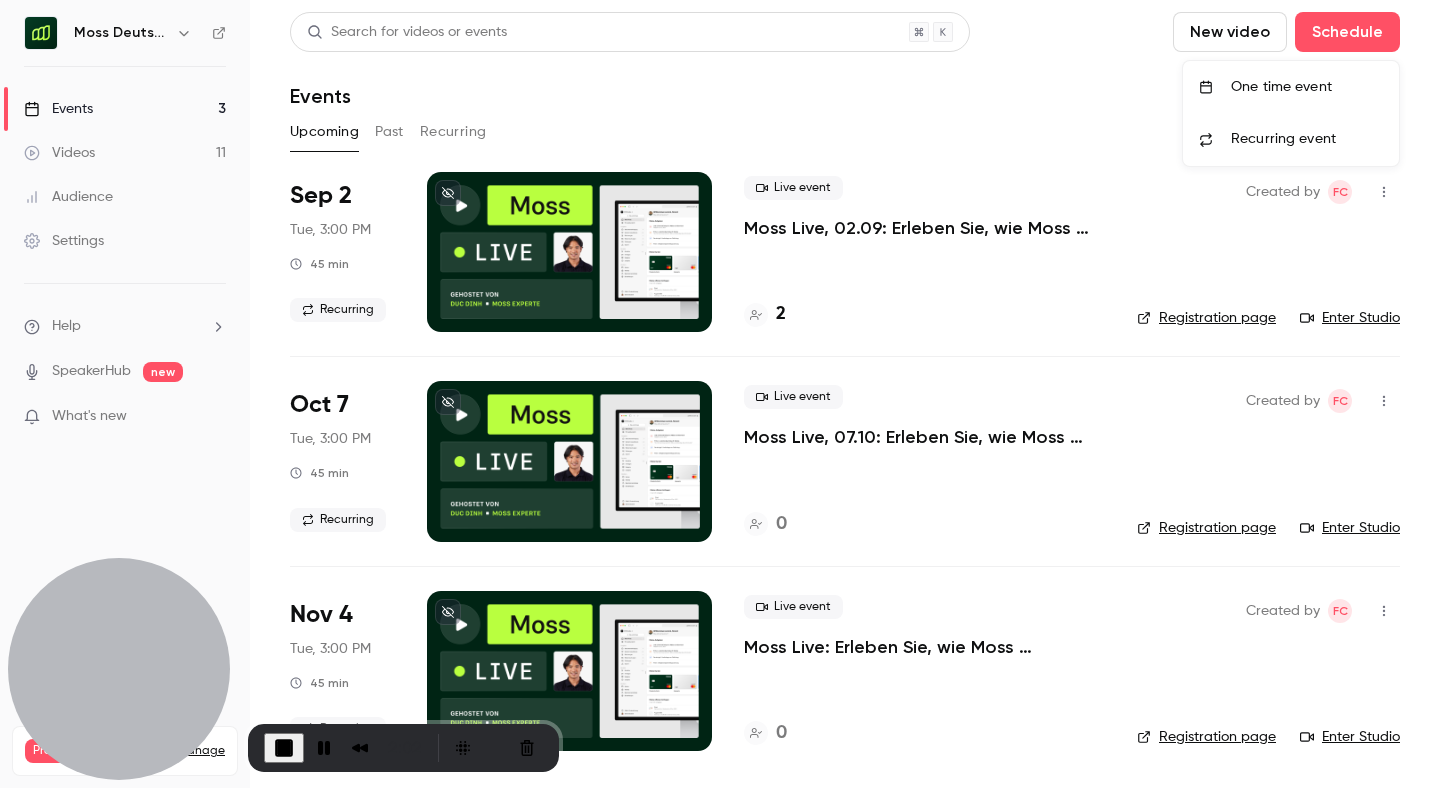 click at bounding box center (720, 394) 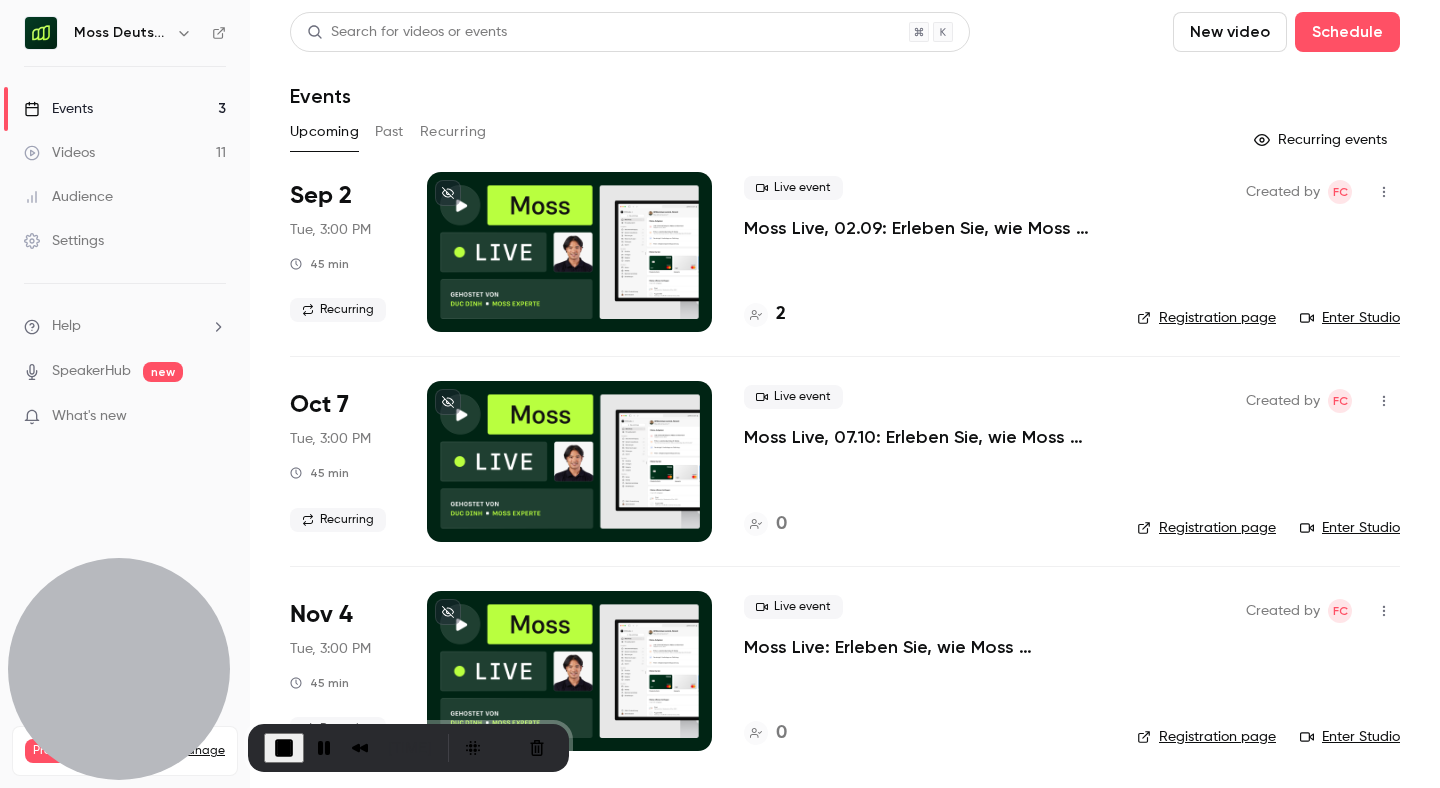 click on "Recurring" at bounding box center [453, 132] 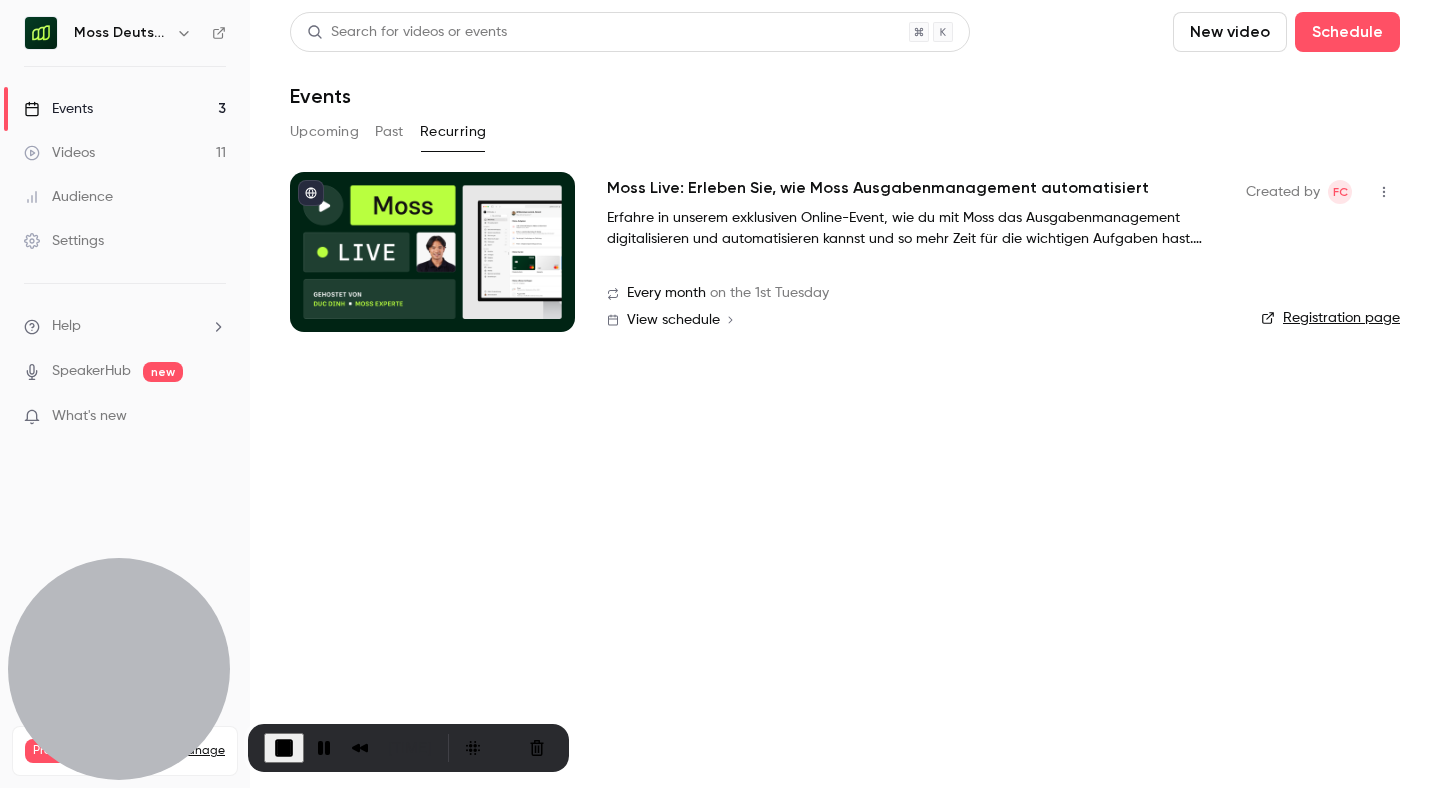 click on "Moss Live: Erleben Sie, wie Moss Ausgabenmanagement automatisiert" at bounding box center [878, 188] 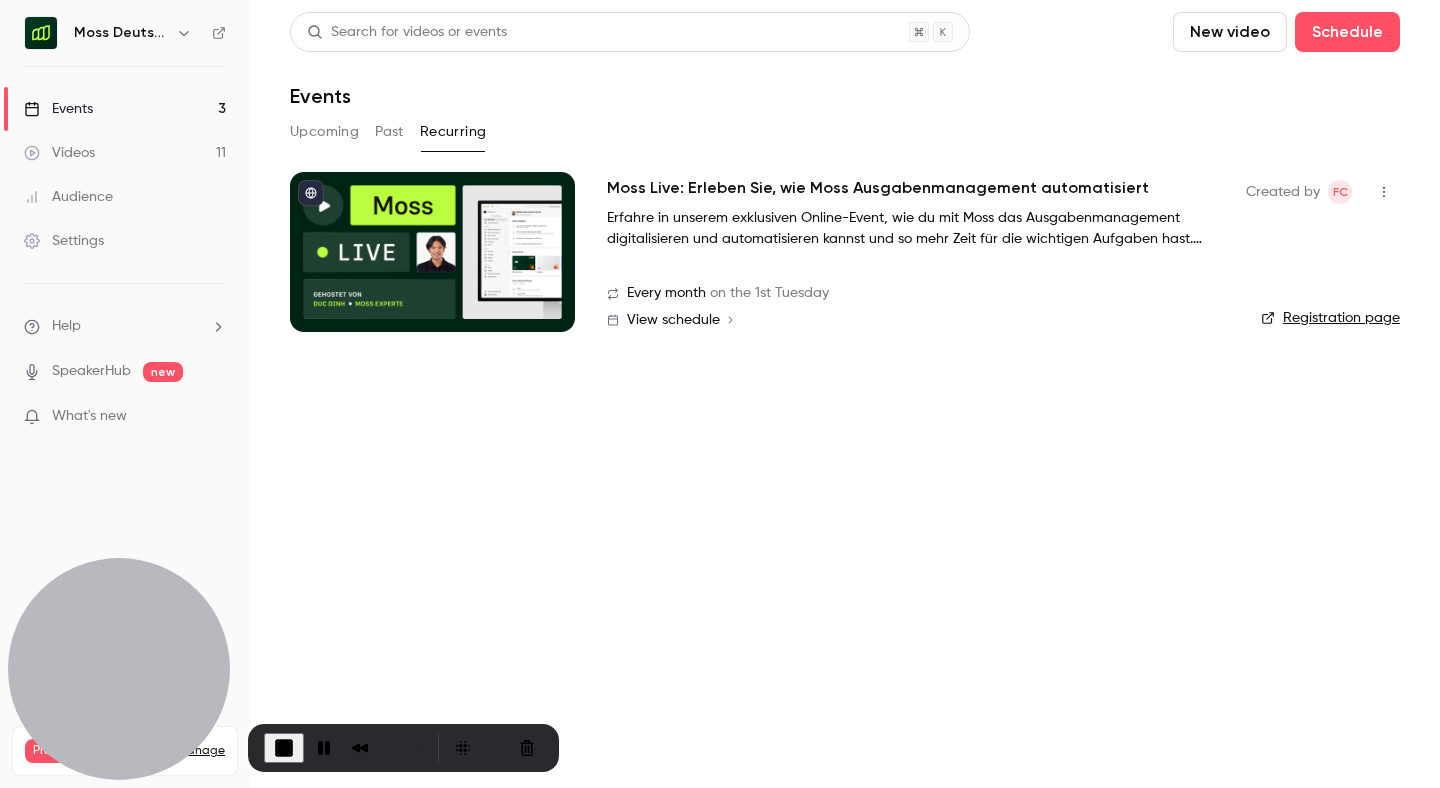 click on "Upcoming" at bounding box center (324, 132) 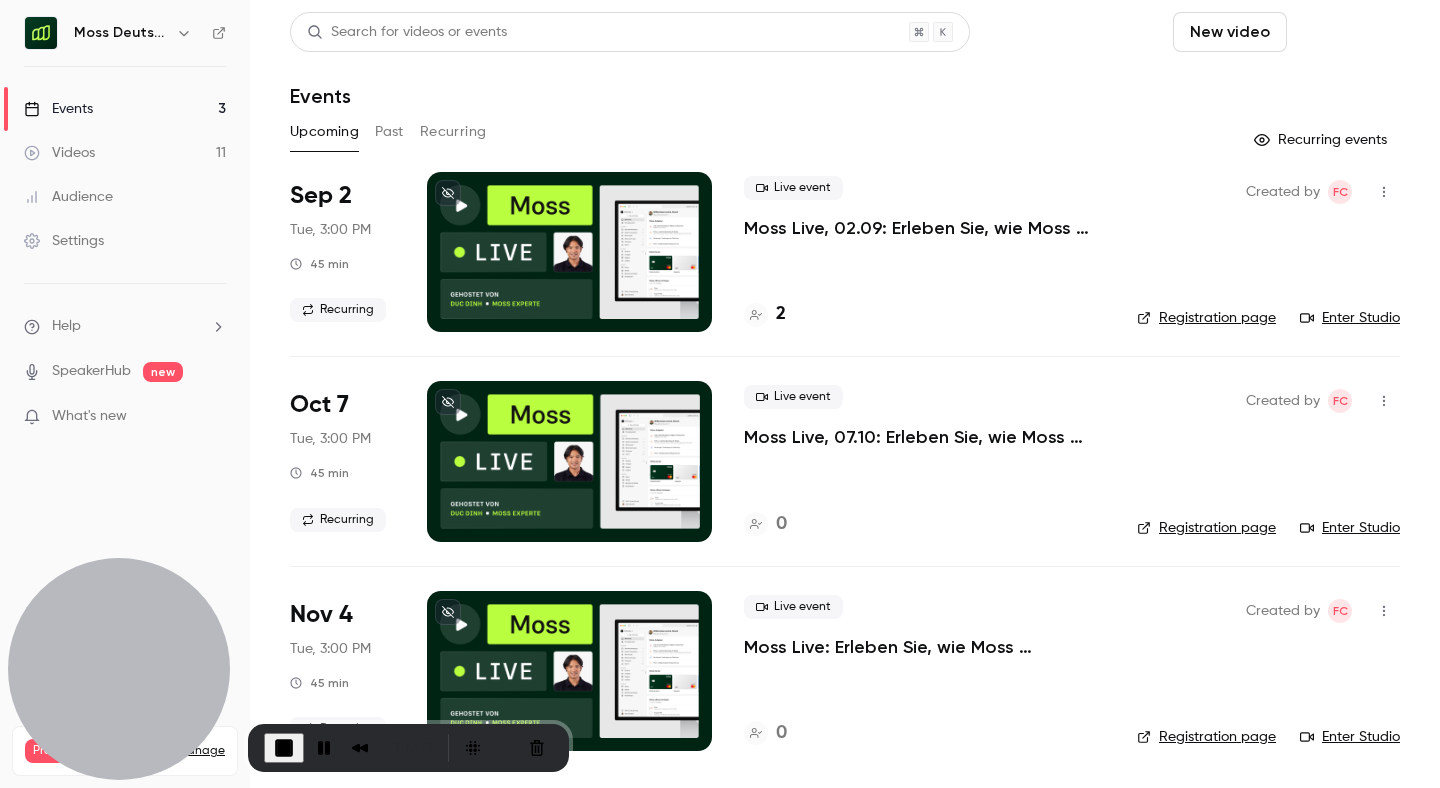 click on "Schedule" at bounding box center [1347, 32] 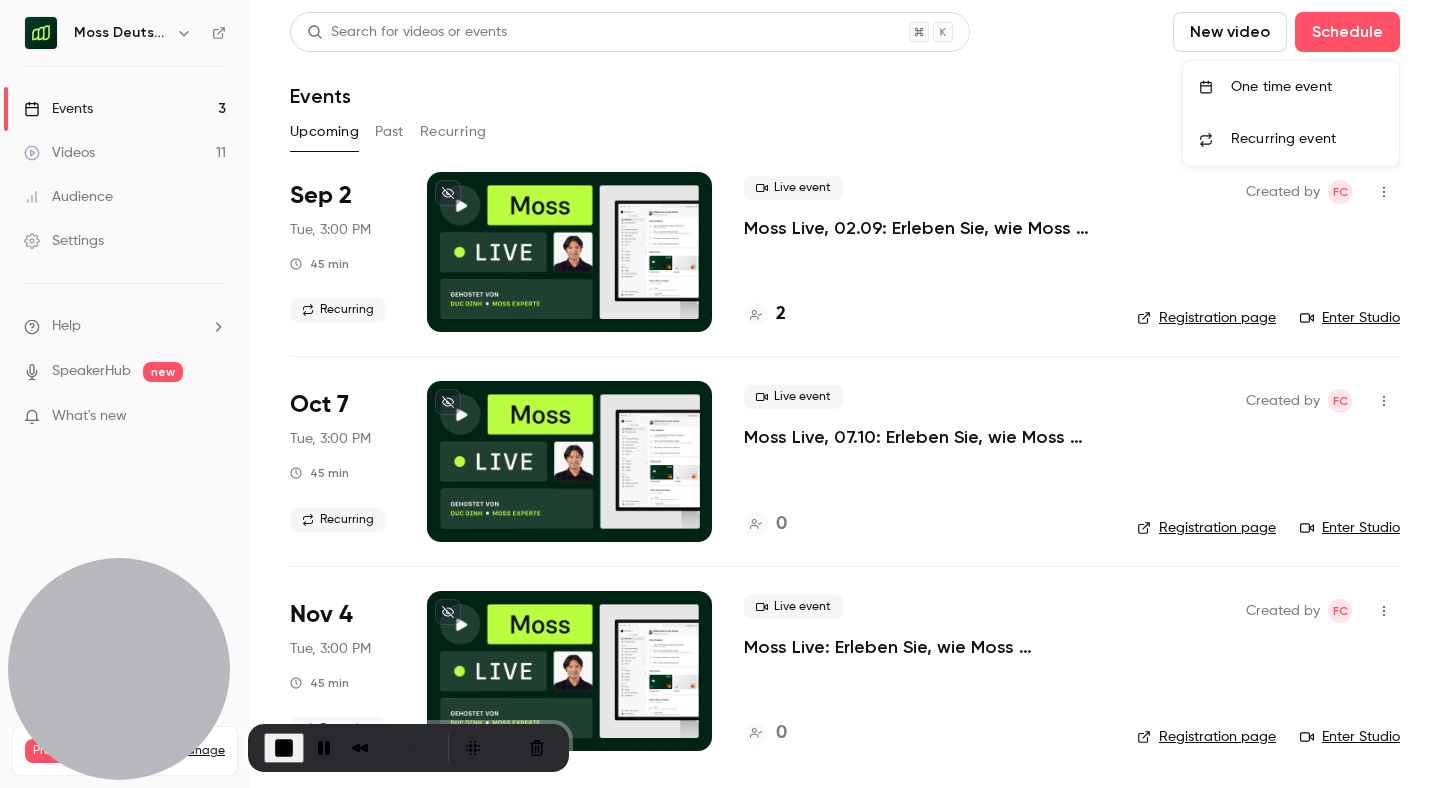 click on "One time event" at bounding box center [1307, 87] 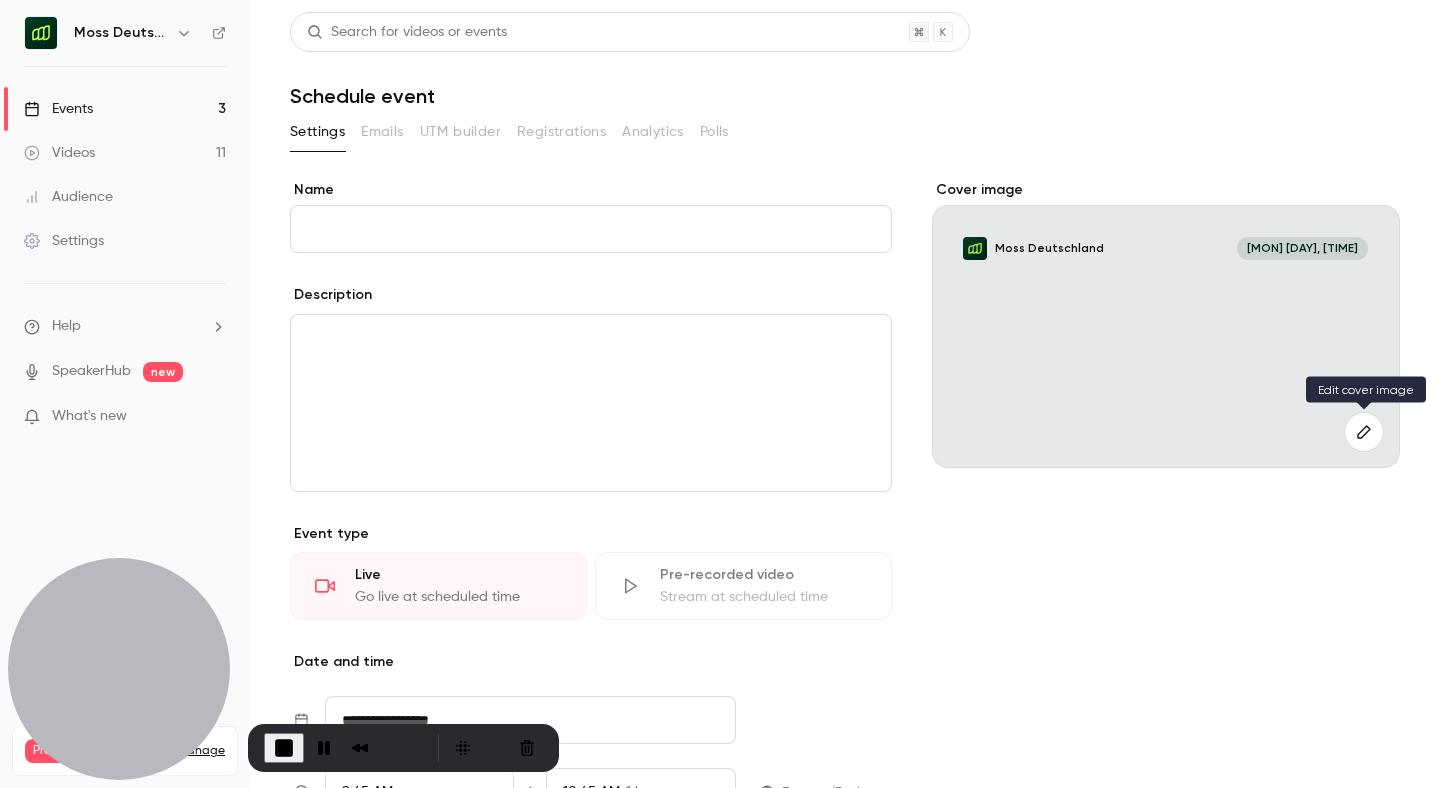 click 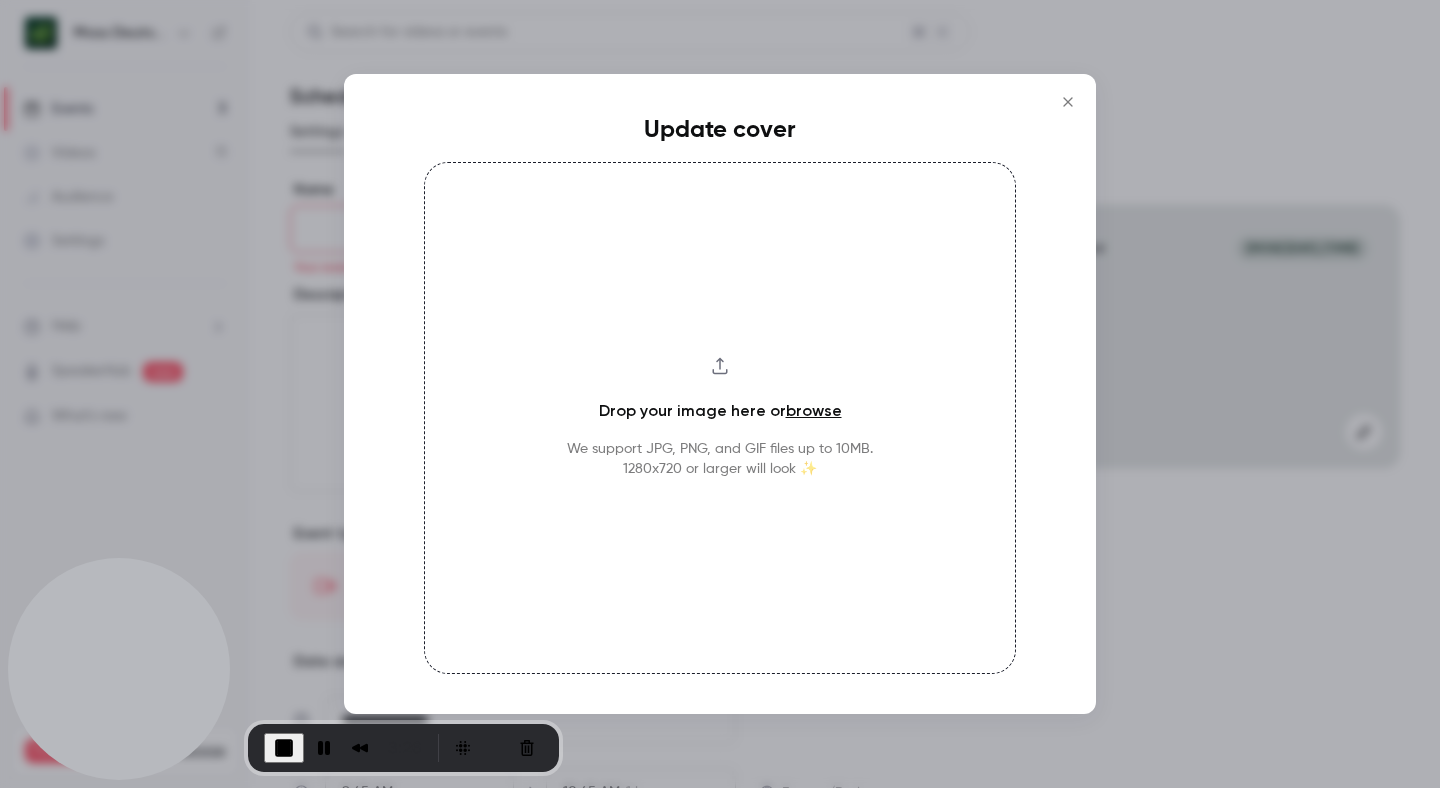 click 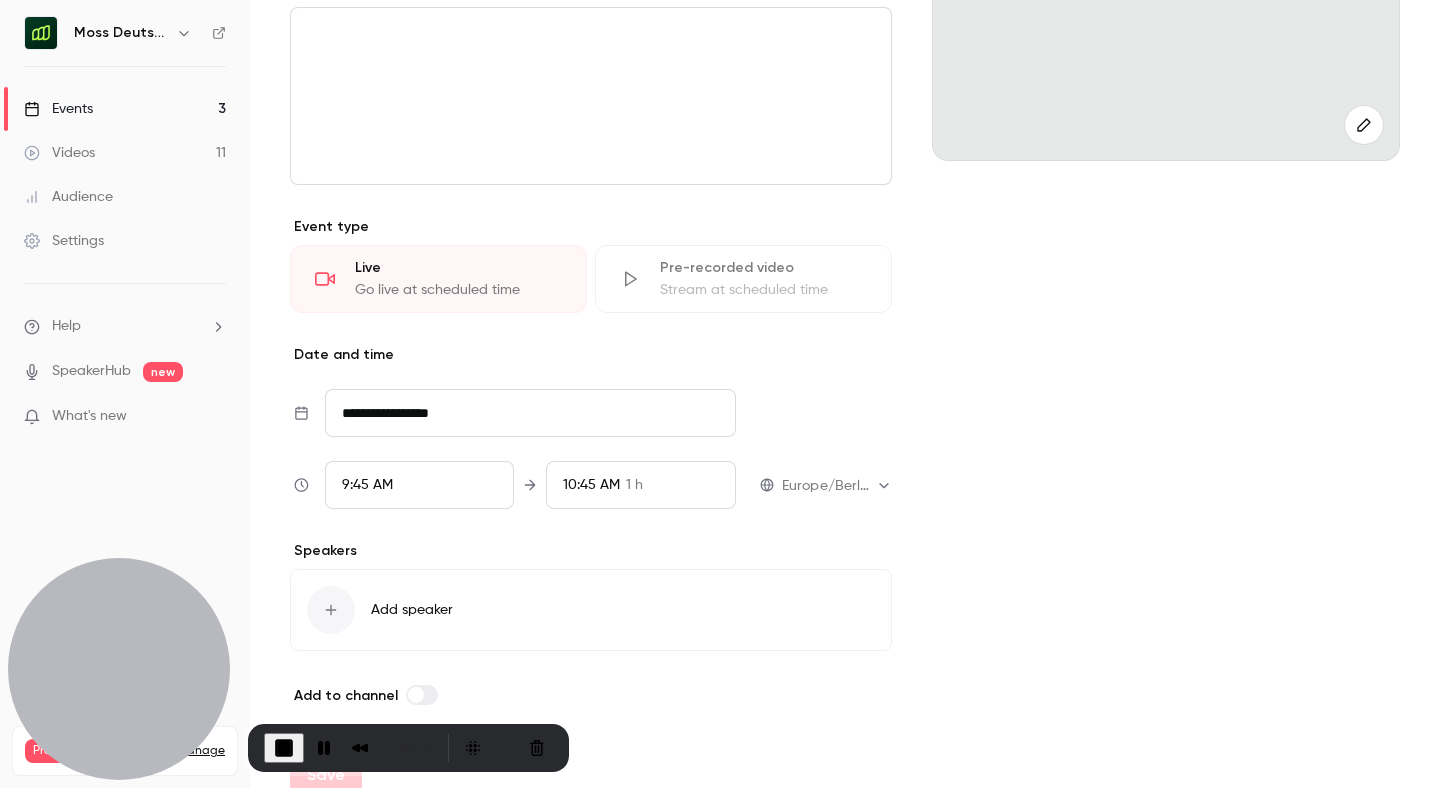 scroll, scrollTop: 330, scrollLeft: 0, axis: vertical 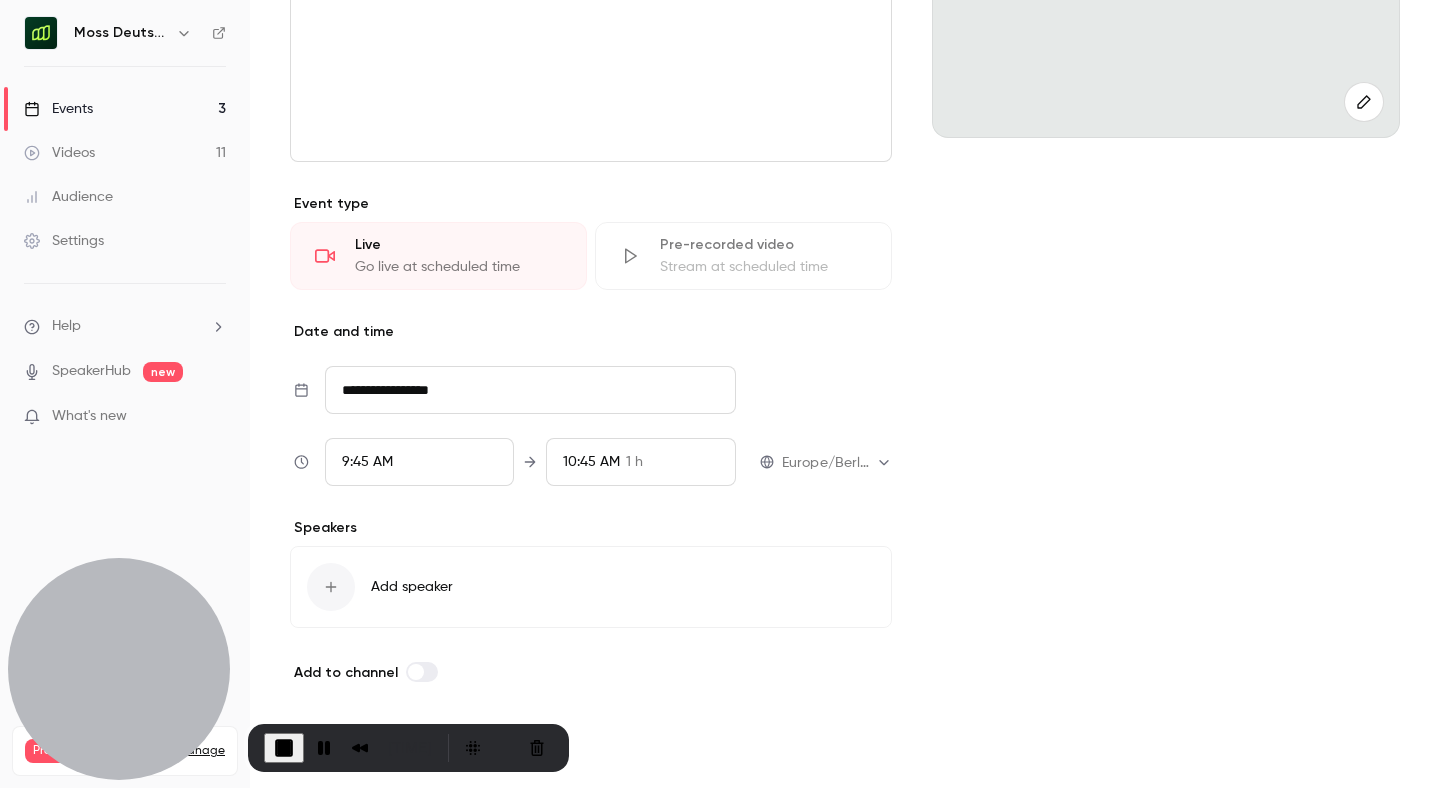 click on "**********" at bounding box center [530, 390] 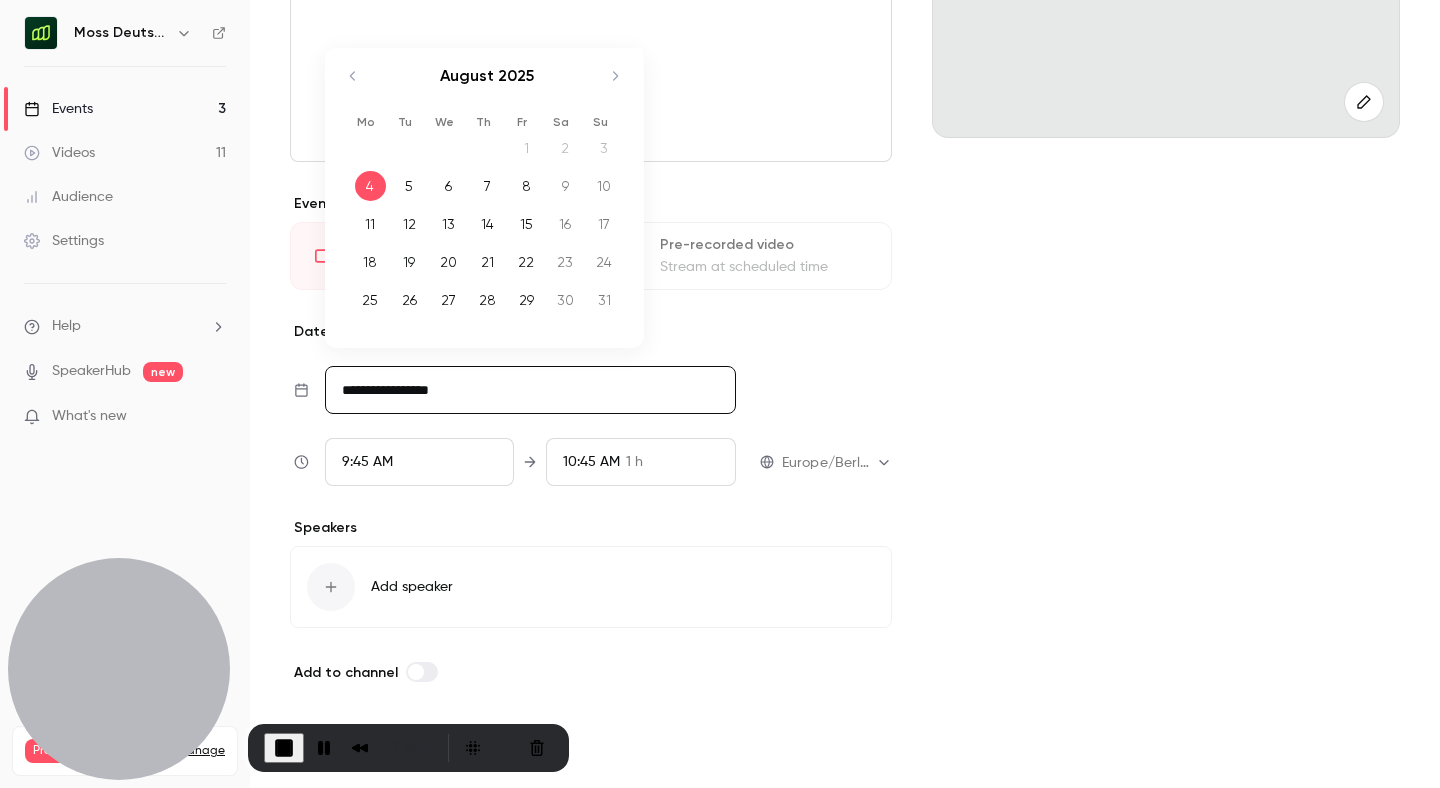 click on "Cover image Moss [COUNTRY] Aug 4, [TIME]" at bounding box center (1166, 267) 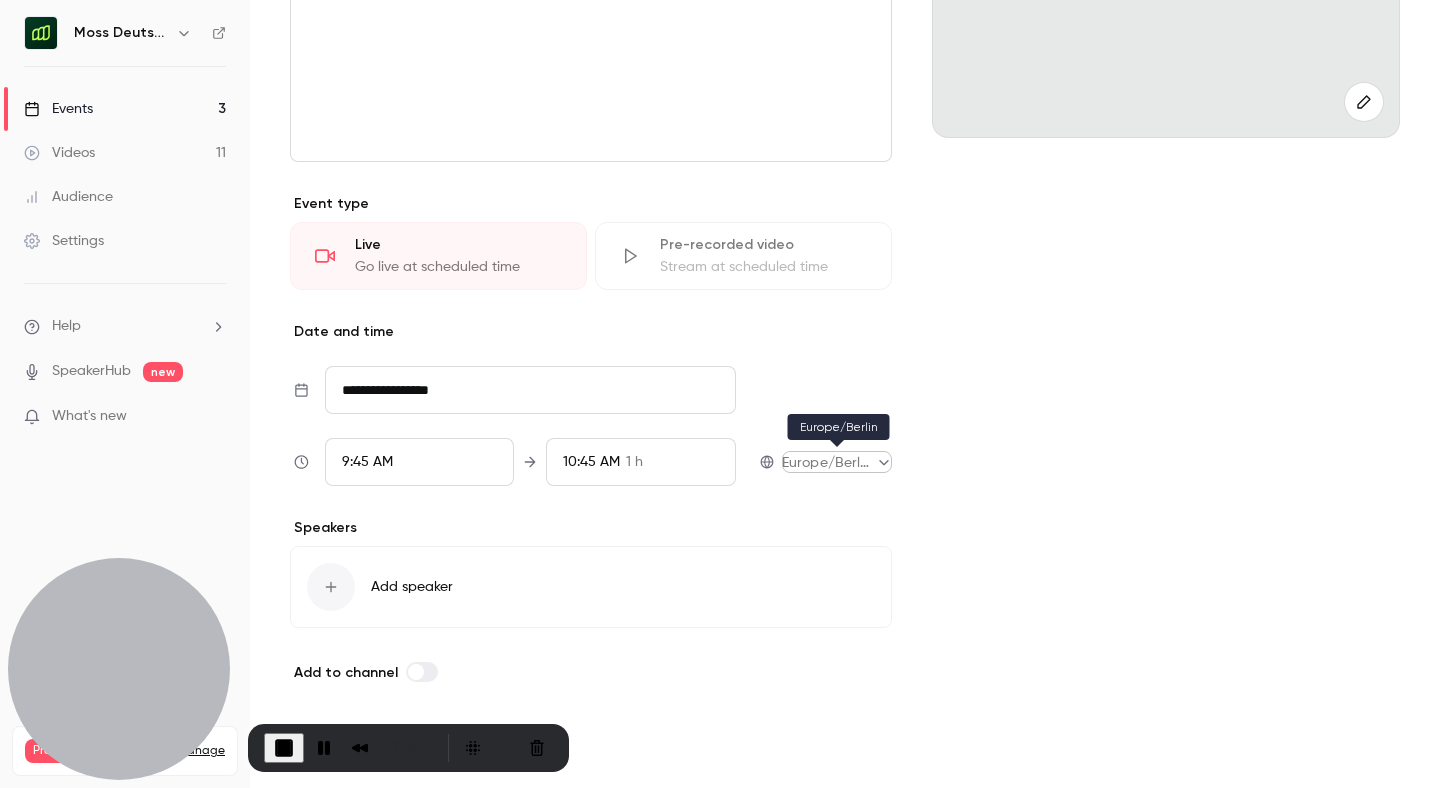 click on "**********" at bounding box center [720, 394] 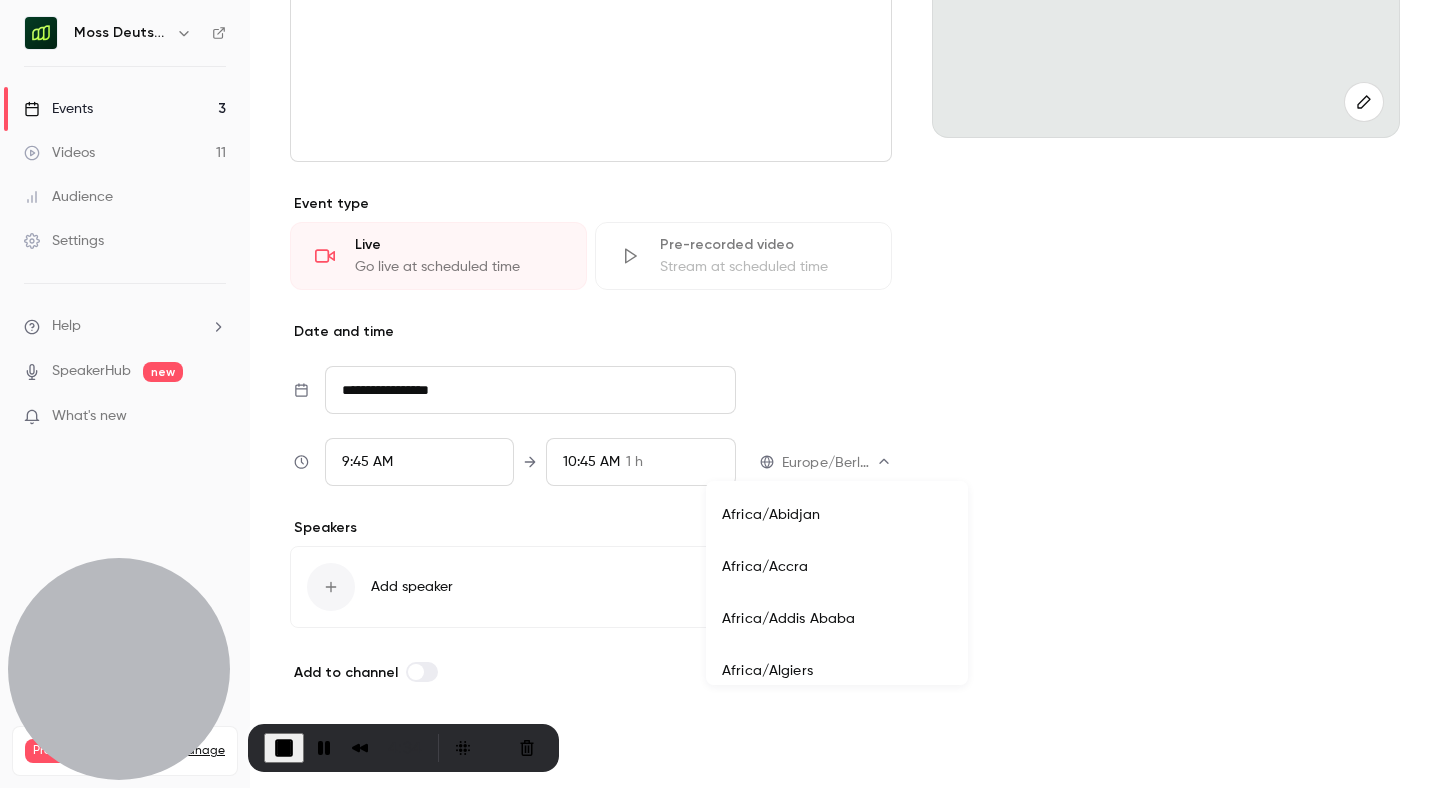 scroll, scrollTop: 16364, scrollLeft: 0, axis: vertical 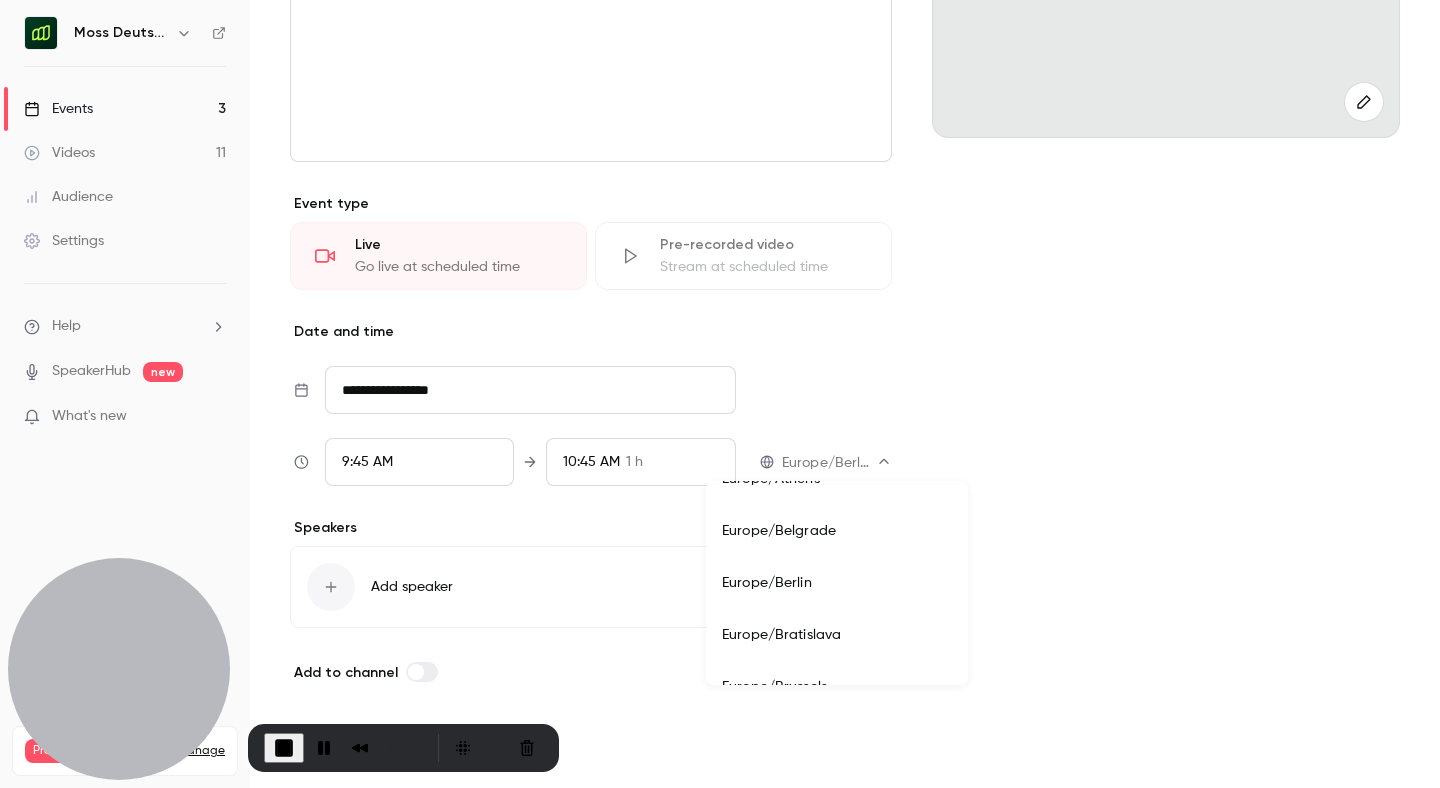 click at bounding box center (720, 394) 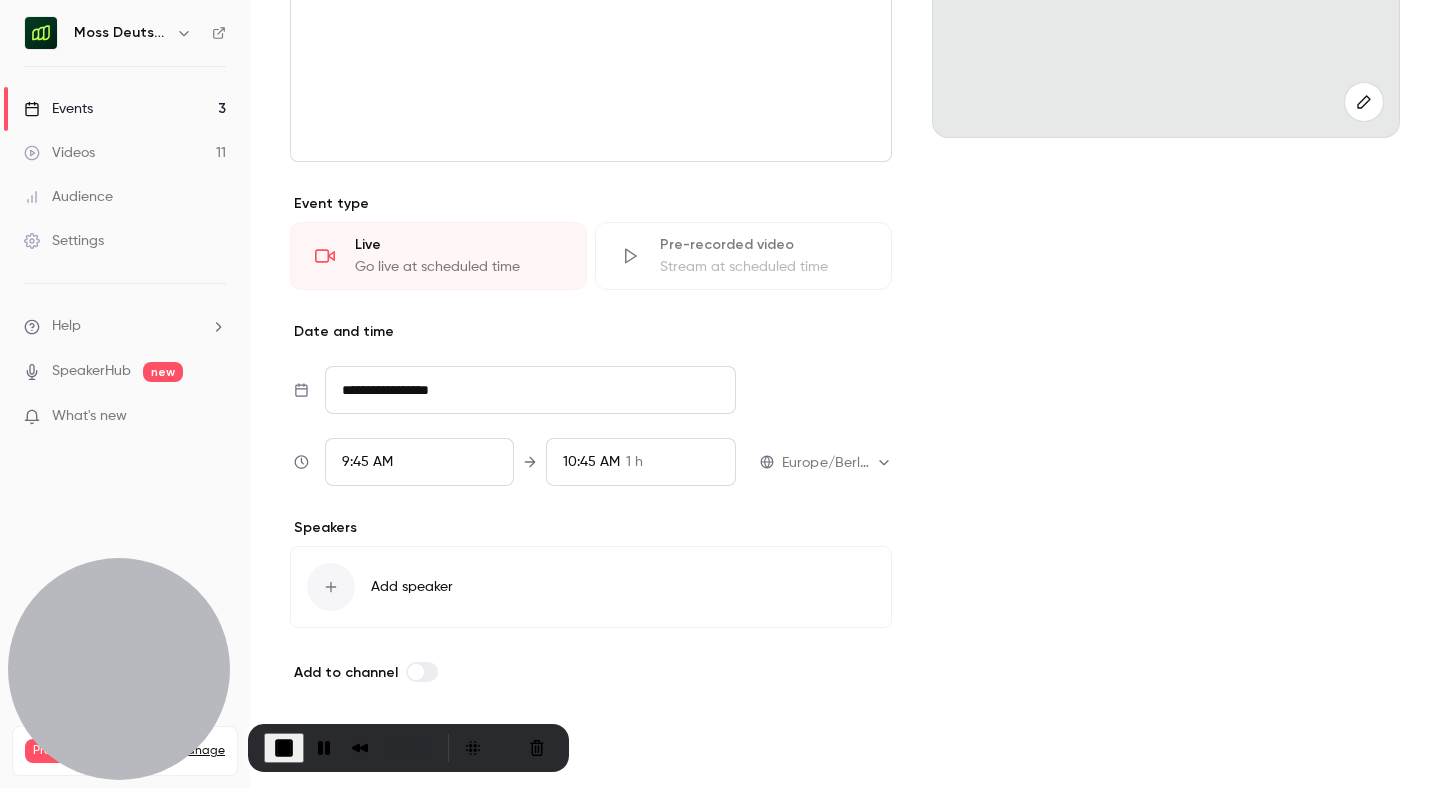 click on "Add speaker" at bounding box center [412, 587] 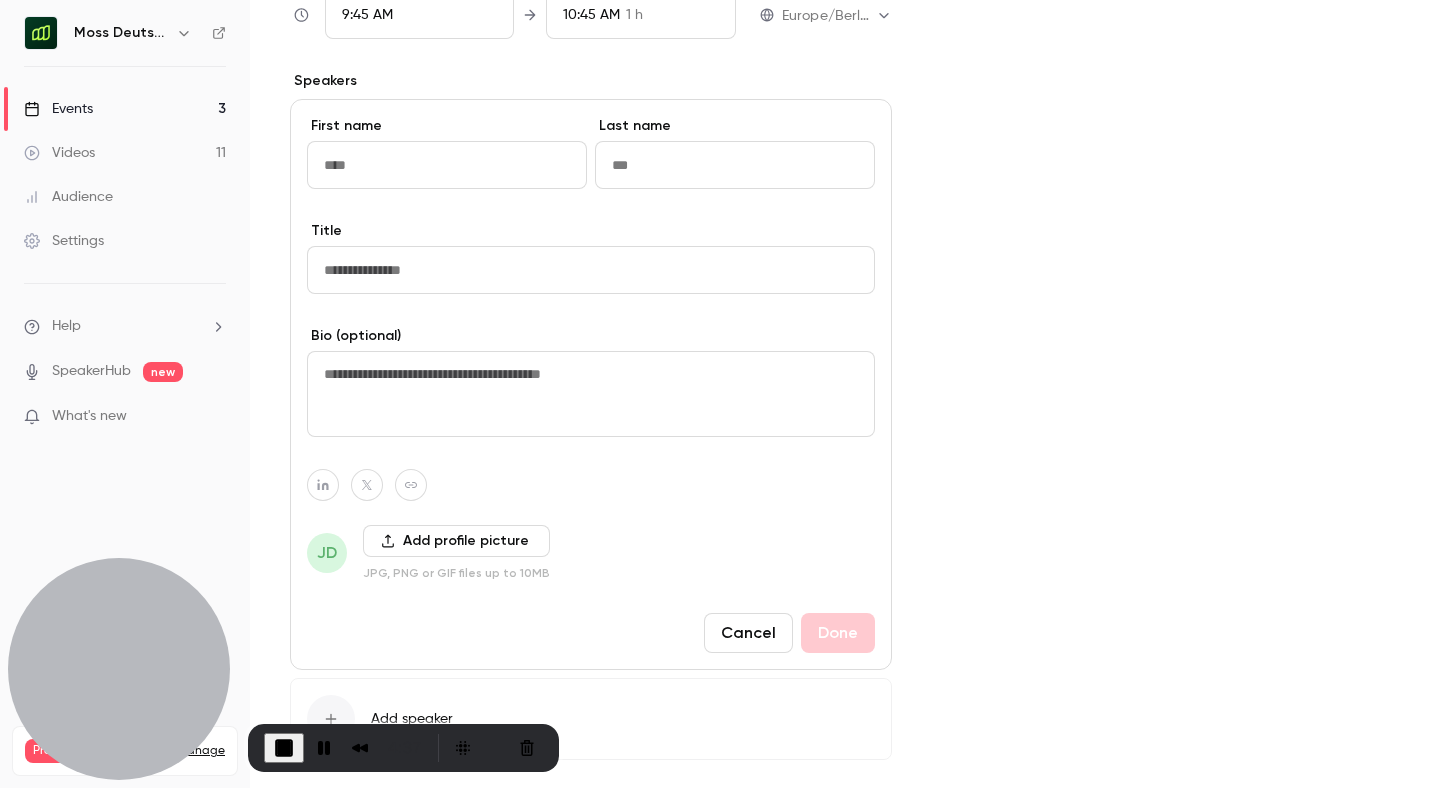 scroll, scrollTop: 814, scrollLeft: 0, axis: vertical 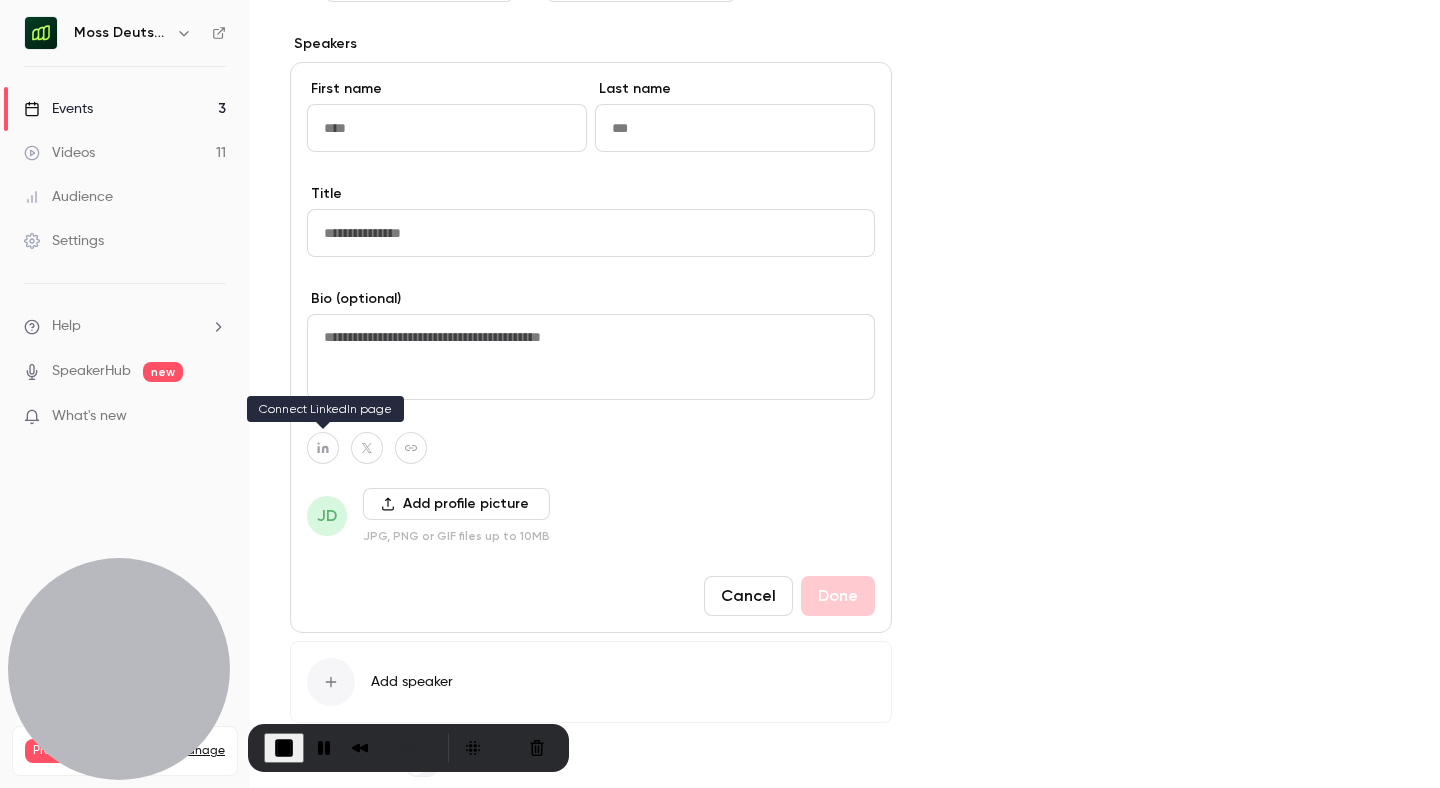 click 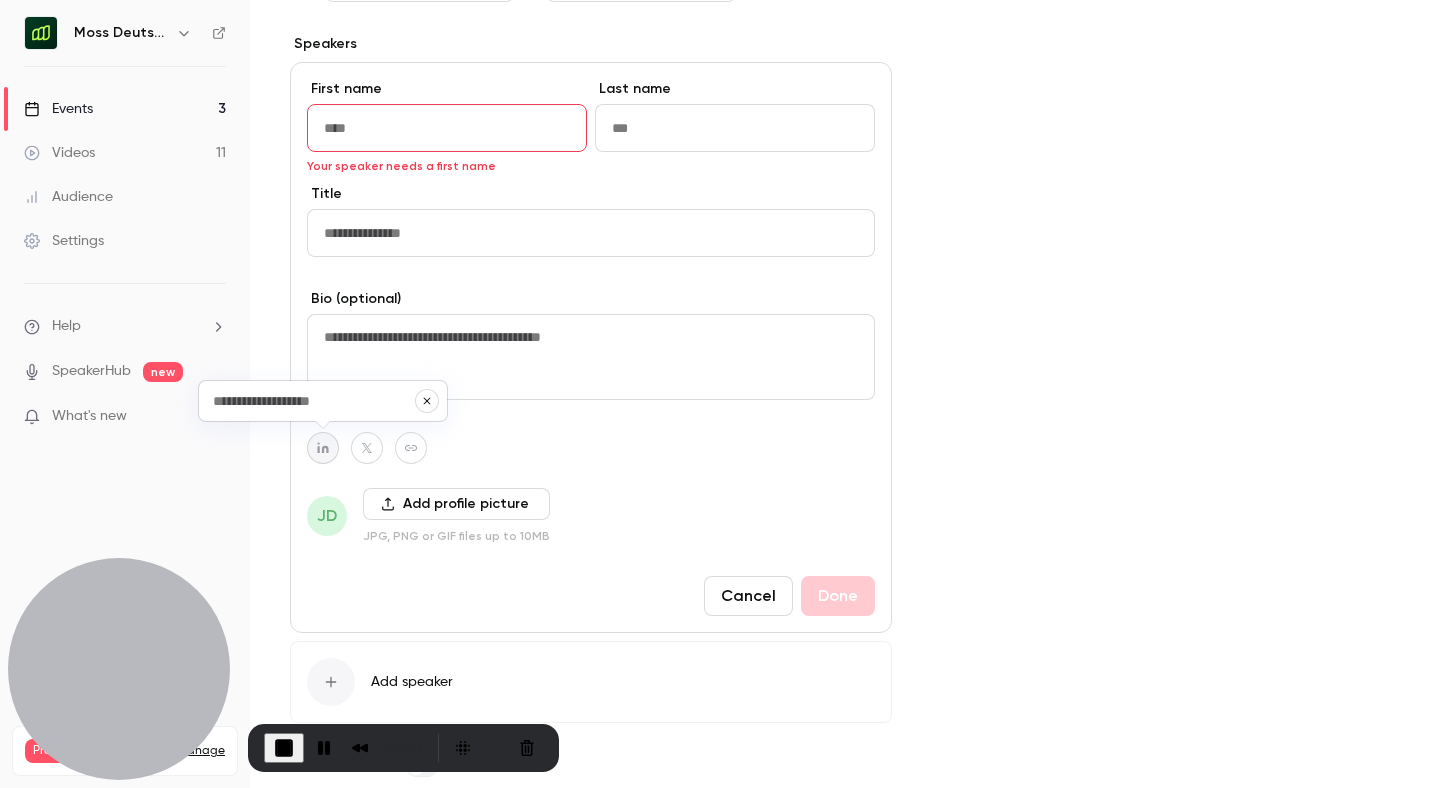 click on "JD Add profile picture JPG, PNG or GIF files up to 10MB" at bounding box center (591, 516) 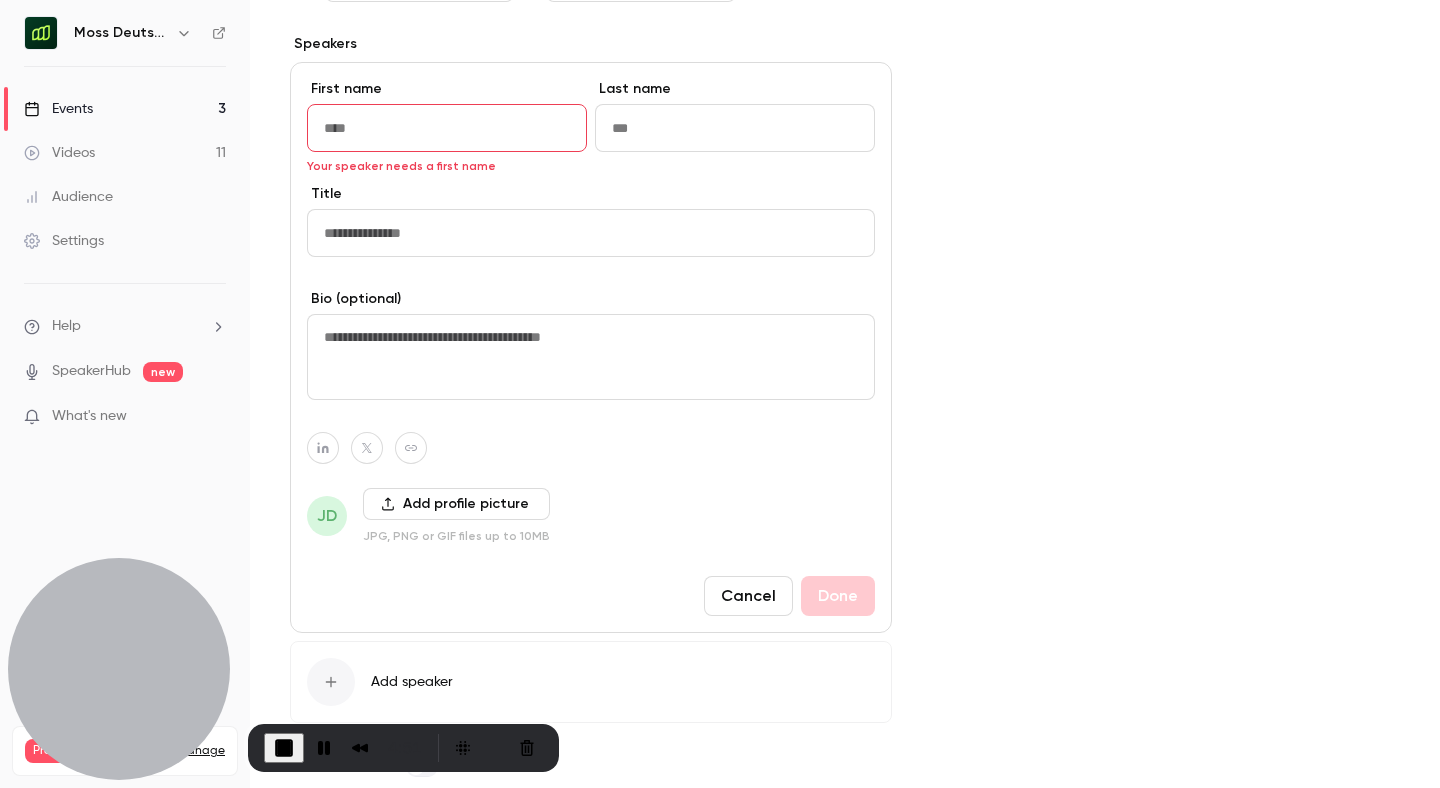 scroll, scrollTop: 909, scrollLeft: 0, axis: vertical 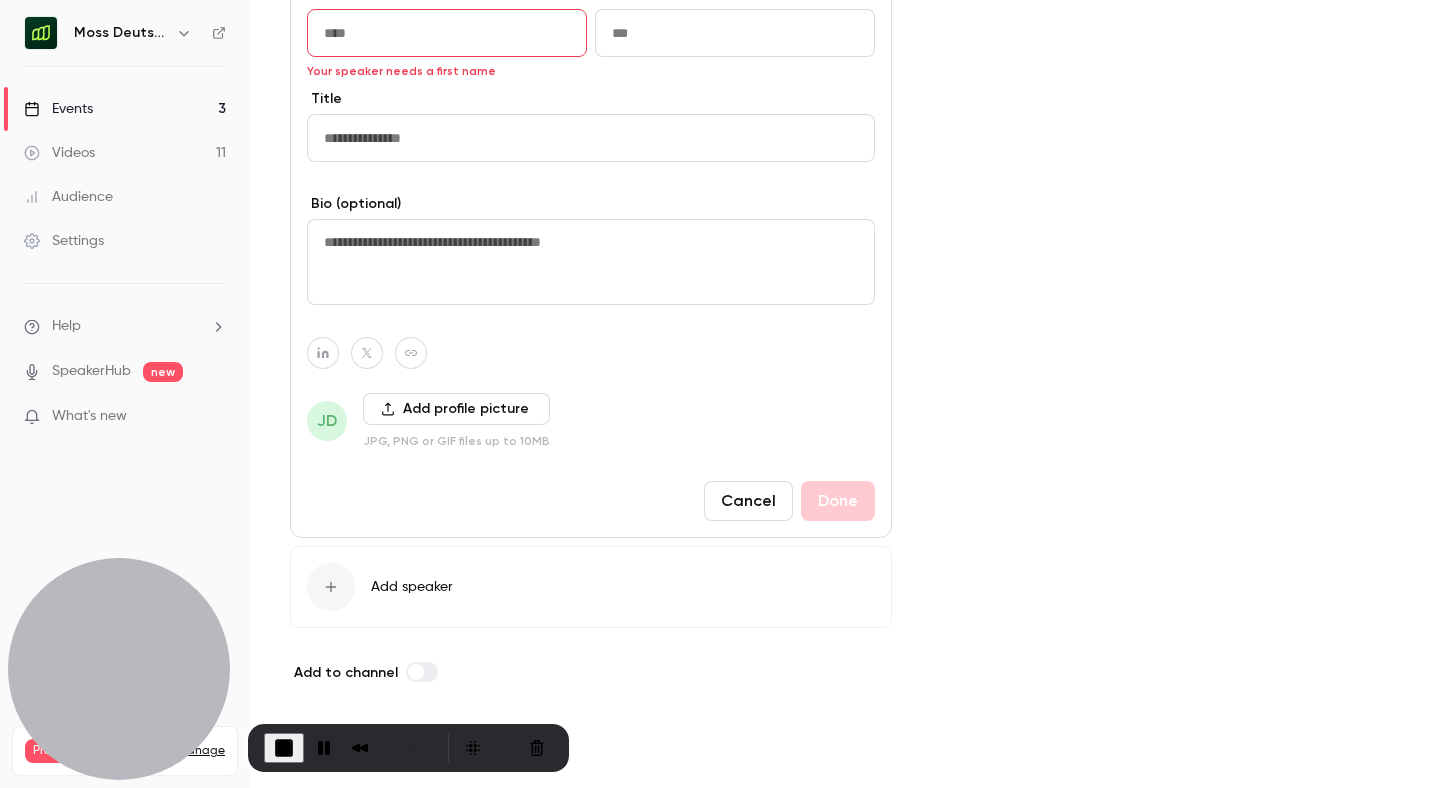 click on "Cancel" at bounding box center (748, 501) 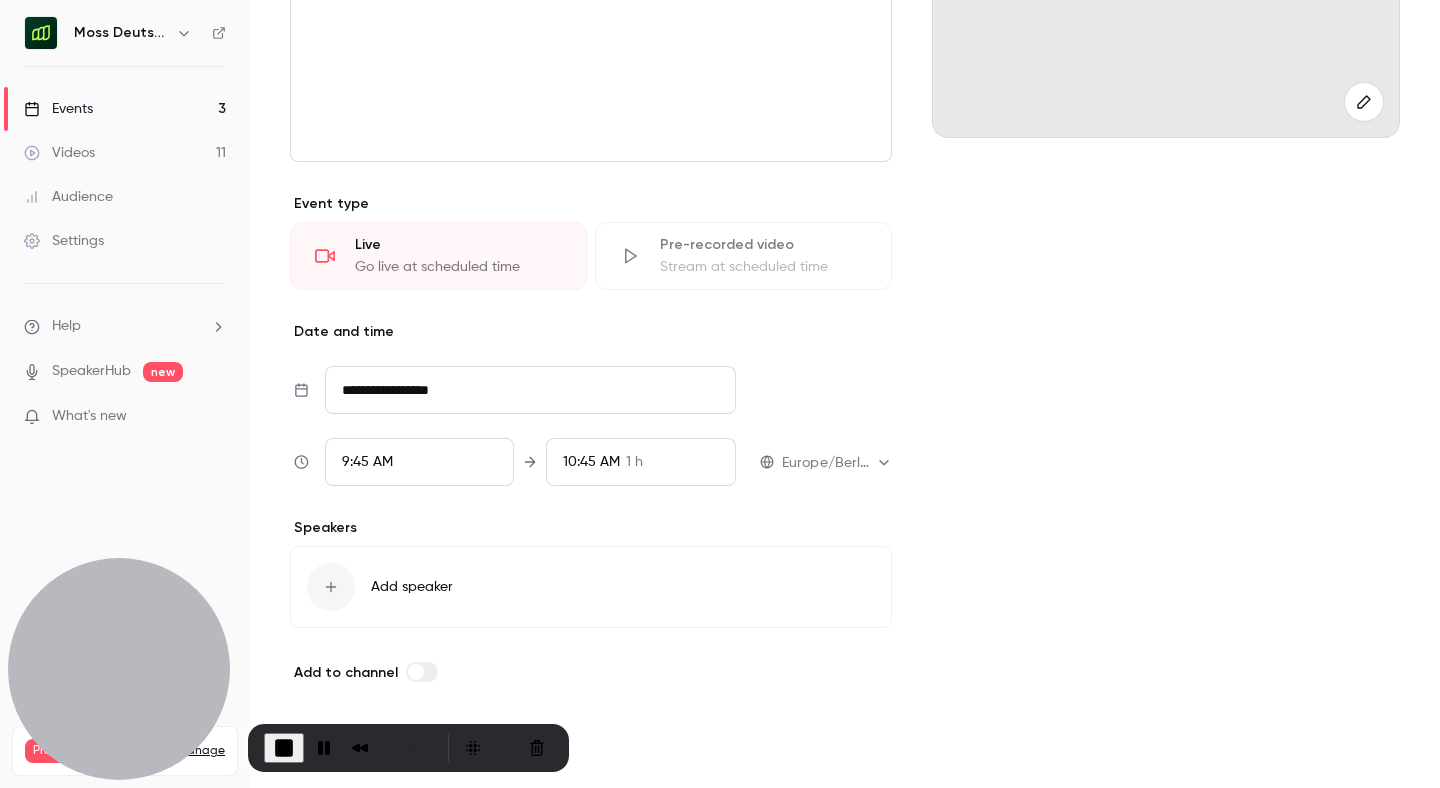 scroll, scrollTop: 330, scrollLeft: 0, axis: vertical 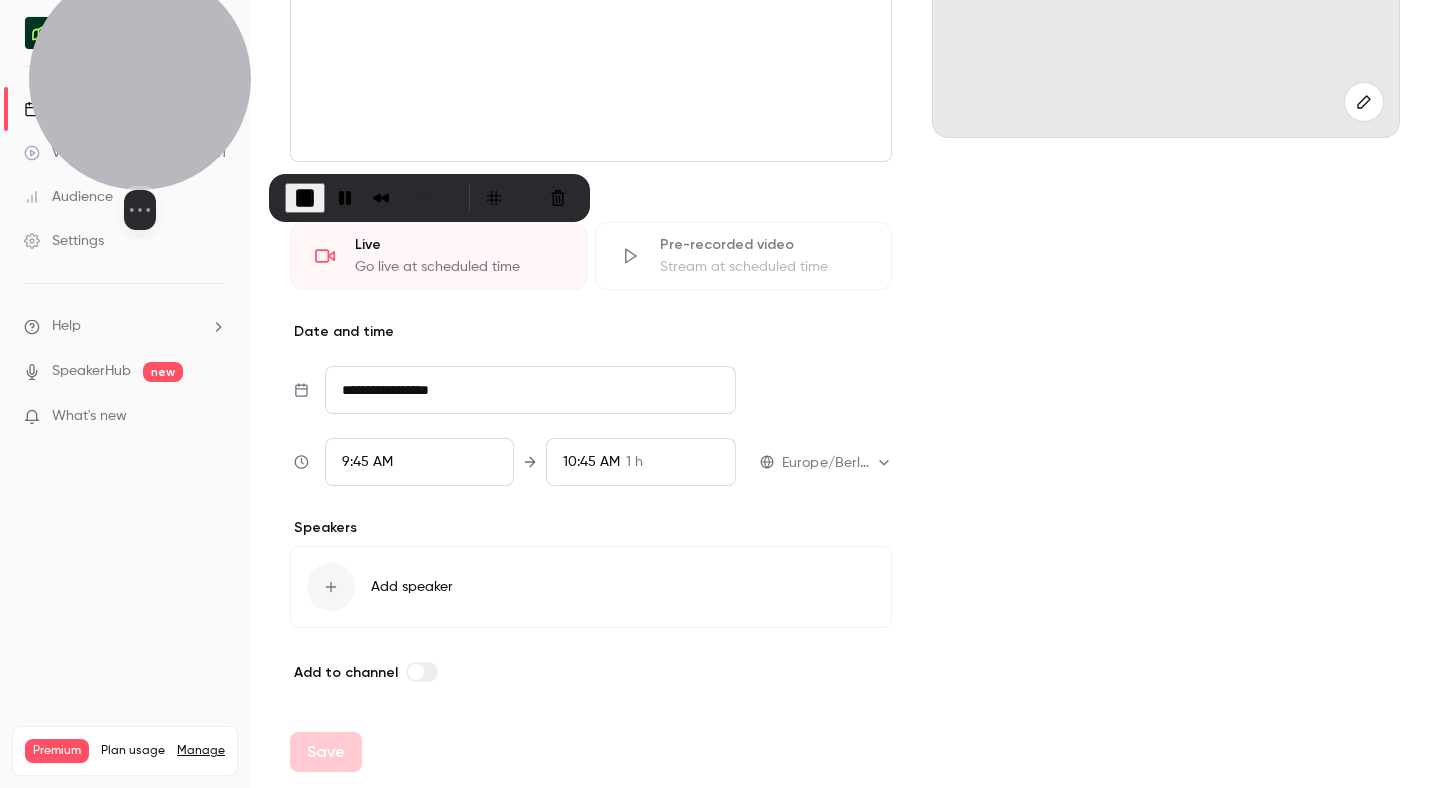 drag, startPoint x: 125, startPoint y: 614, endPoint x: 147, endPoint y: 63, distance: 551.439 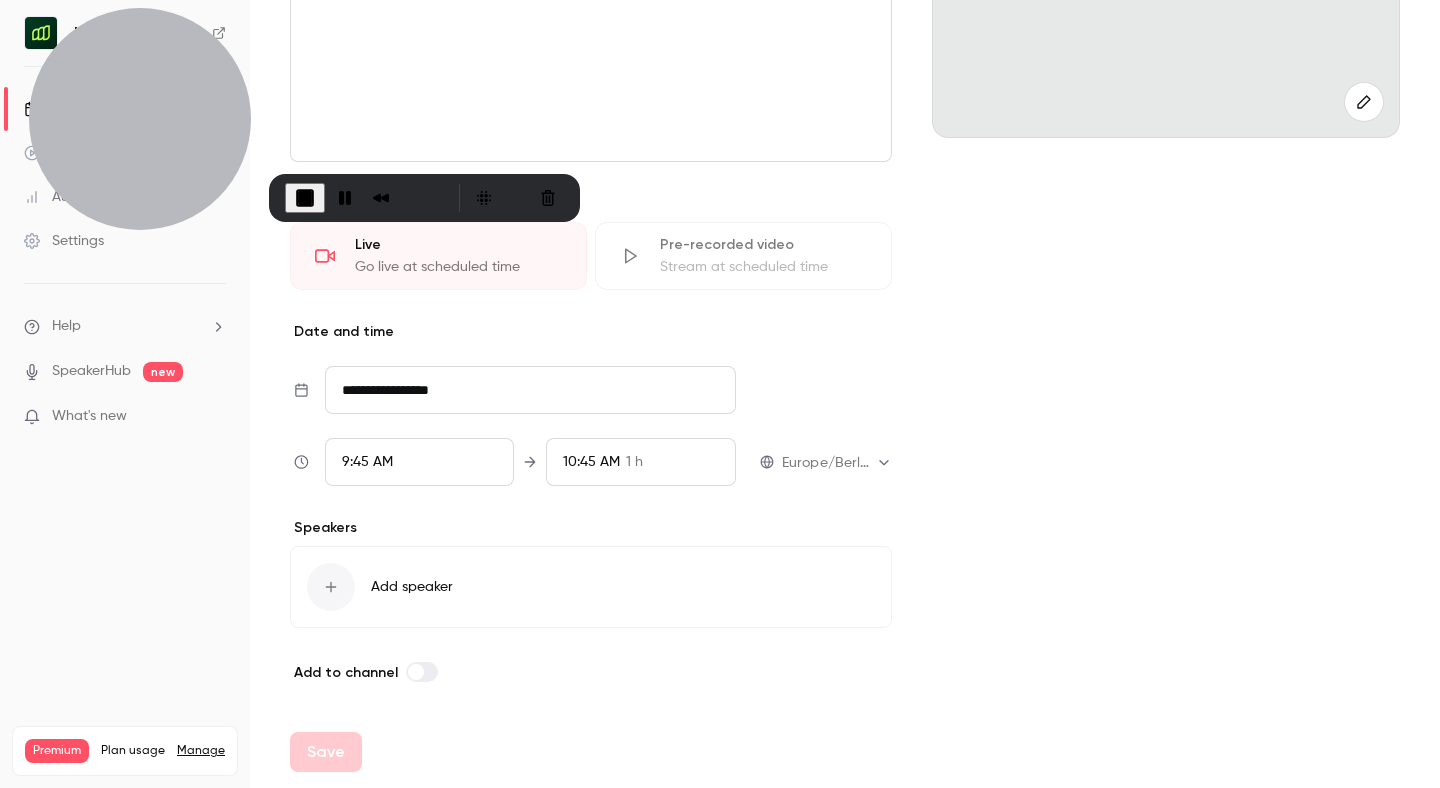 scroll, scrollTop: 0, scrollLeft: 0, axis: both 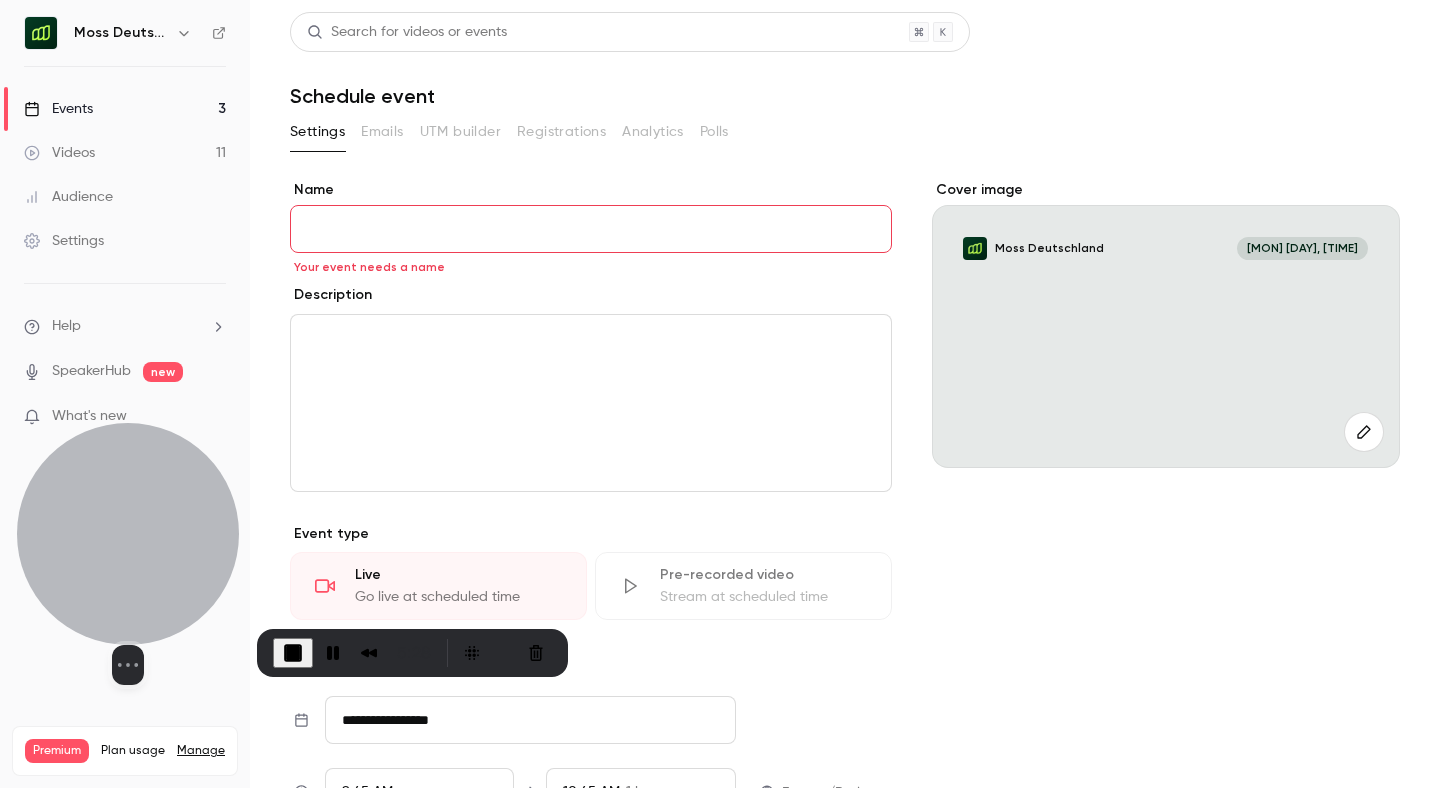 drag, startPoint x: 157, startPoint y: 48, endPoint x: 142, endPoint y: 507, distance: 459.24503 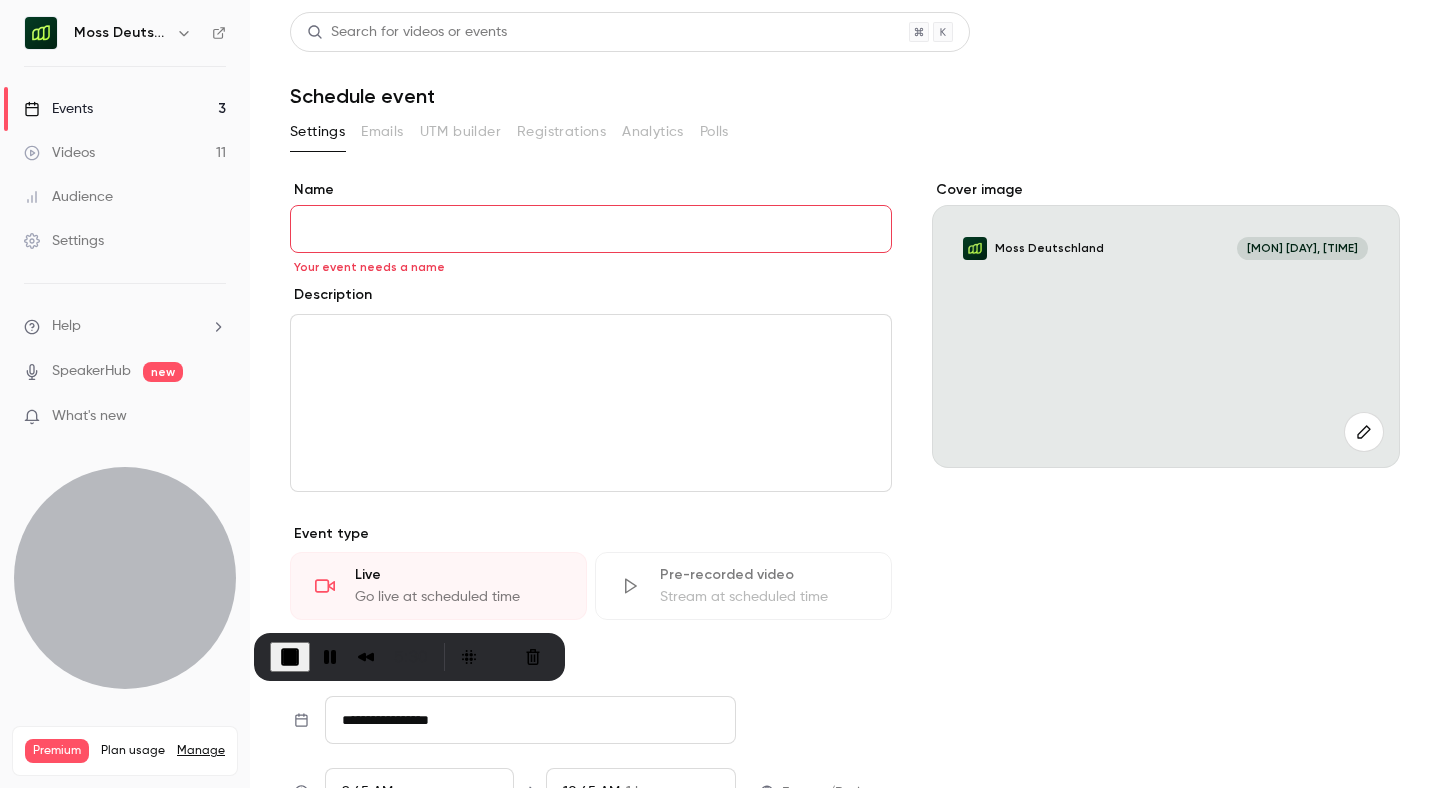 click on "Events" at bounding box center [58, 109] 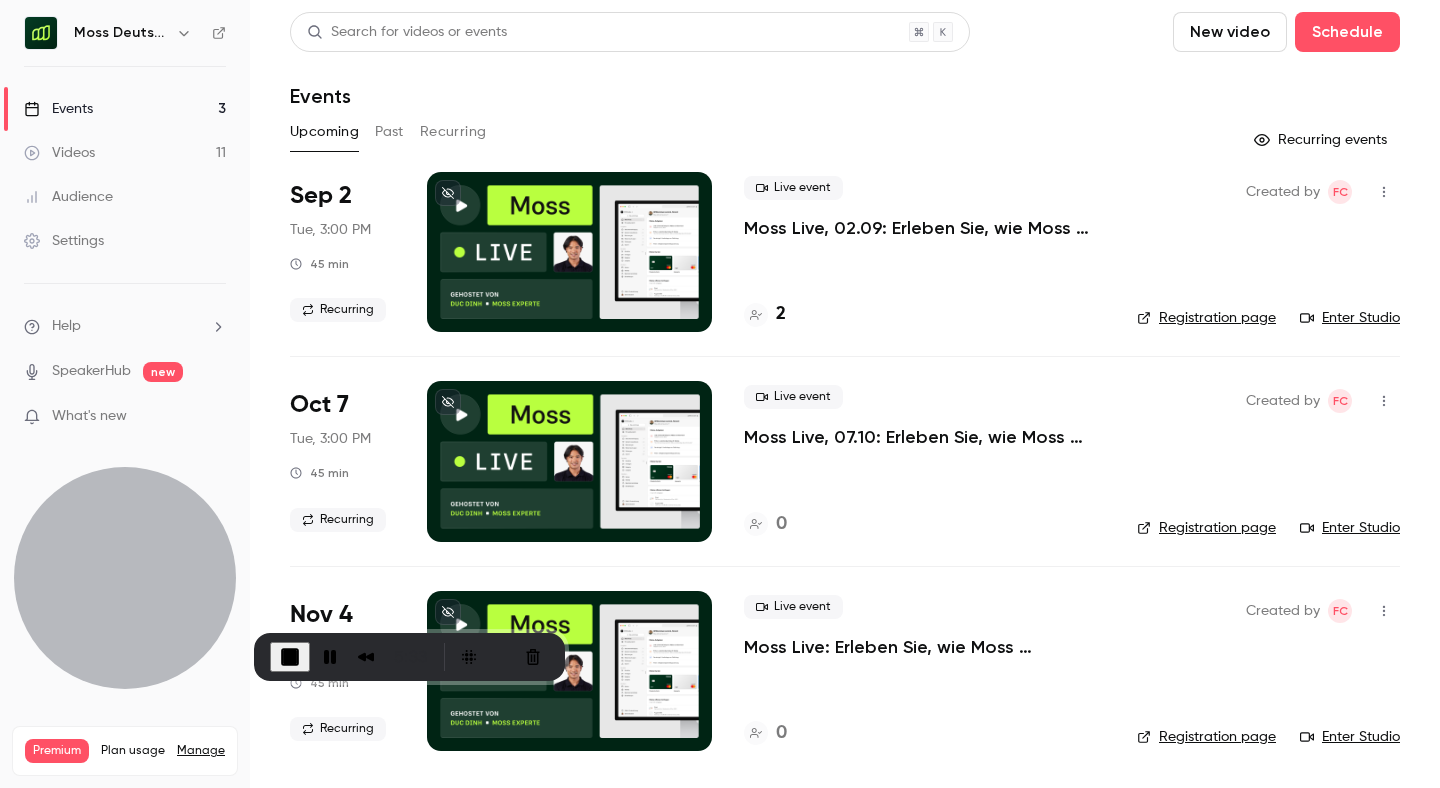 click on "Moss Deutschland" at bounding box center (121, 33) 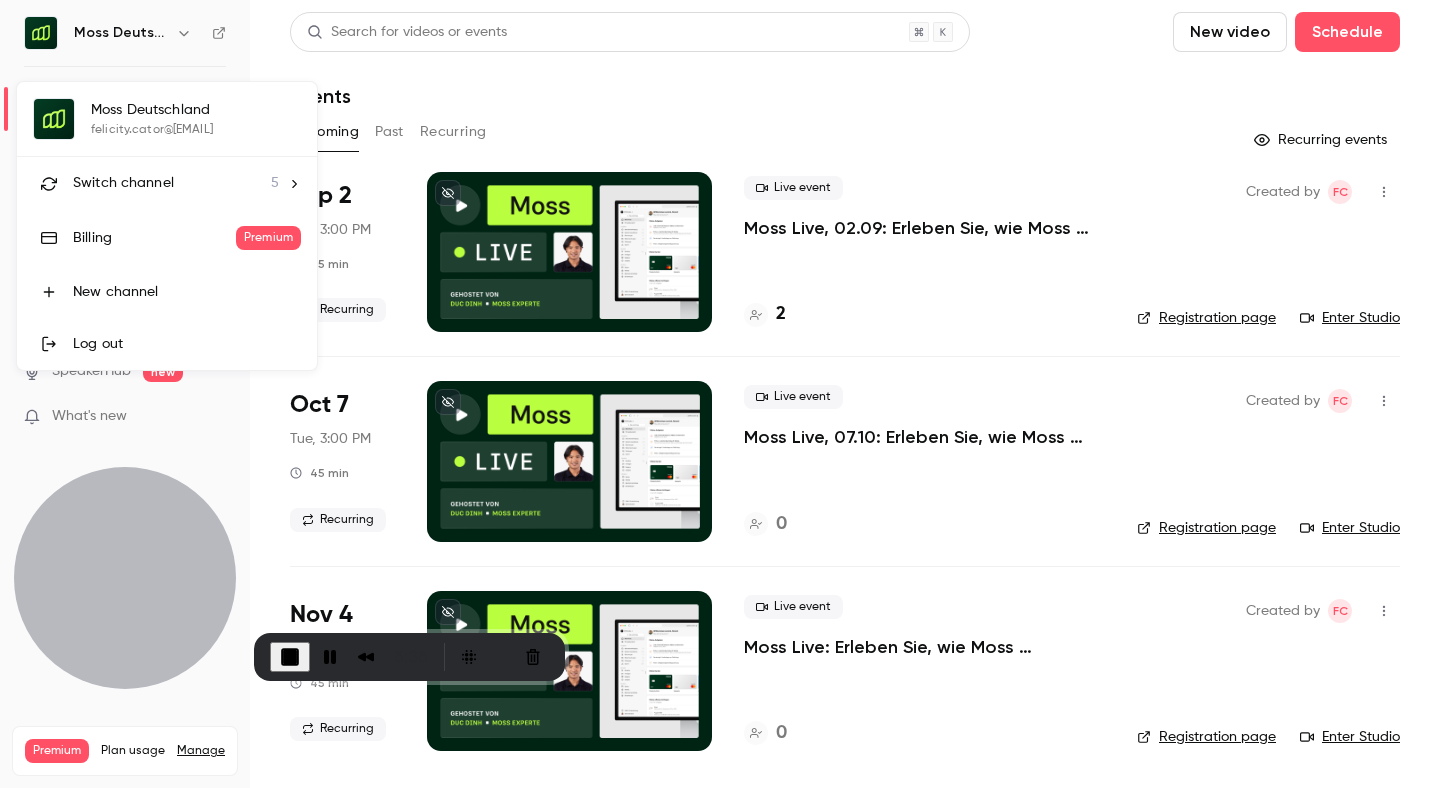 click on "Switch channel" at bounding box center (123, 183) 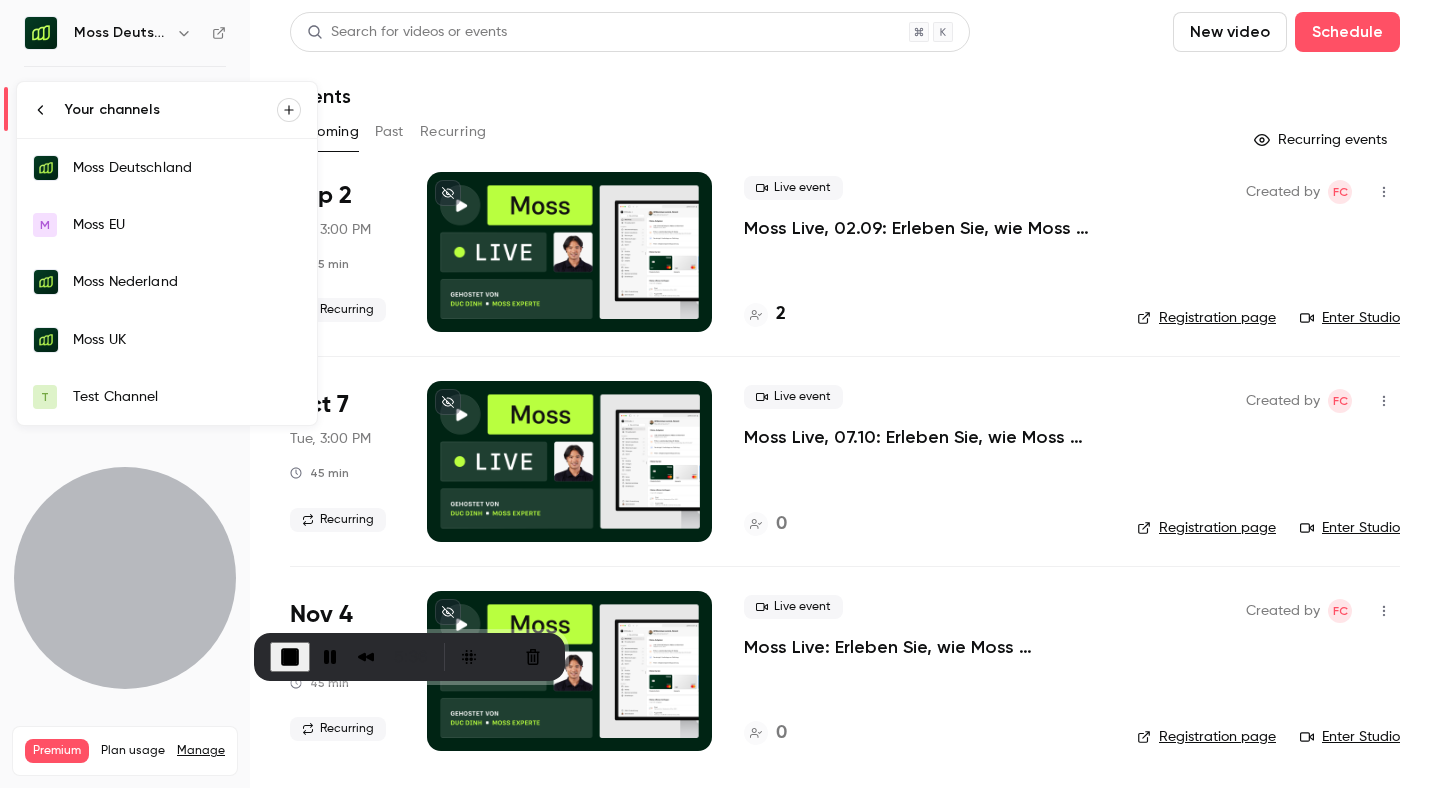 click on "Moss UK" at bounding box center (187, 340) 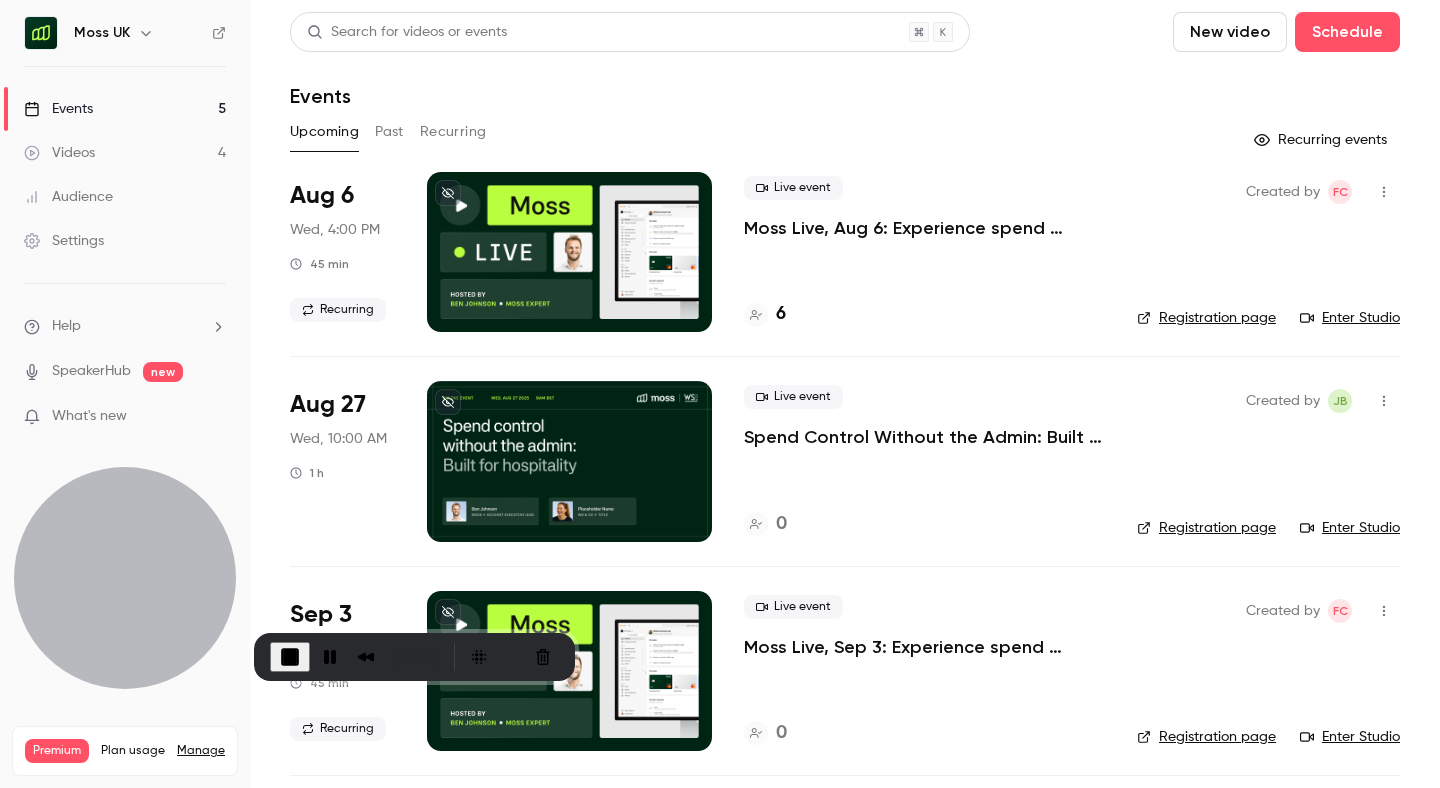 click on "Spend Control Without the Admin: Built for Hospitality" at bounding box center (924, 437) 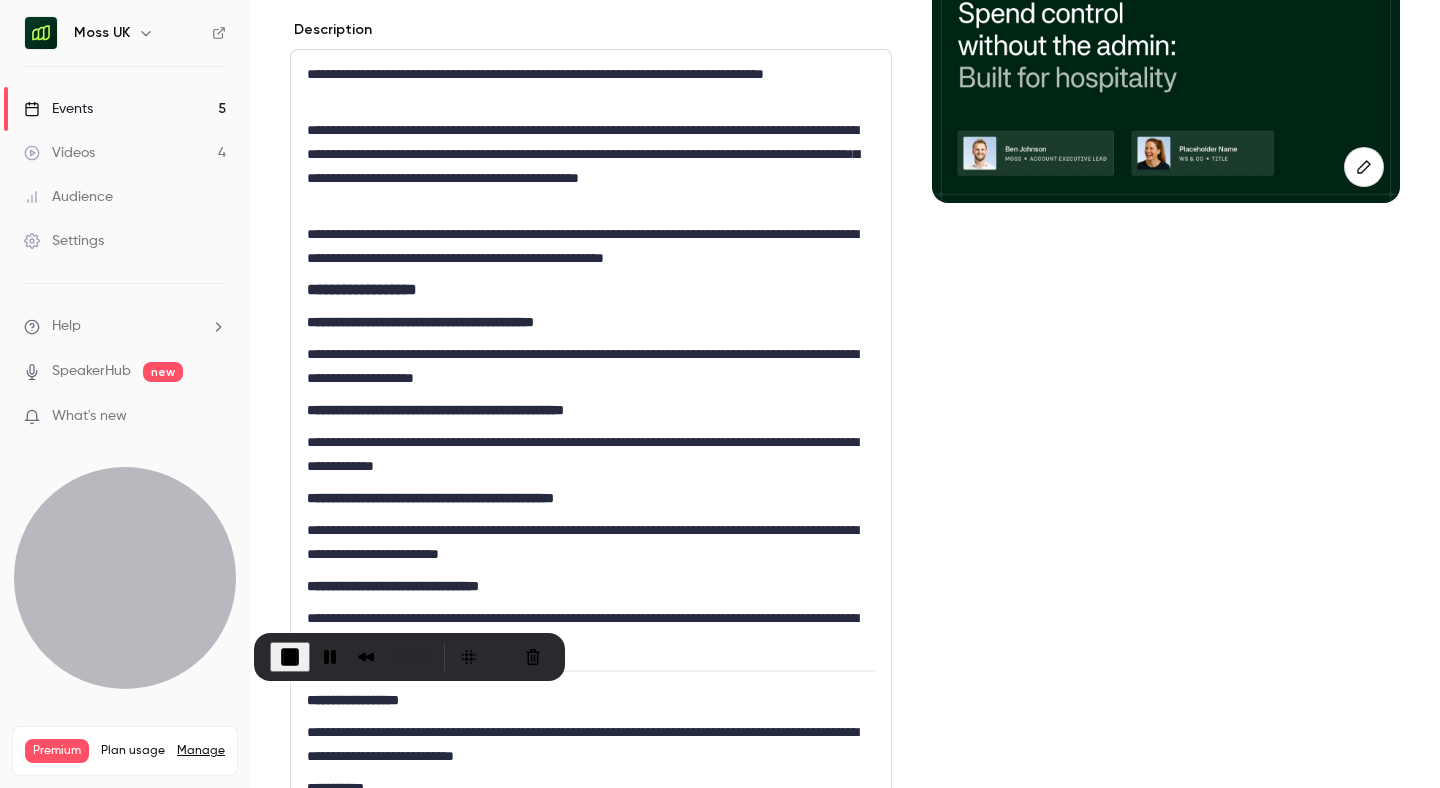 scroll, scrollTop: 0, scrollLeft: 0, axis: both 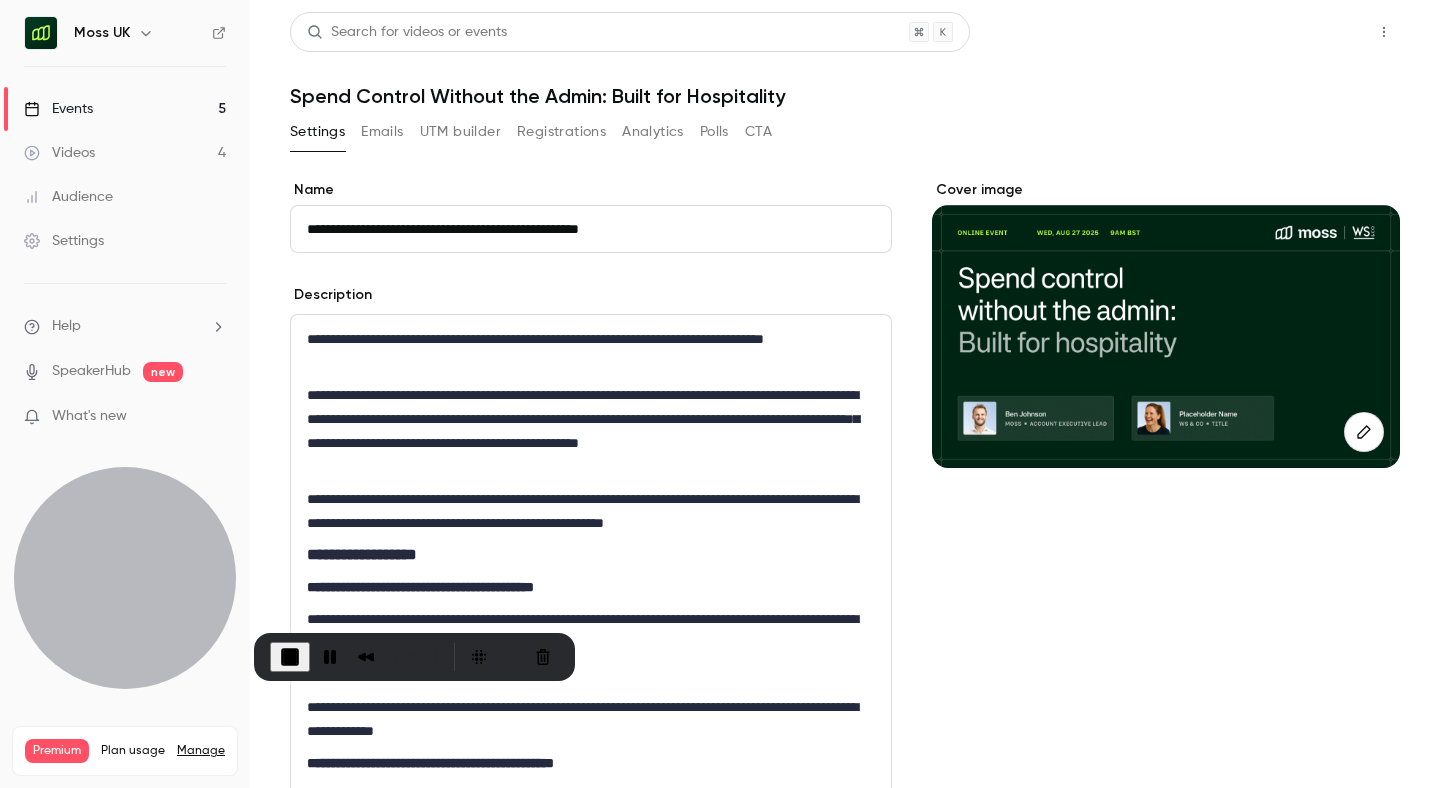 click on "Share" at bounding box center [1312, 32] 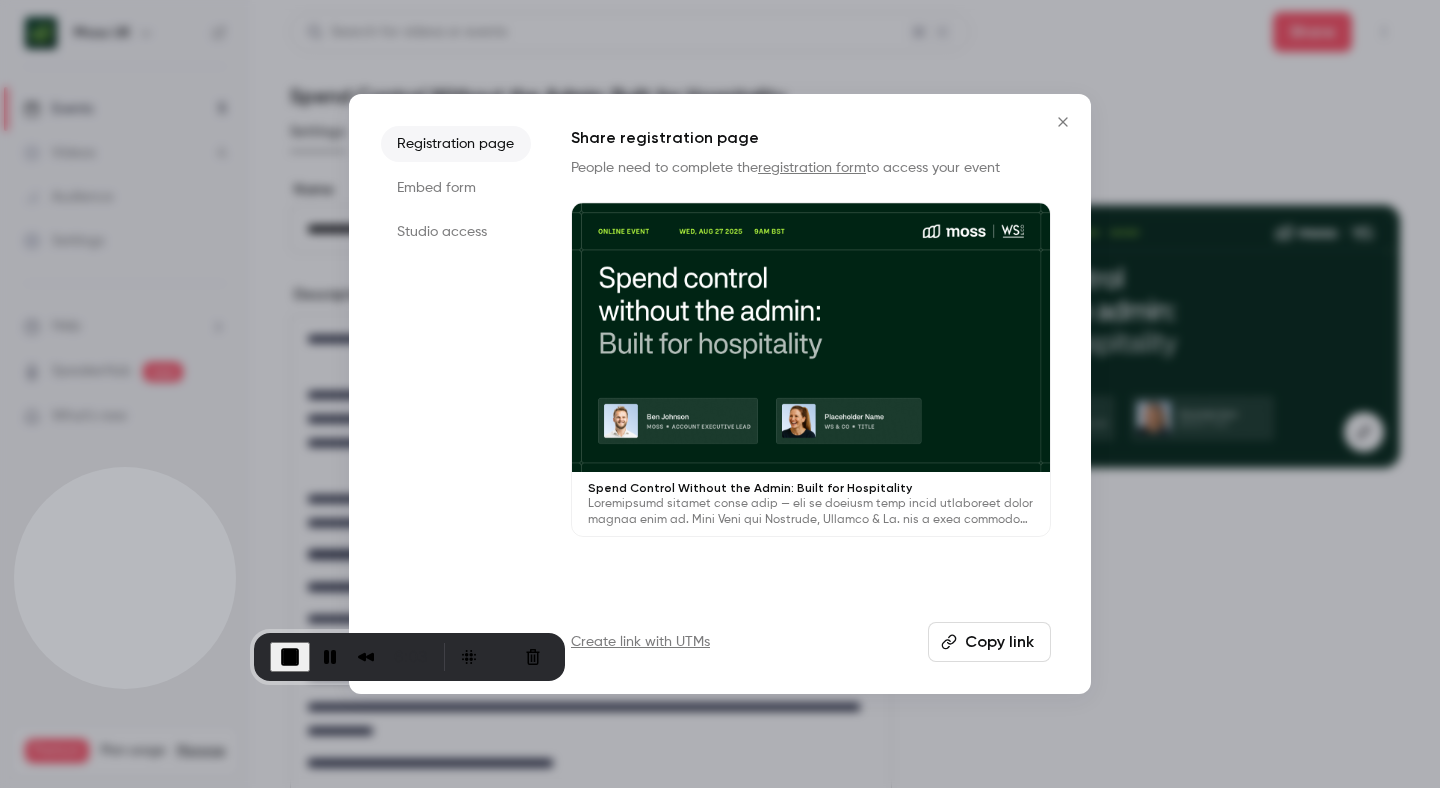 click on "Copy link" at bounding box center (989, 642) 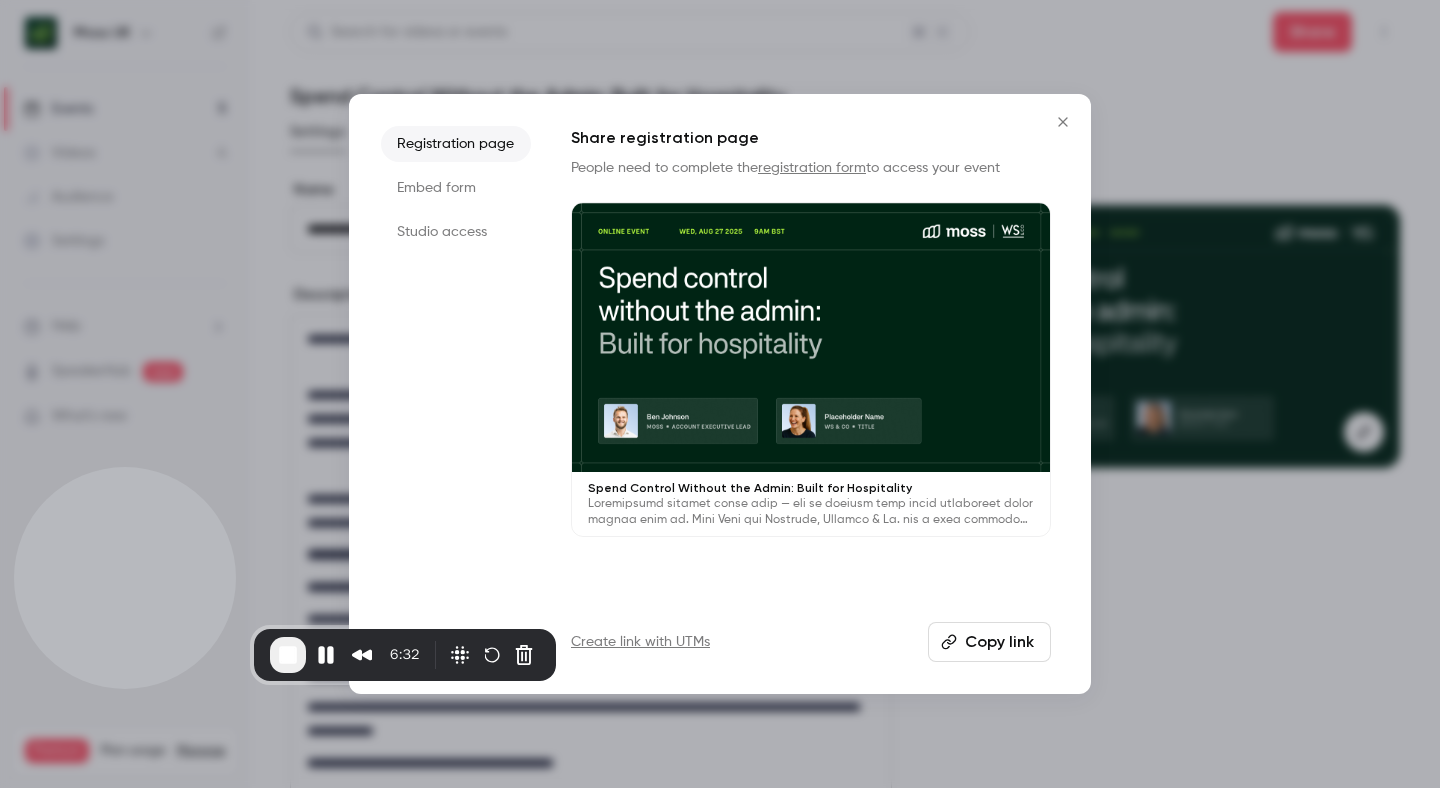 click 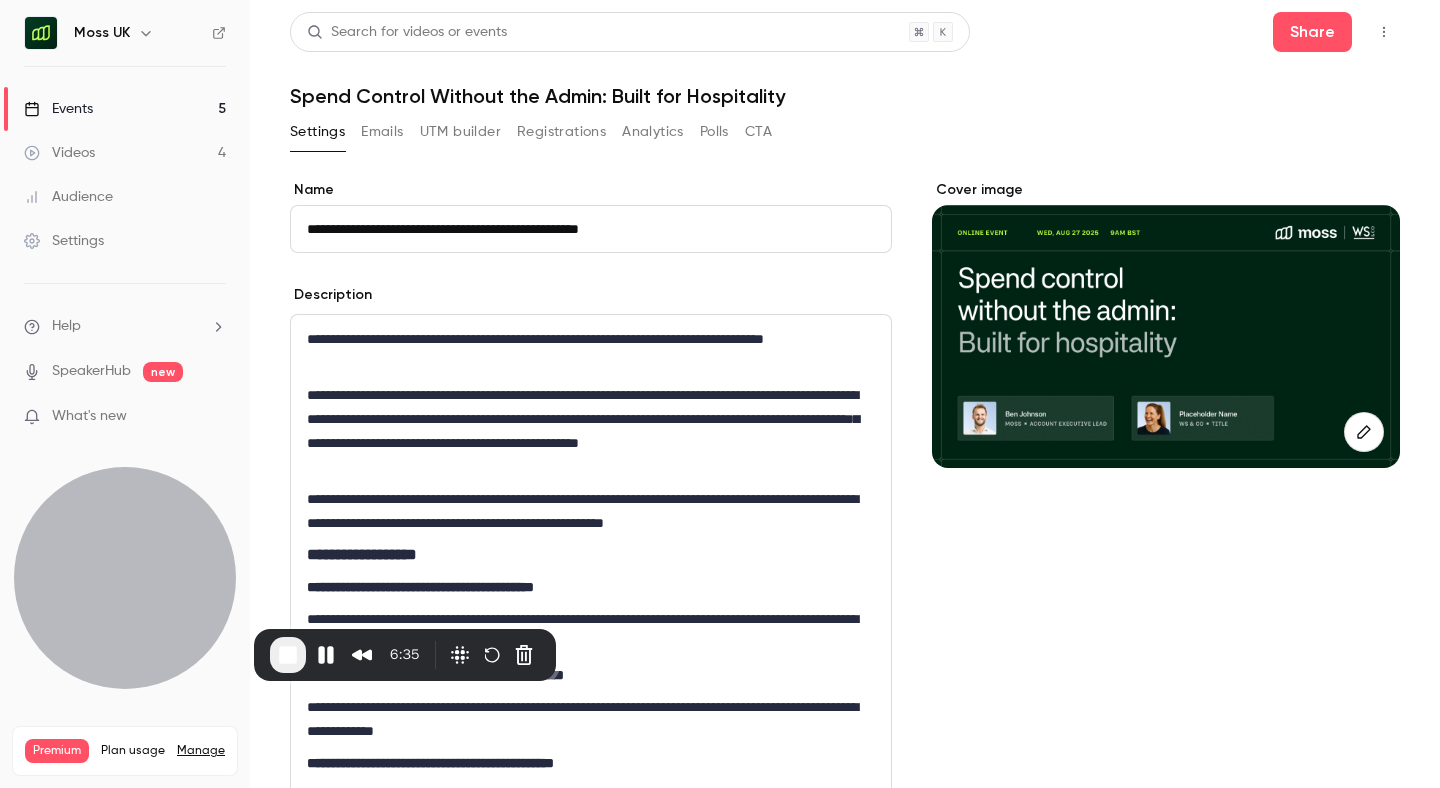 click on "Emails" at bounding box center (382, 132) 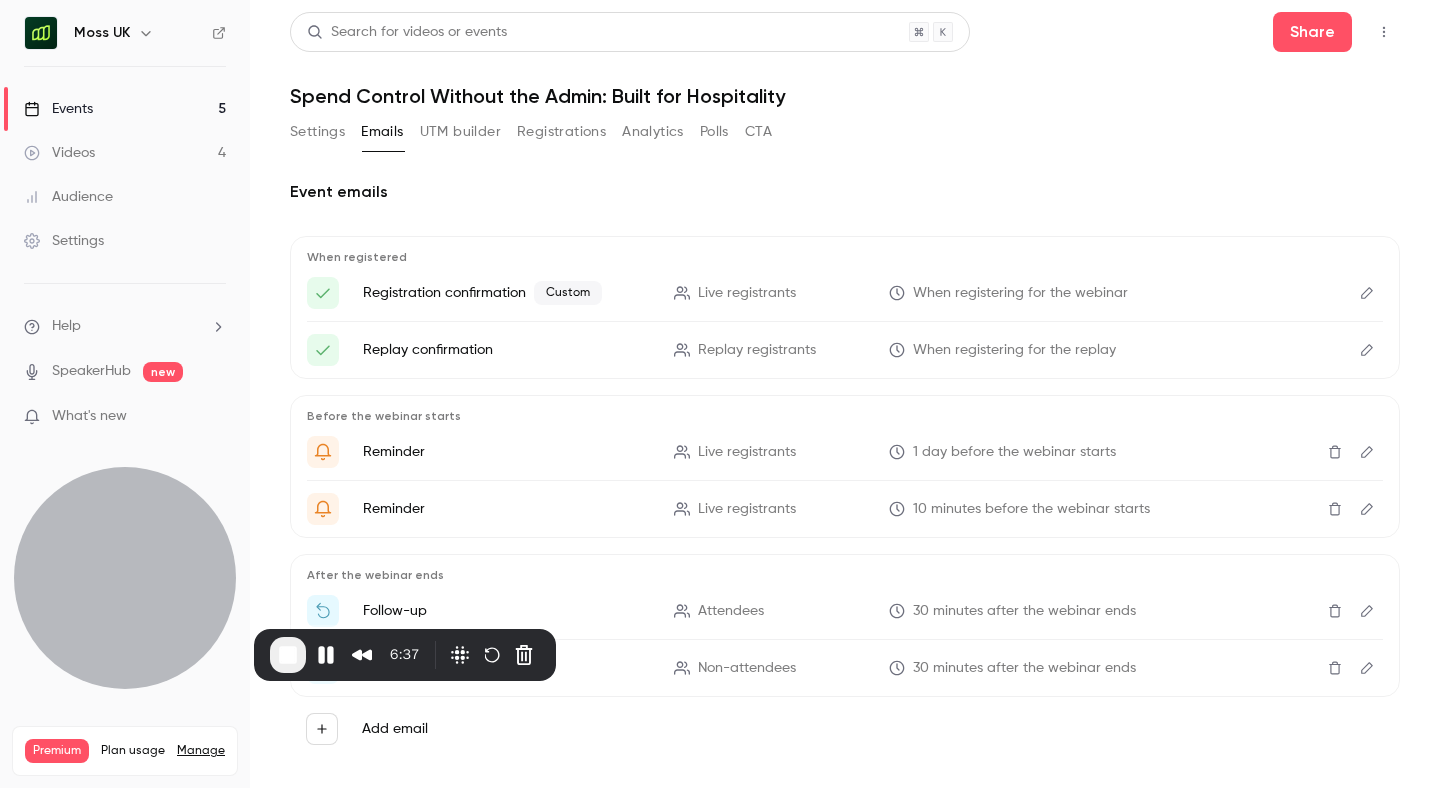 scroll, scrollTop: 25, scrollLeft: 0, axis: vertical 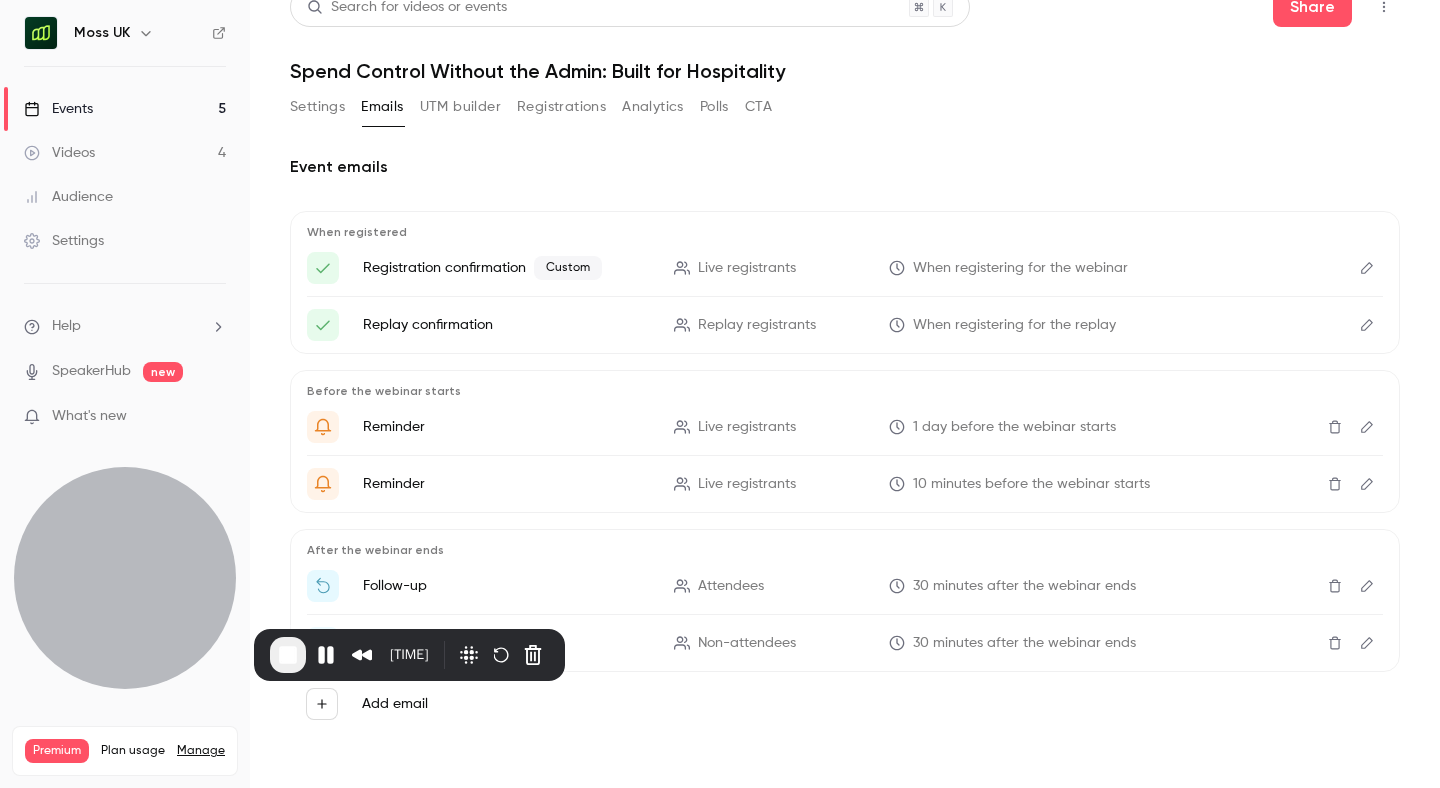 click 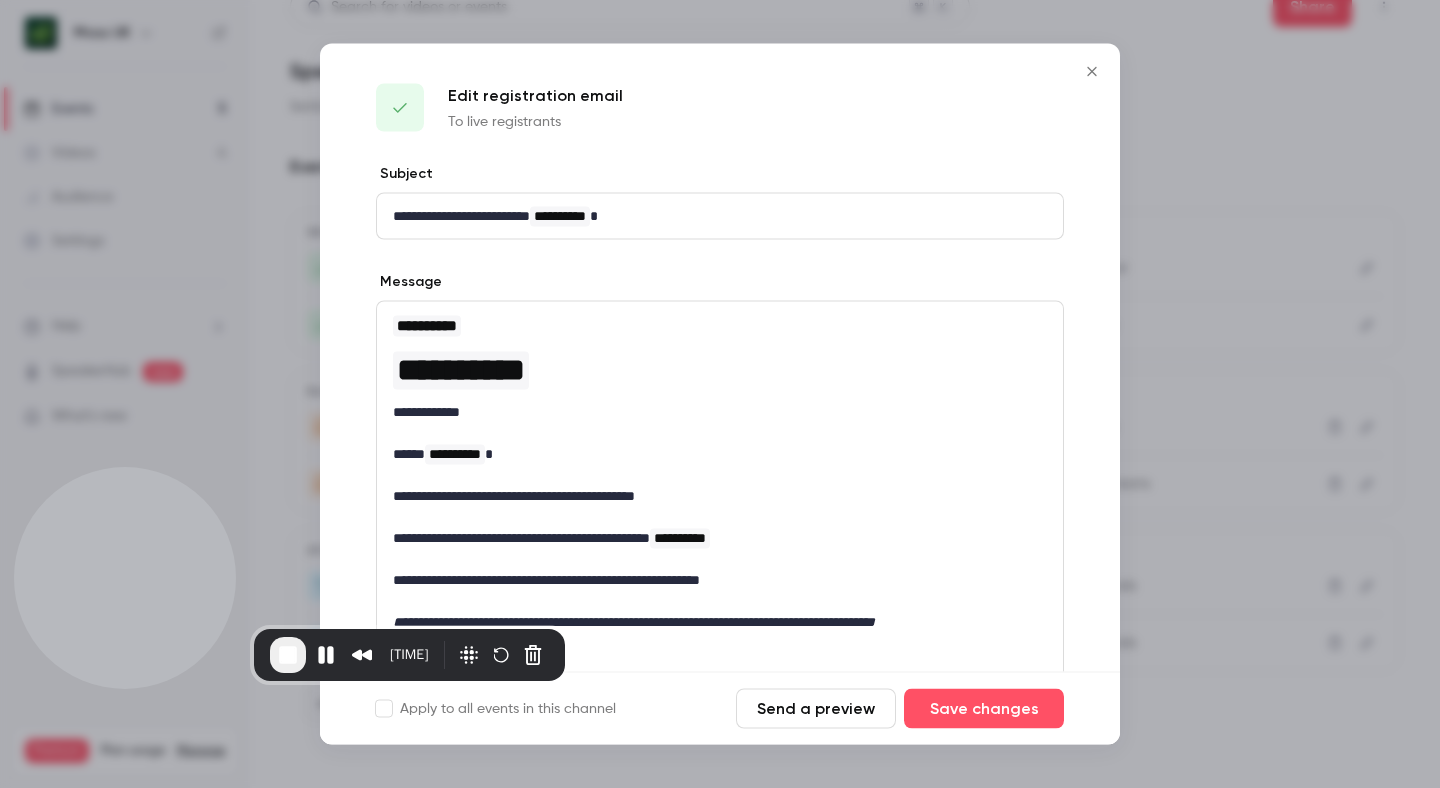 click on "**********" at bounding box center [560, 216] 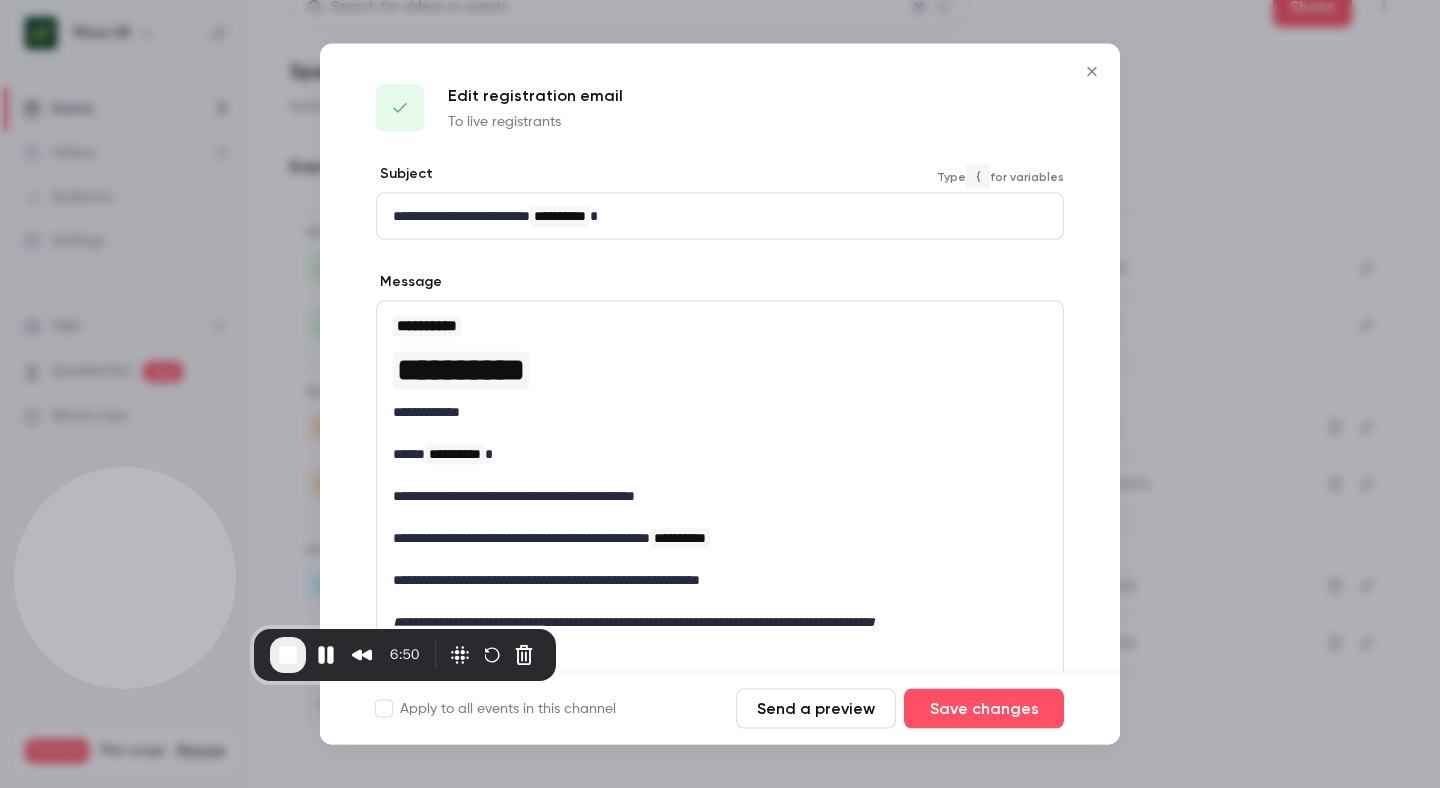 click on "**********" at bounding box center [560, 216] 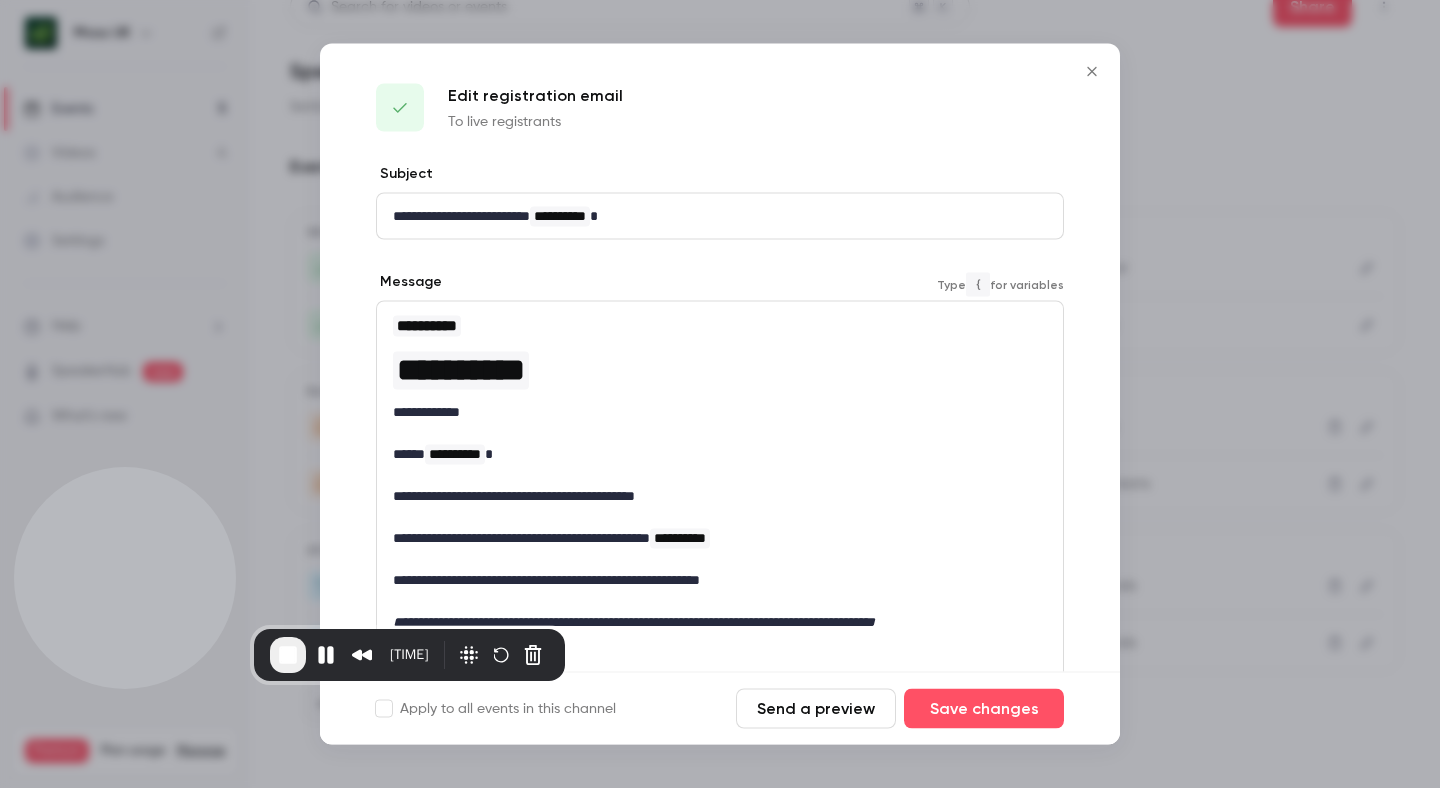 click on "**********" at bounding box center [461, 370] 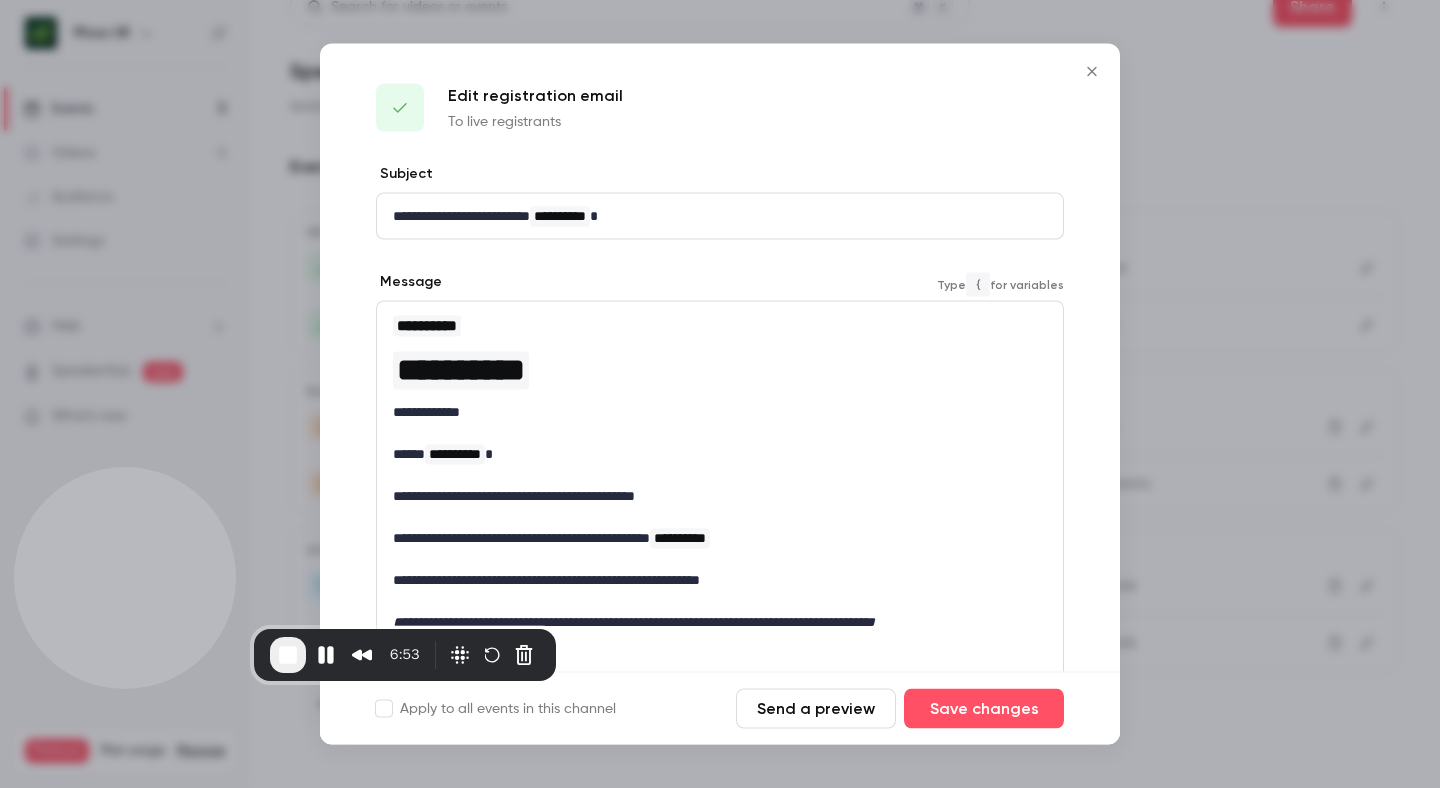 click on "**********" at bounding box center [720, 370] 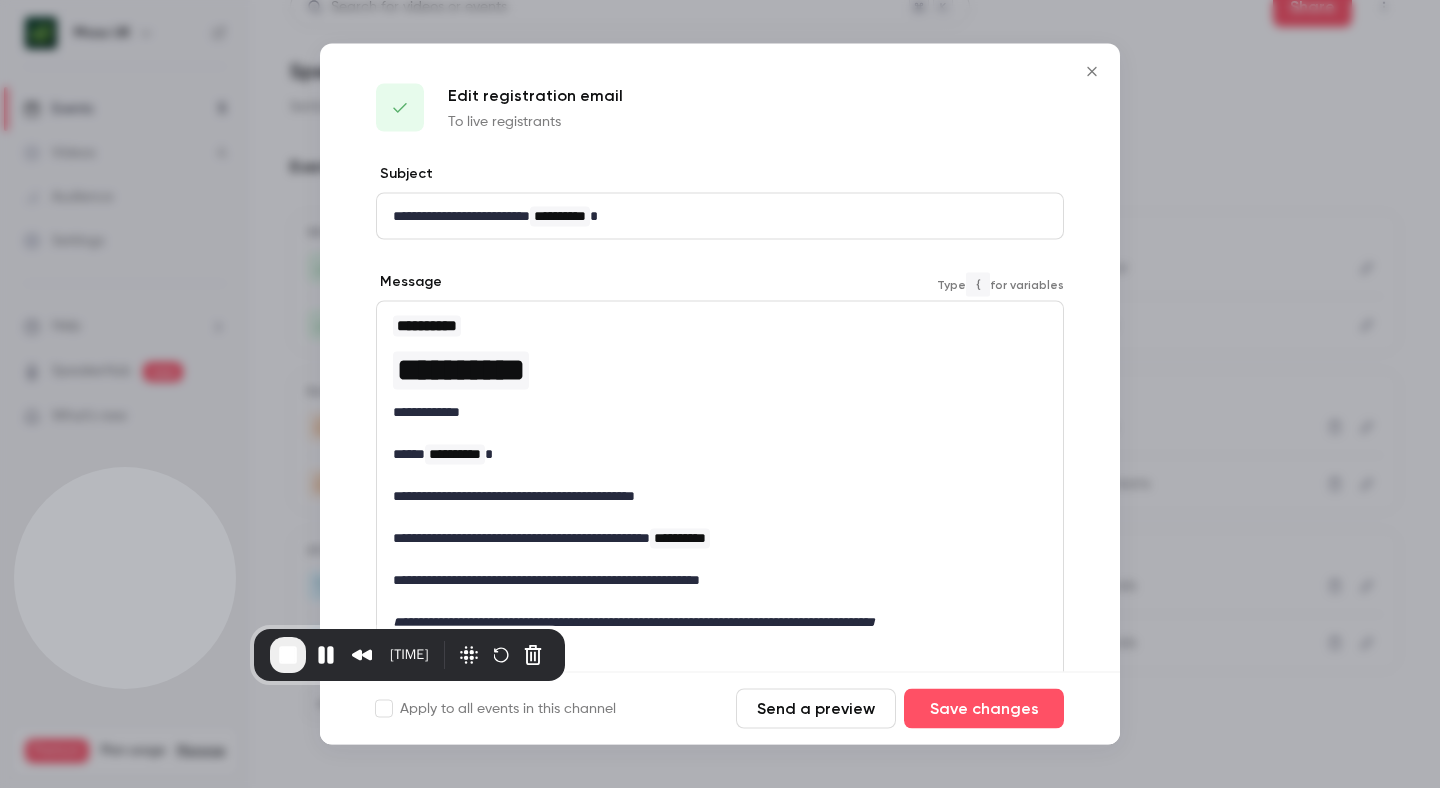 click on "**********" at bounding box center [720, 326] 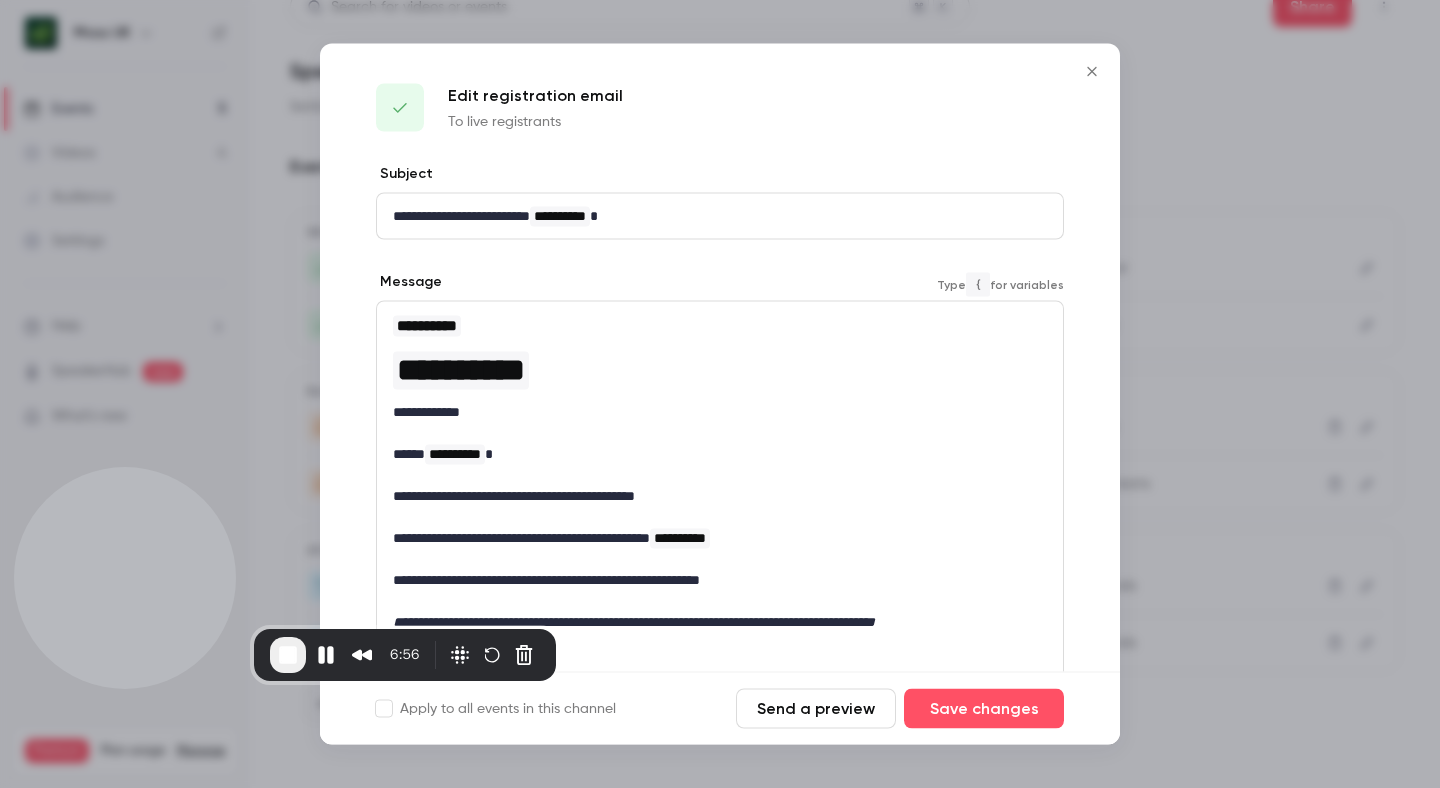click on "**********" at bounding box center [720, 370] 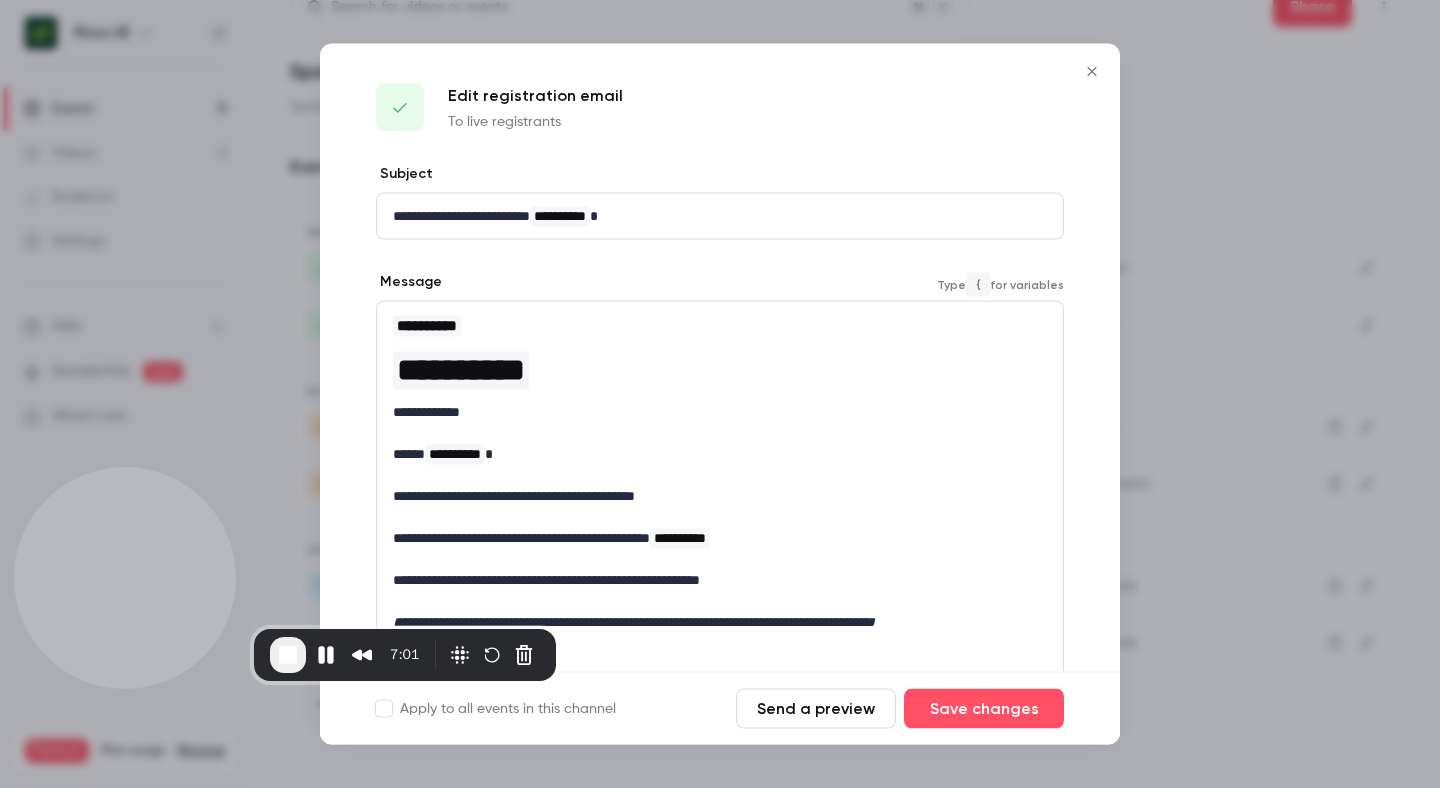 click at bounding box center (720, 517) 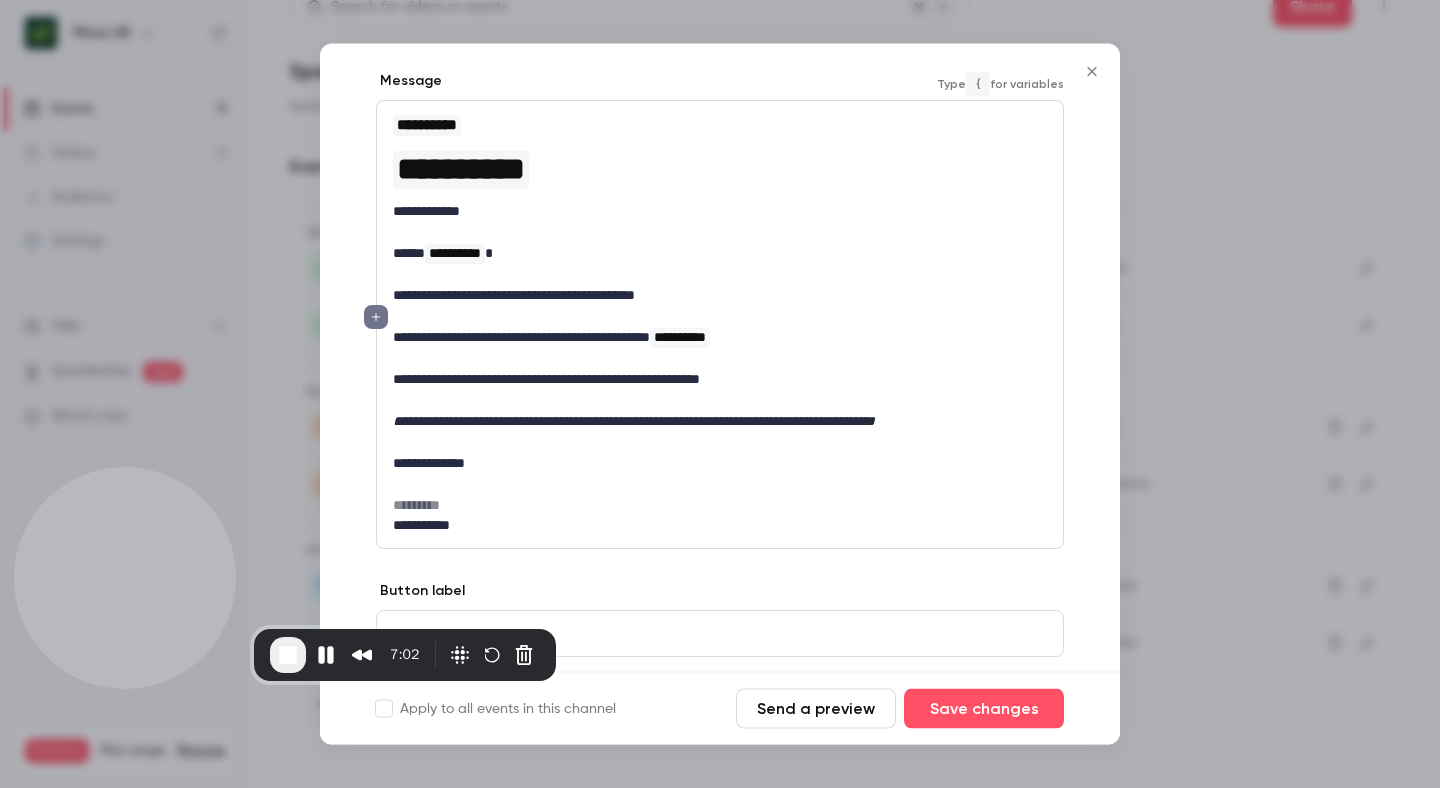 scroll, scrollTop: 210, scrollLeft: 0, axis: vertical 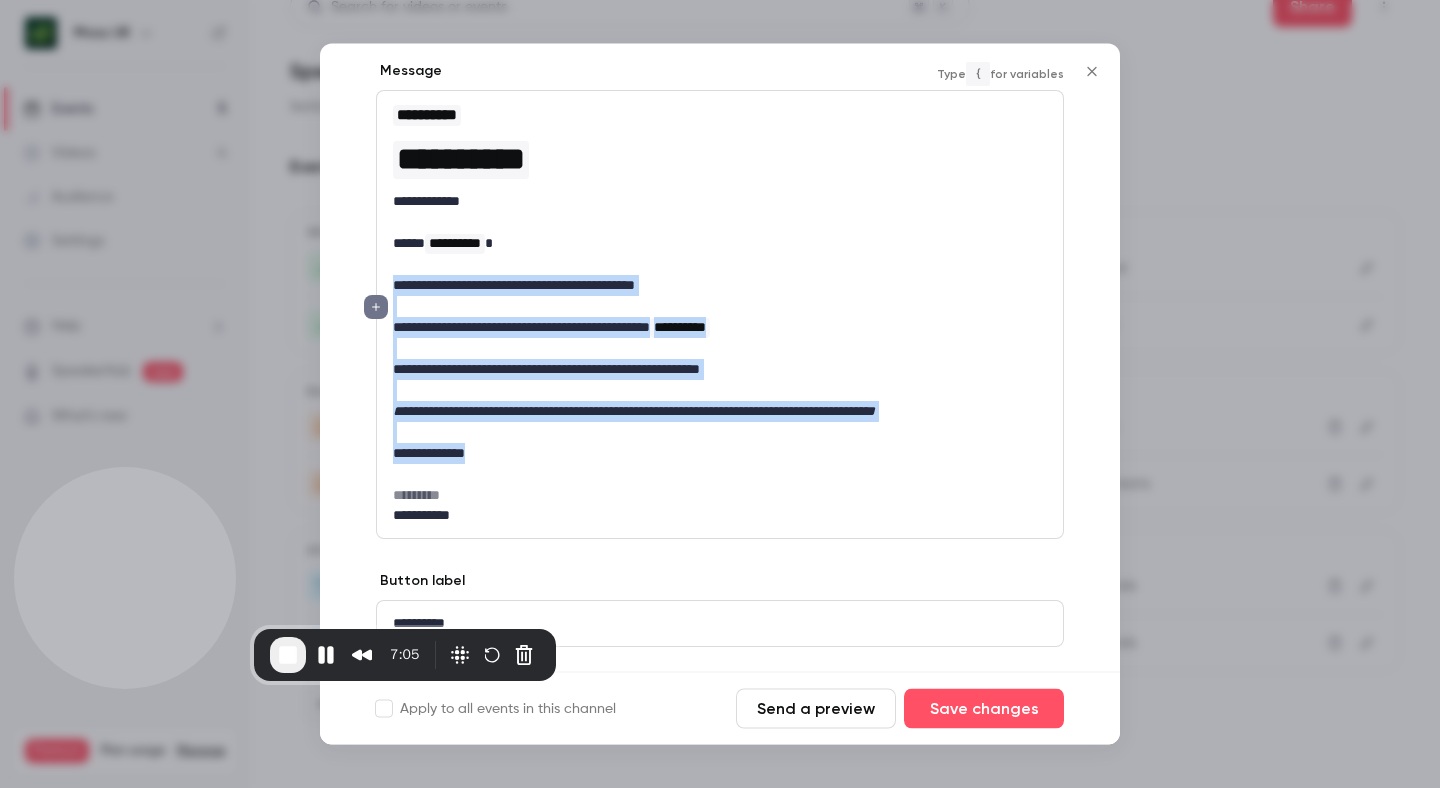 drag, startPoint x: 386, startPoint y: 287, endPoint x: 988, endPoint y: 456, distance: 625.2719 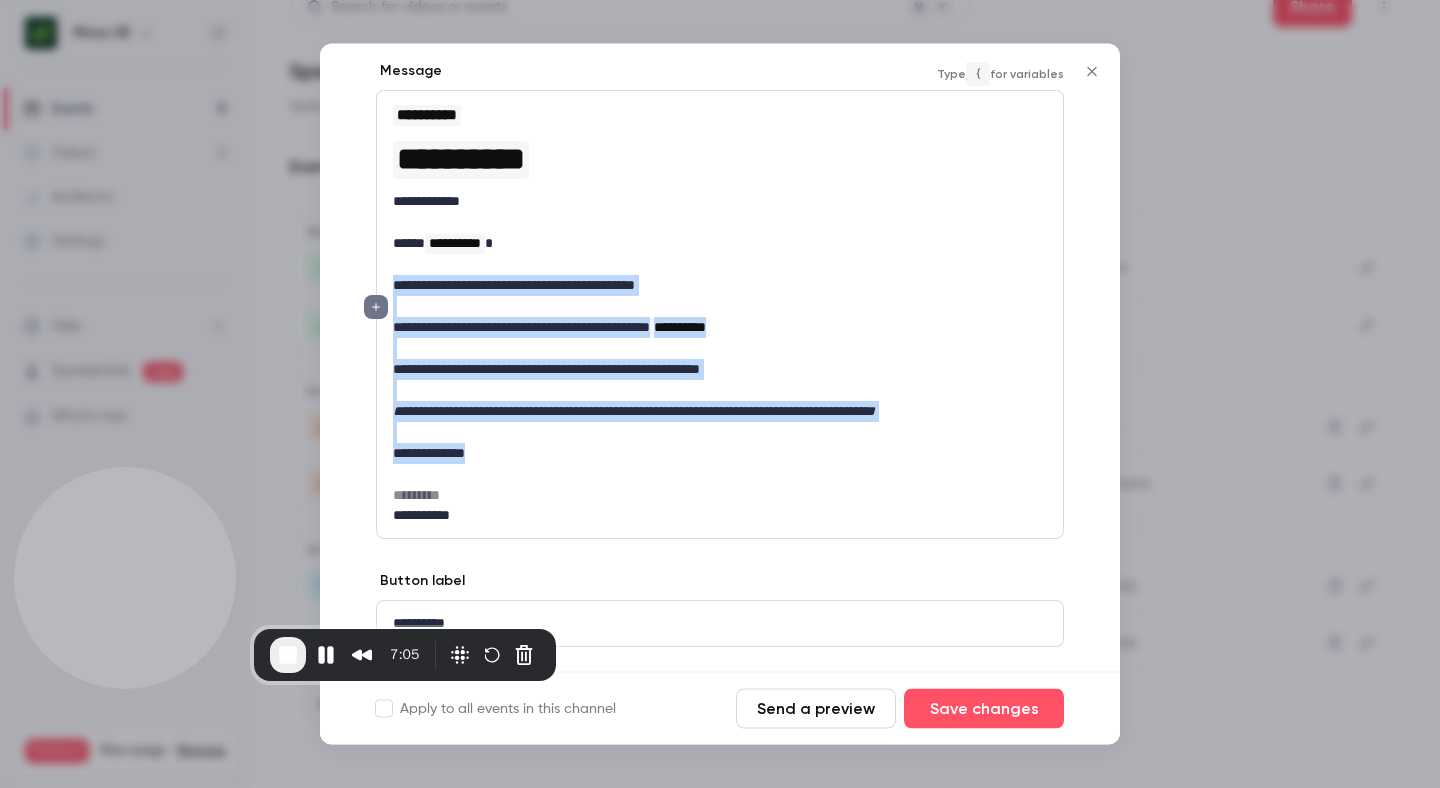 click on "**********" at bounding box center [720, 315] 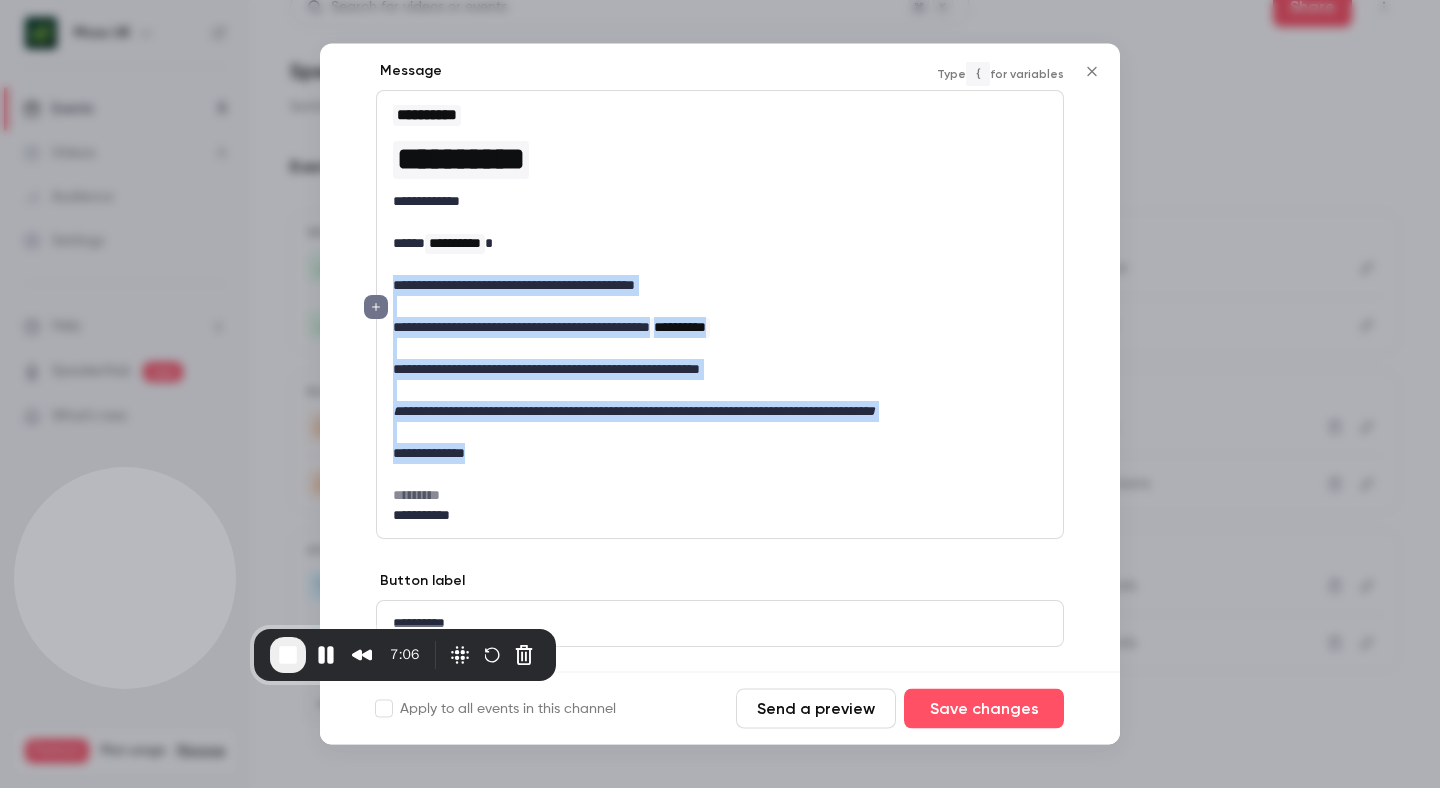 click at bounding box center (720, 433) 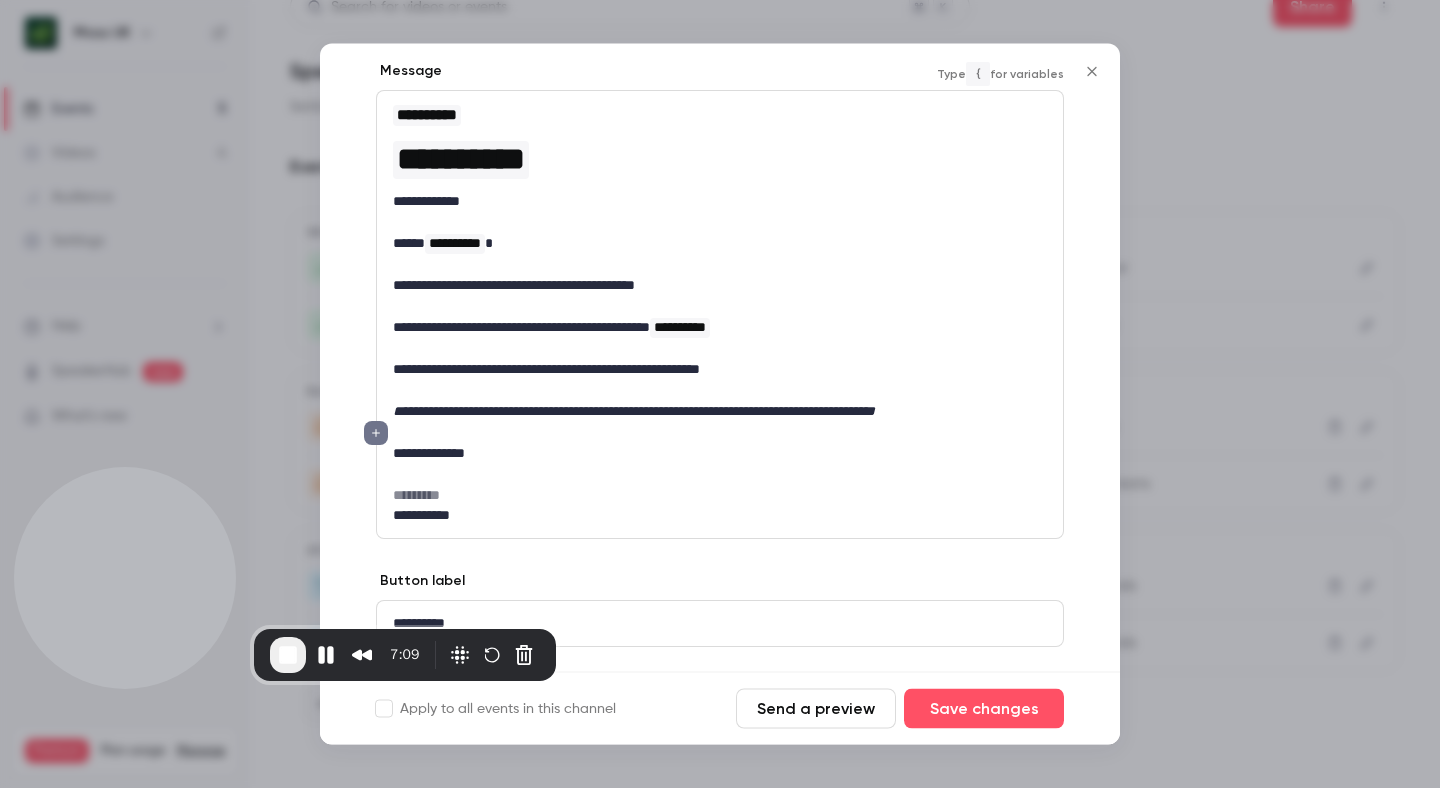 scroll, scrollTop: 258, scrollLeft: 0, axis: vertical 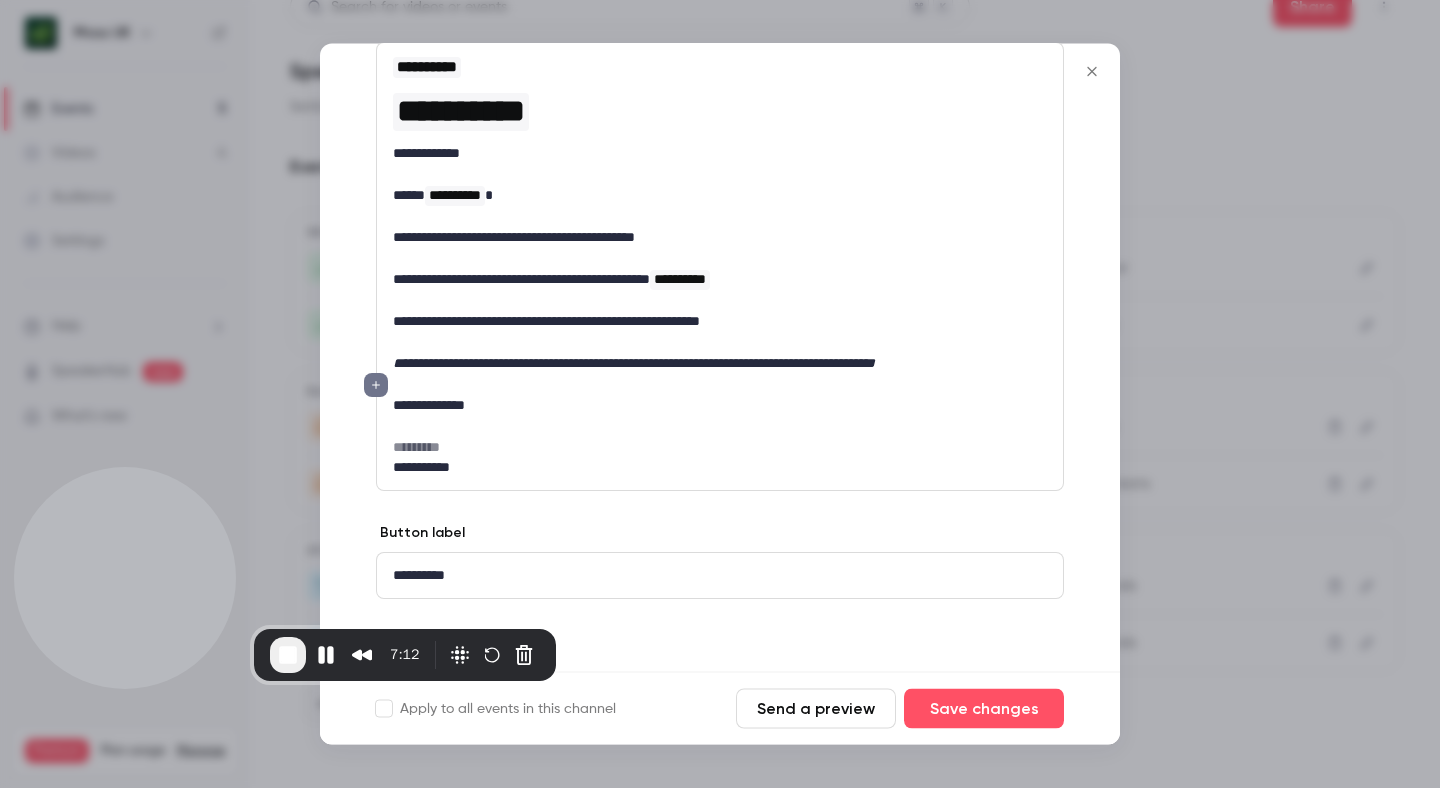 click on "**********" at bounding box center (720, 576) 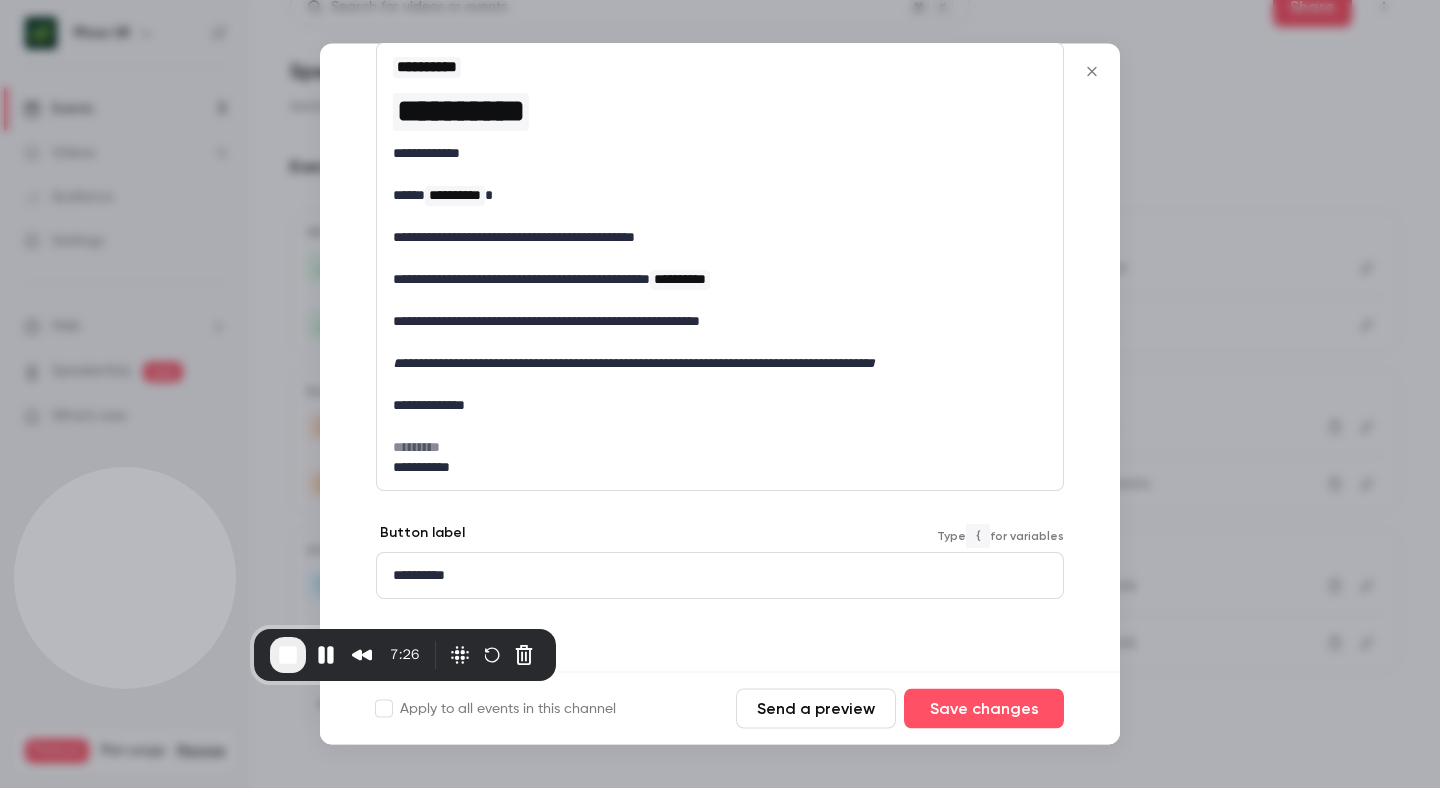 click on "Send a preview" at bounding box center (816, 709) 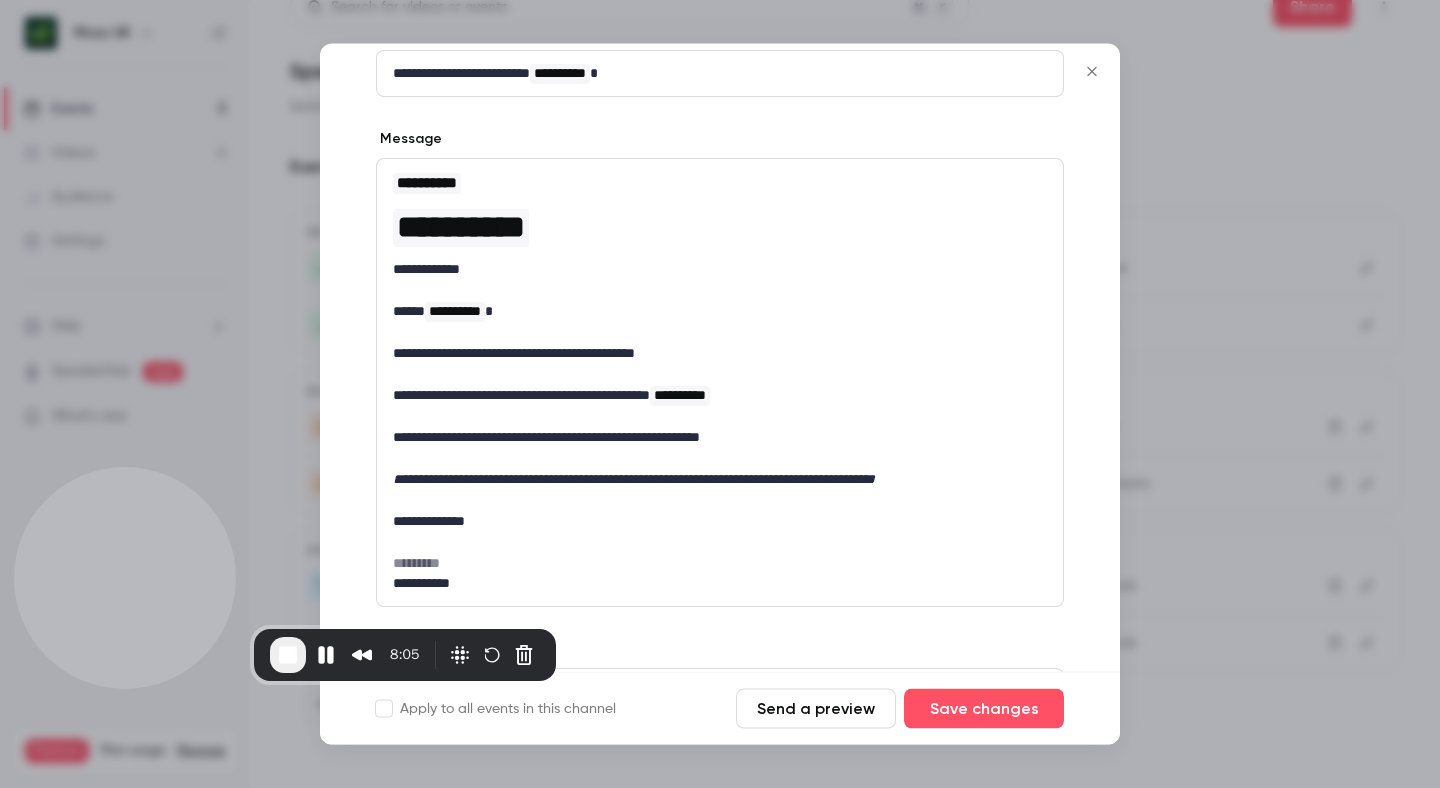 scroll, scrollTop: 246, scrollLeft: 0, axis: vertical 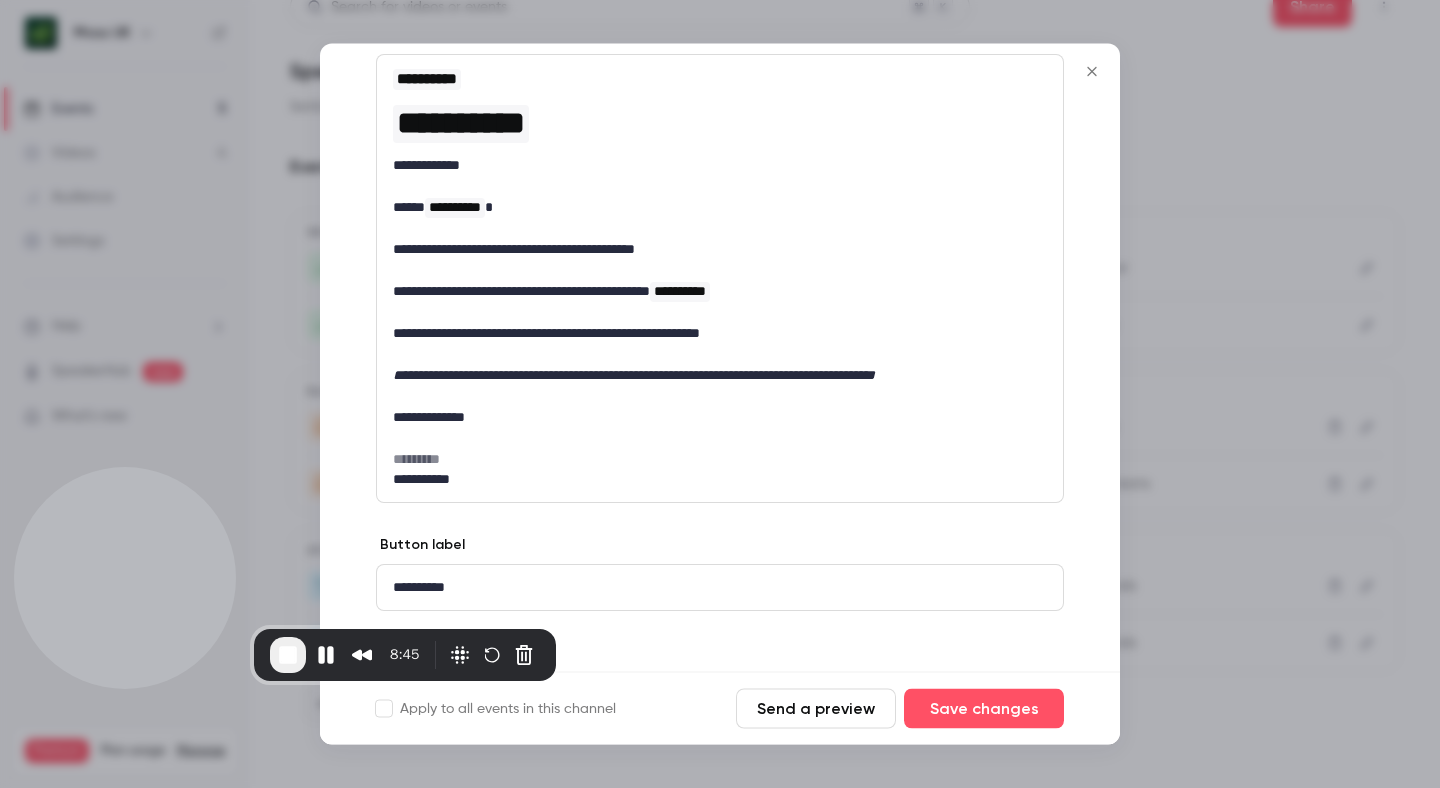 click 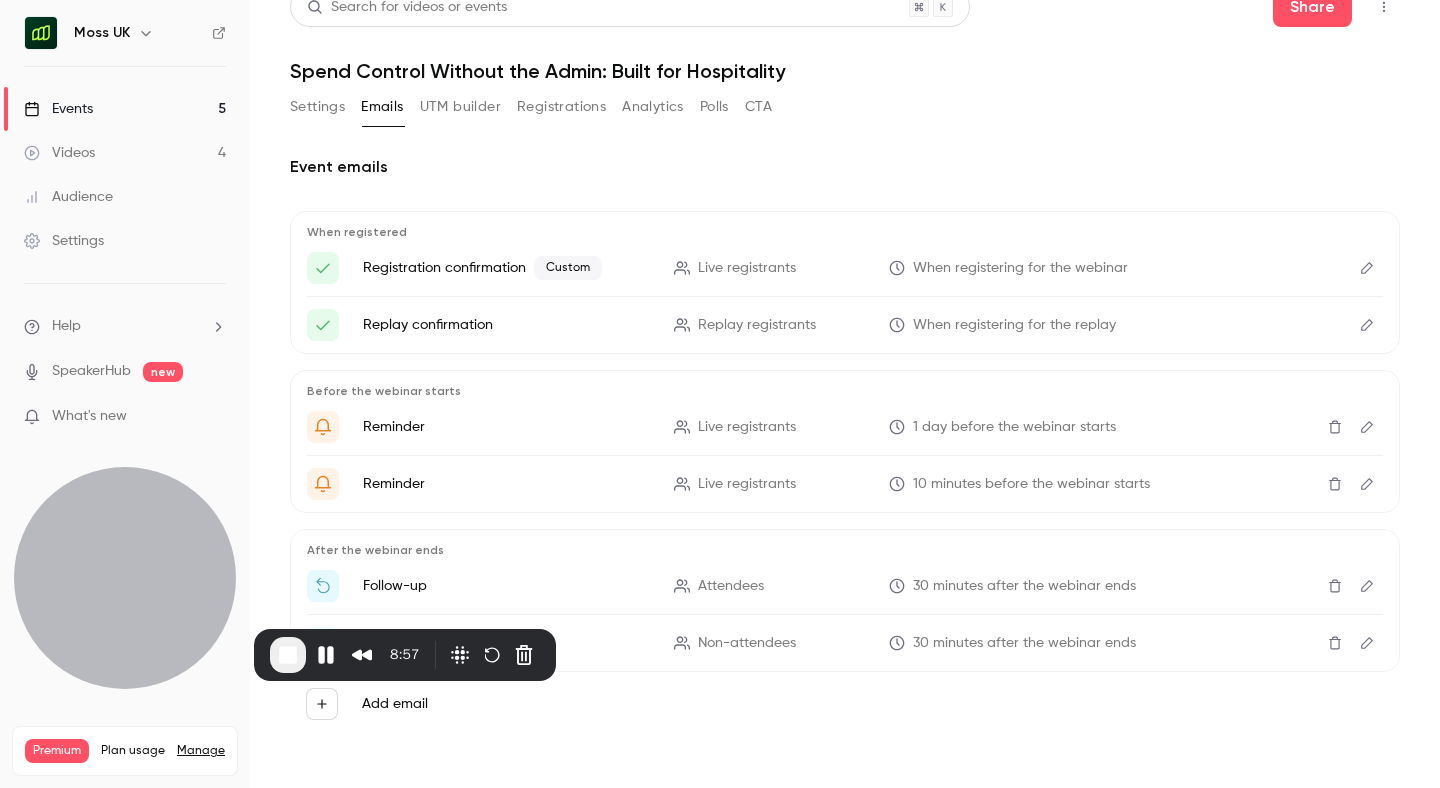 click 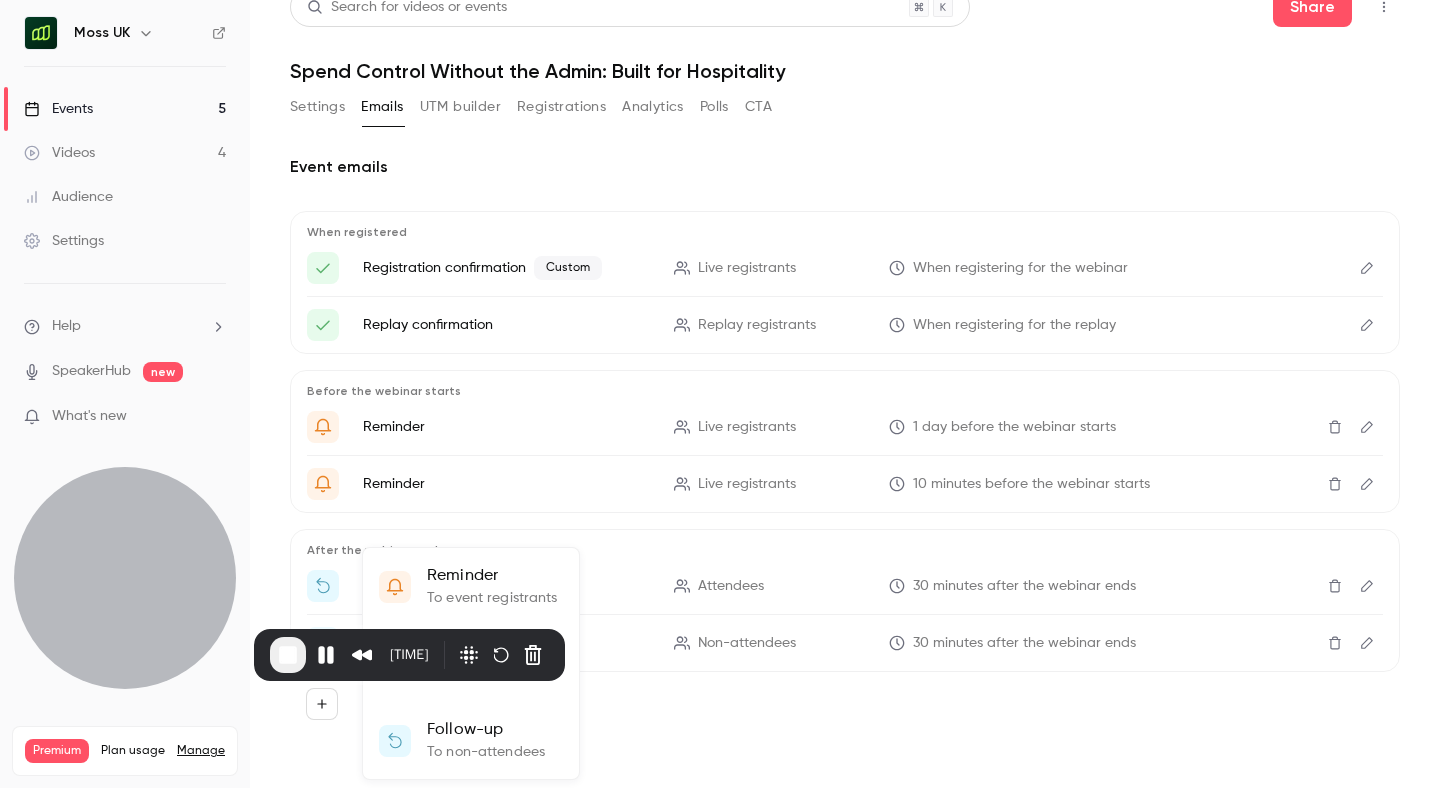 click on "Reminder To event registrants" at bounding box center [471, 586] 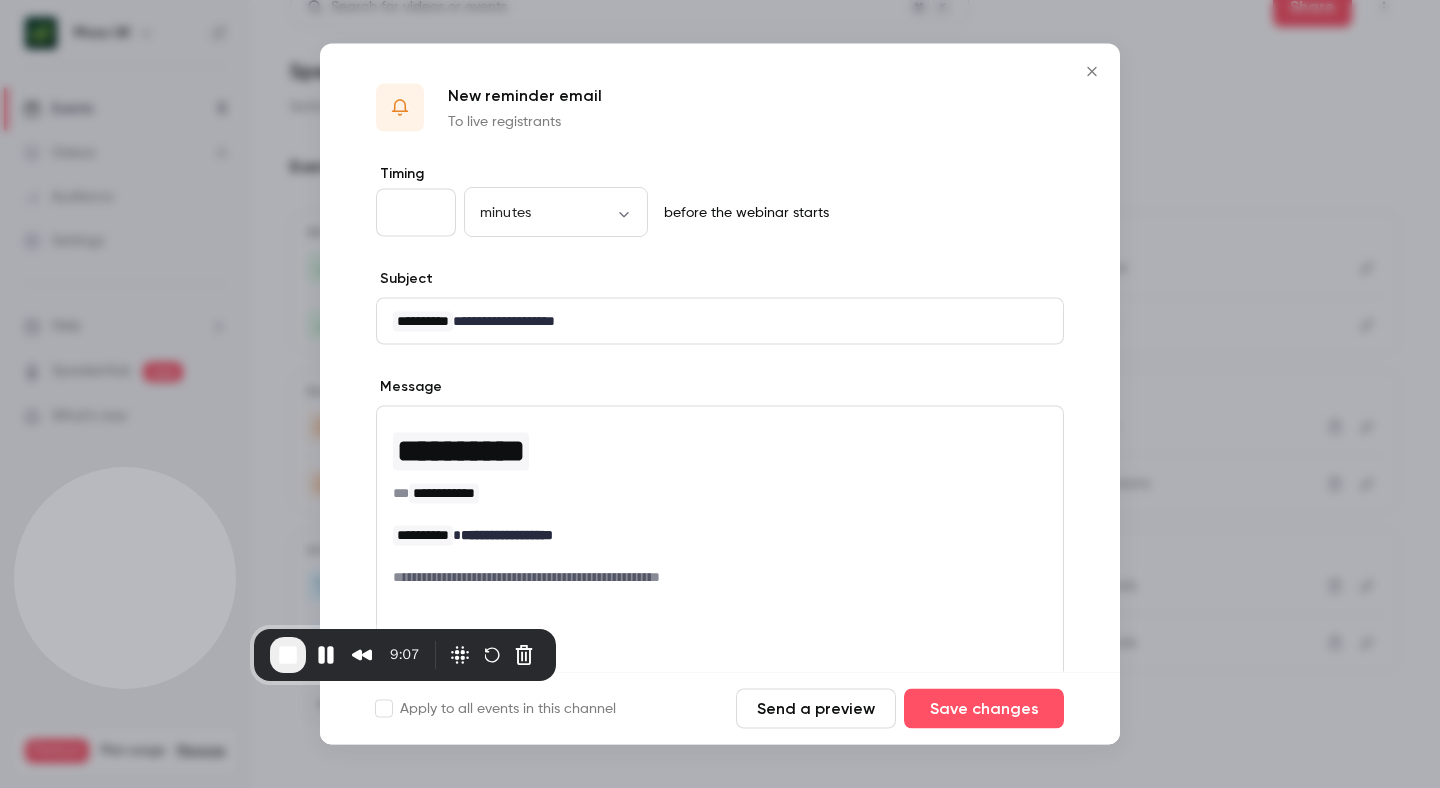 click 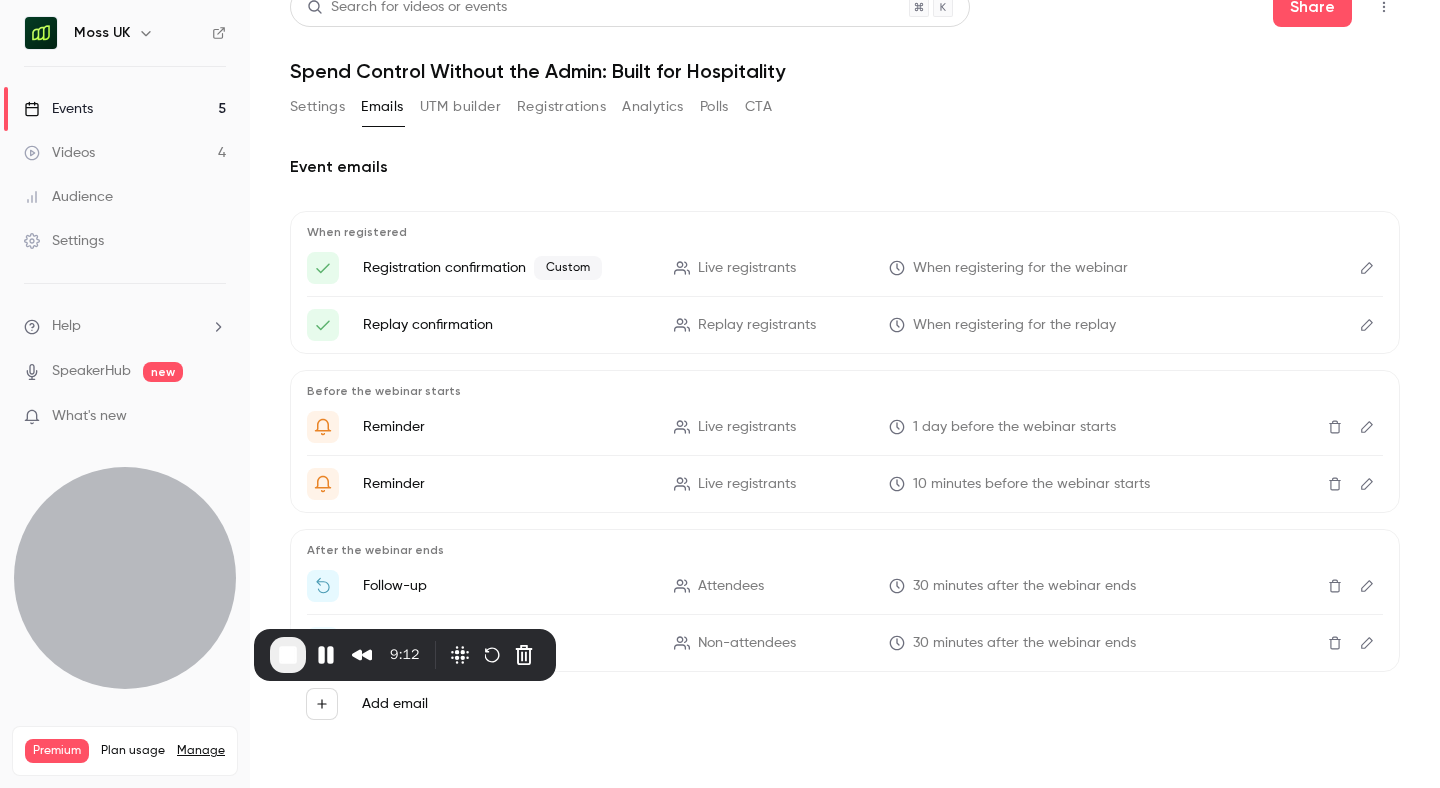 click 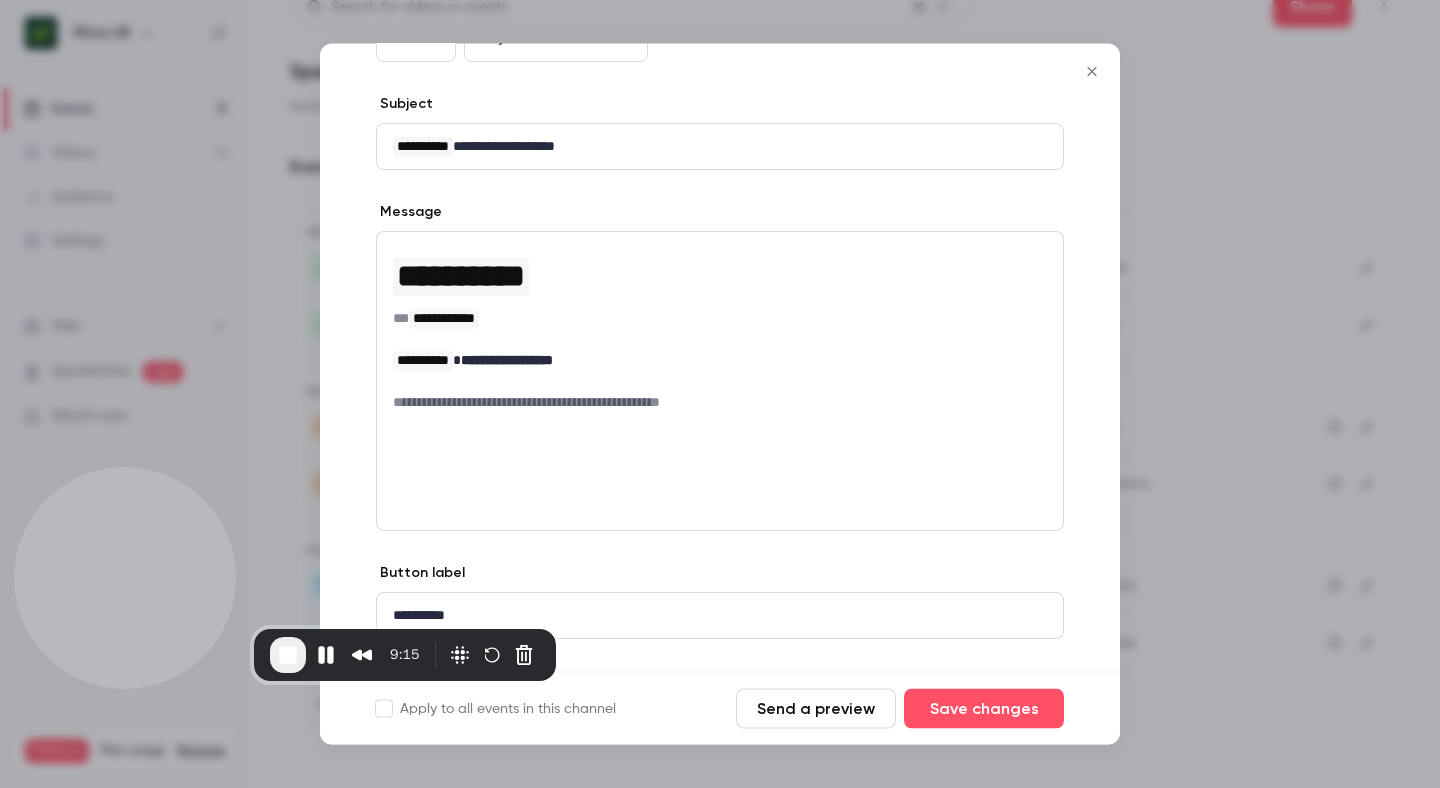scroll, scrollTop: 214, scrollLeft: 0, axis: vertical 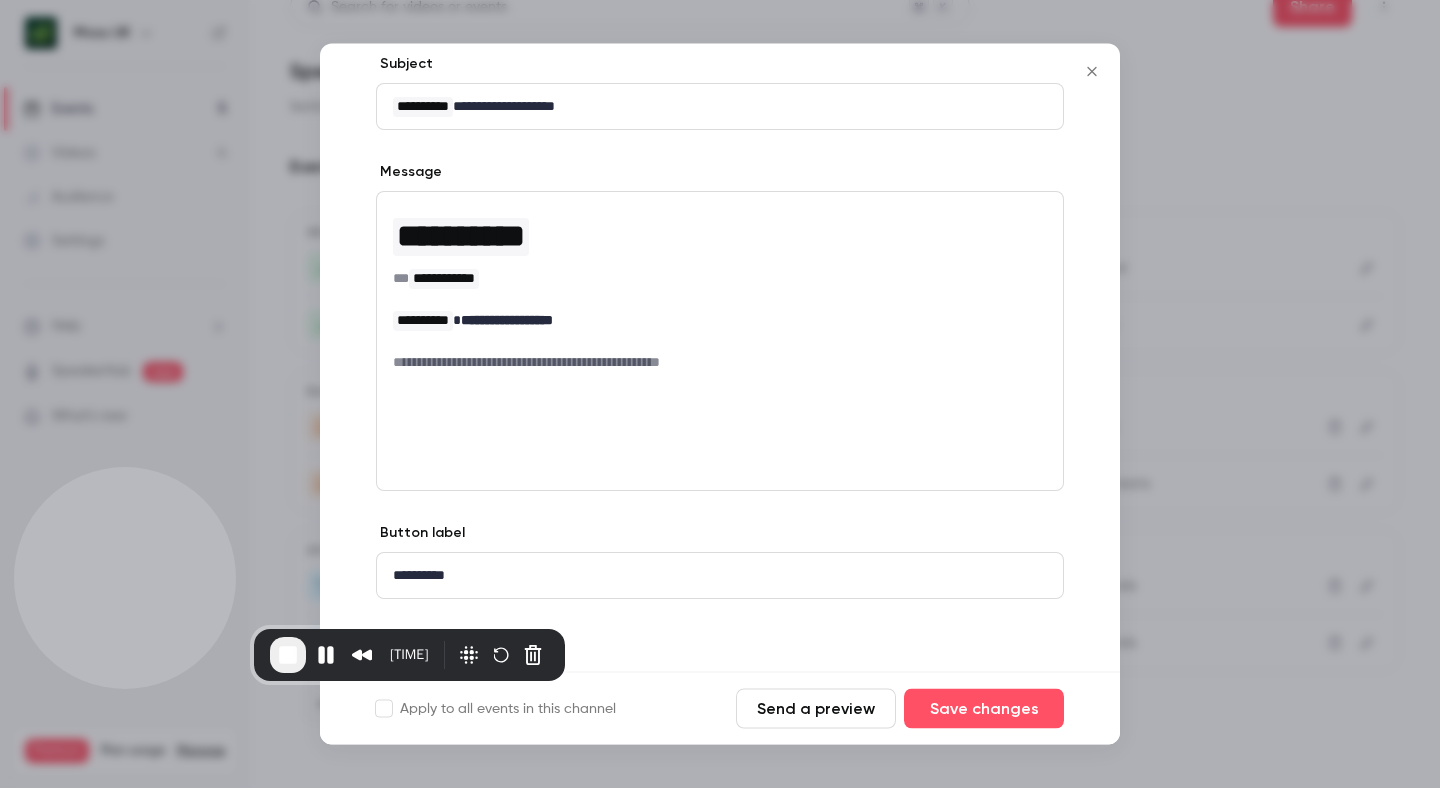 click 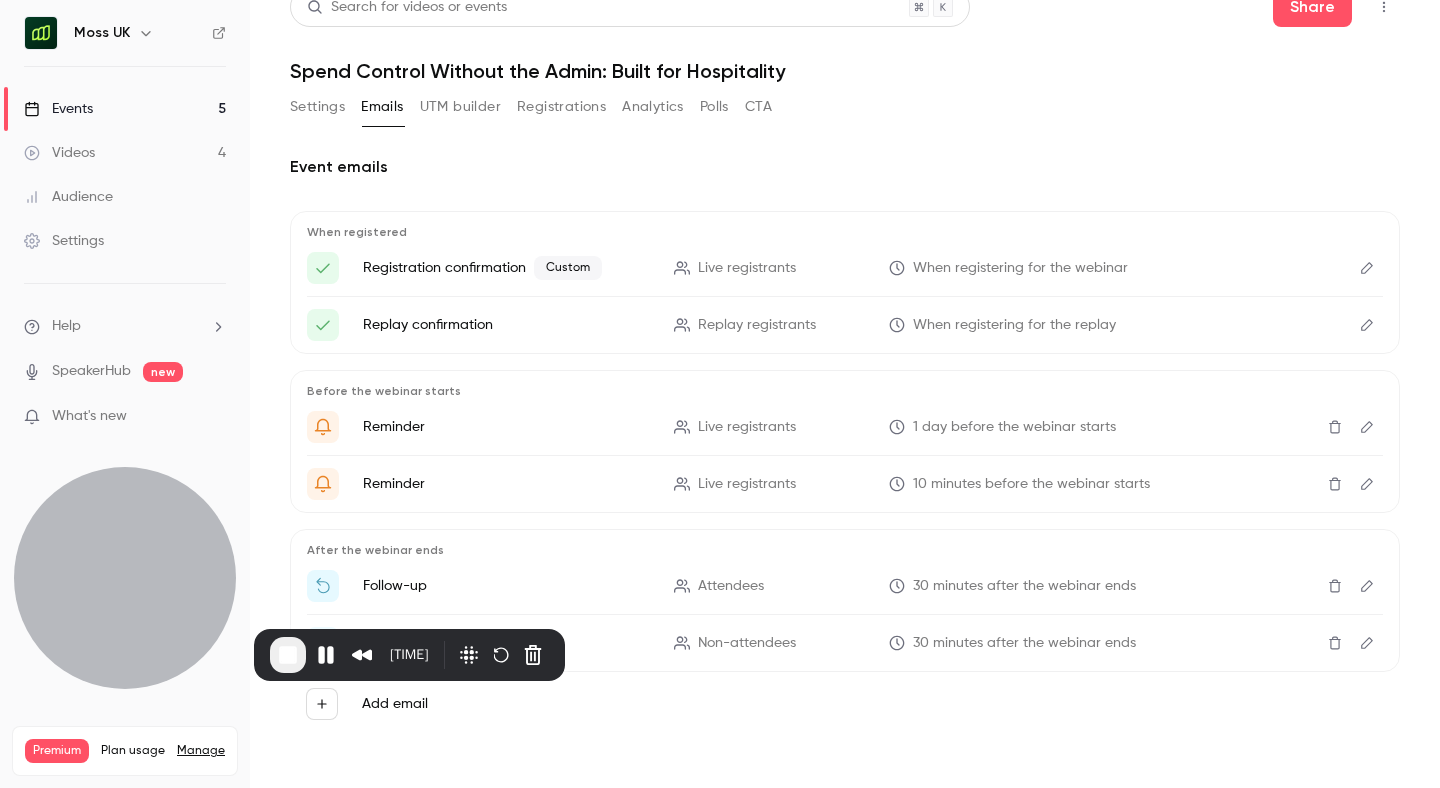 click 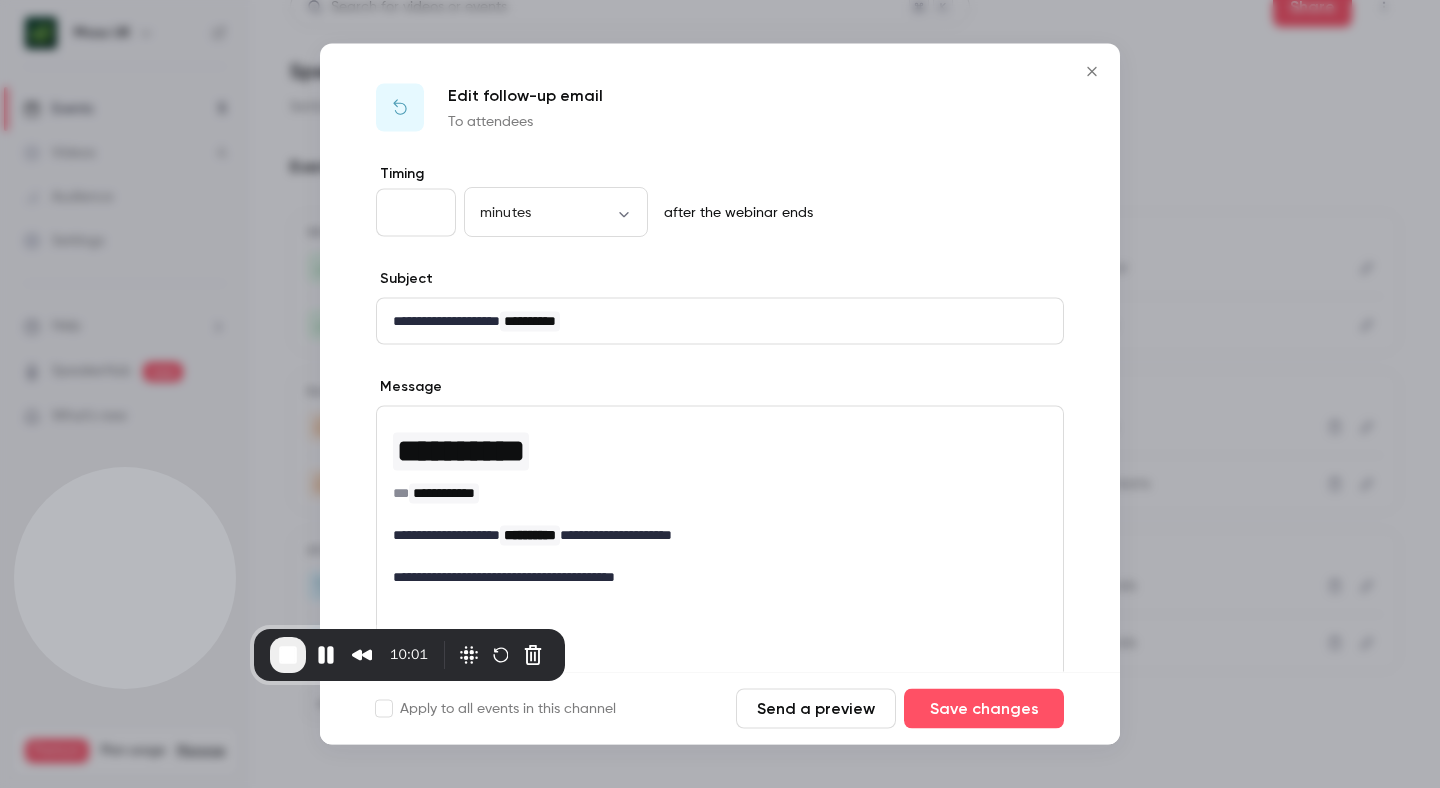 click 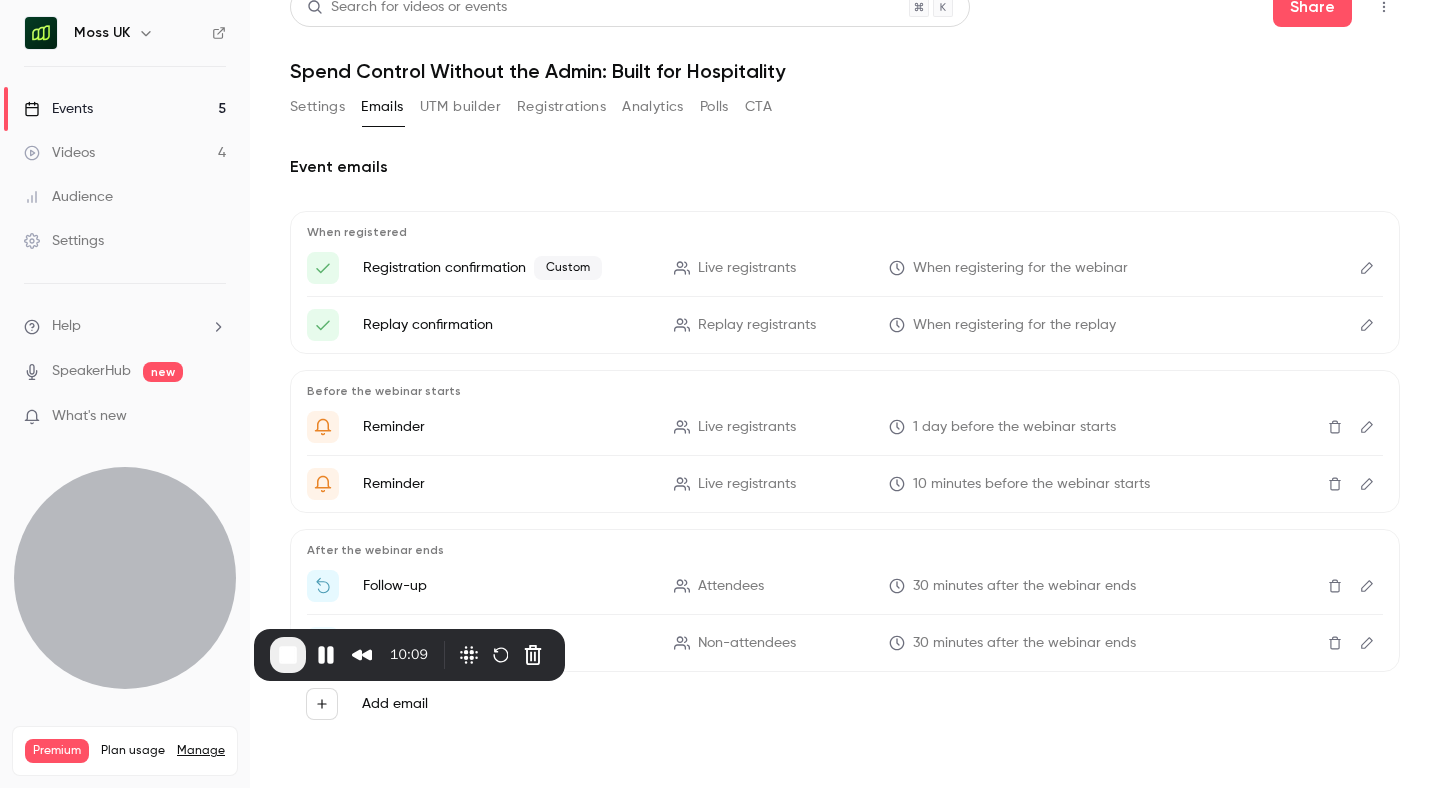 scroll, scrollTop: 0, scrollLeft: 0, axis: both 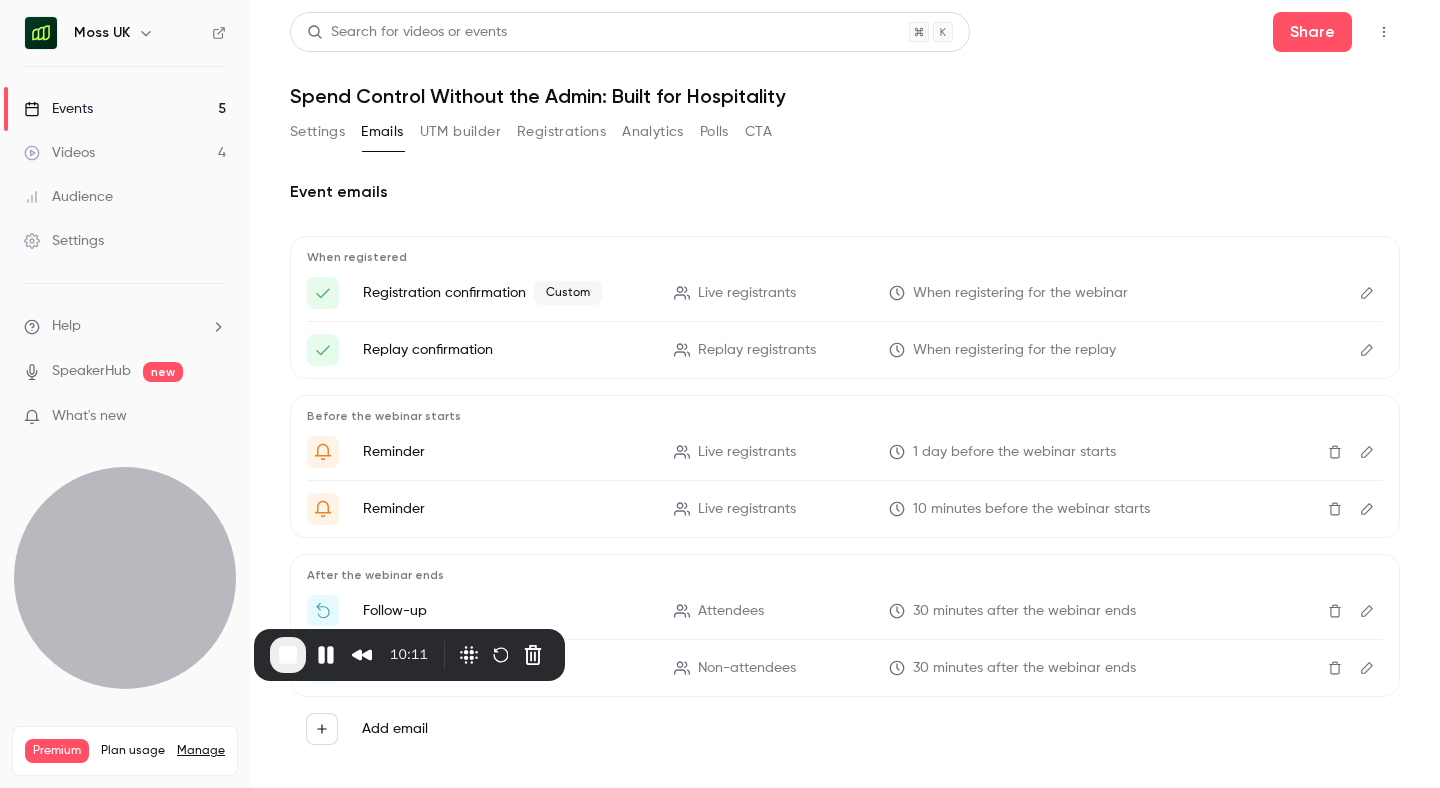 click on "UTM builder" at bounding box center (460, 132) 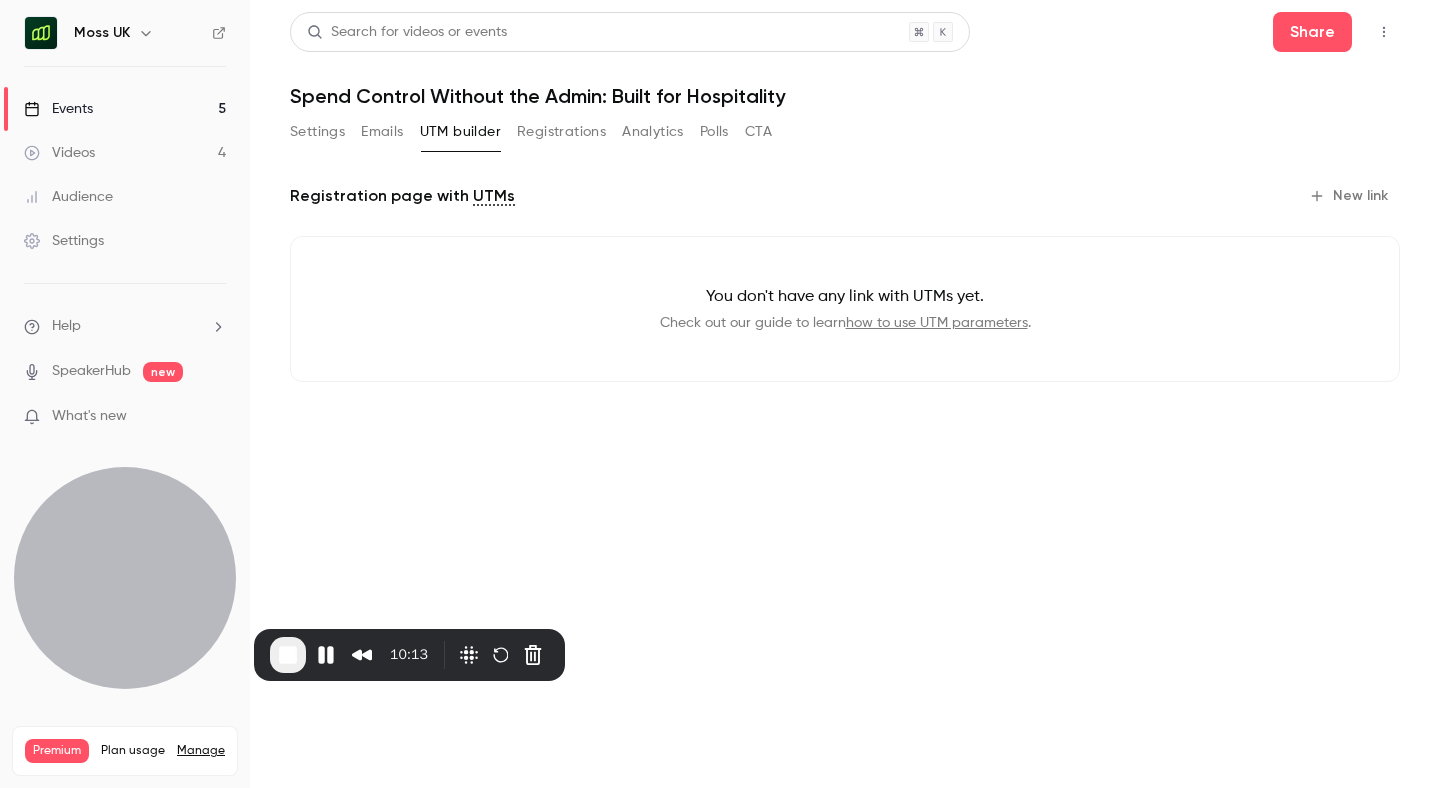 click on "New link" at bounding box center (1350, 196) 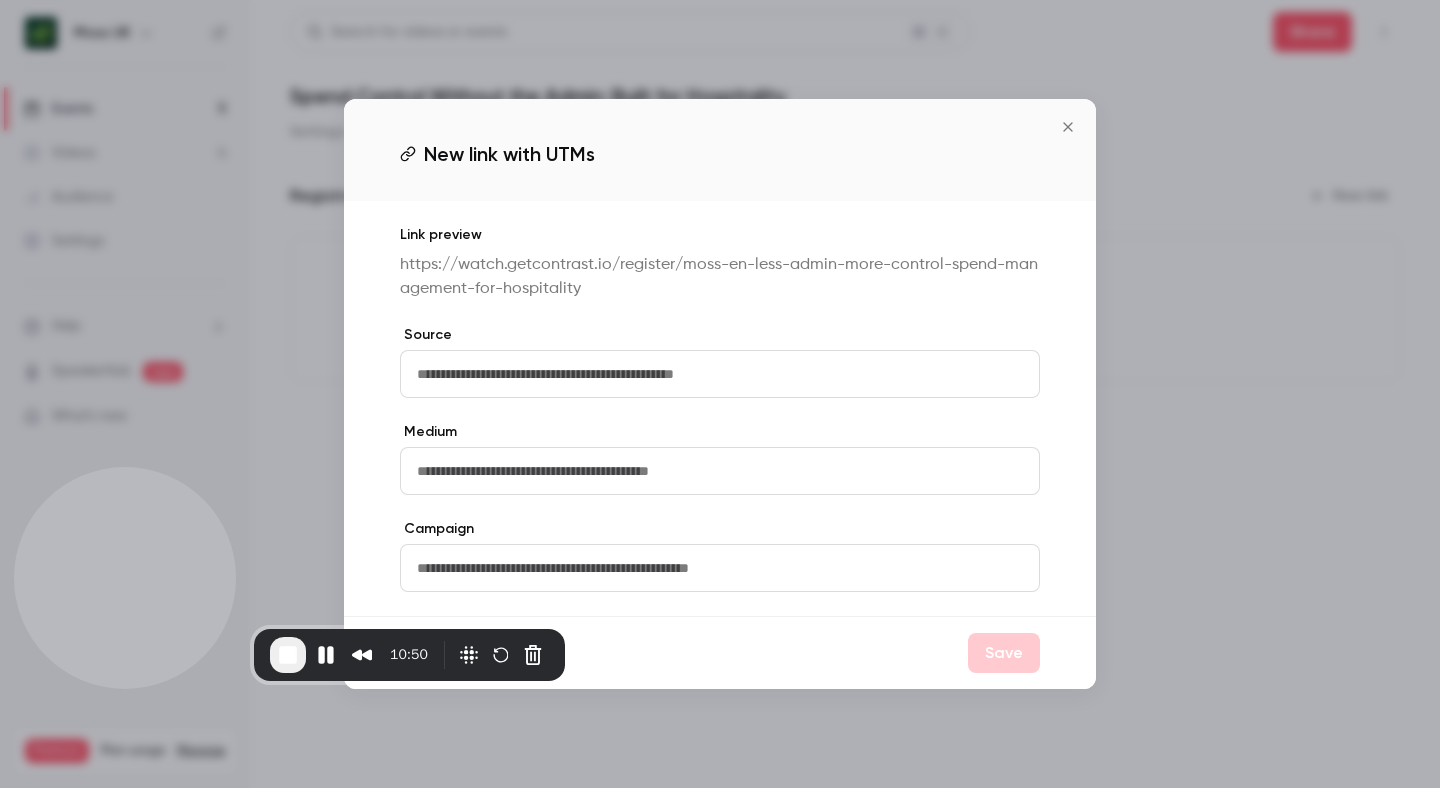 click 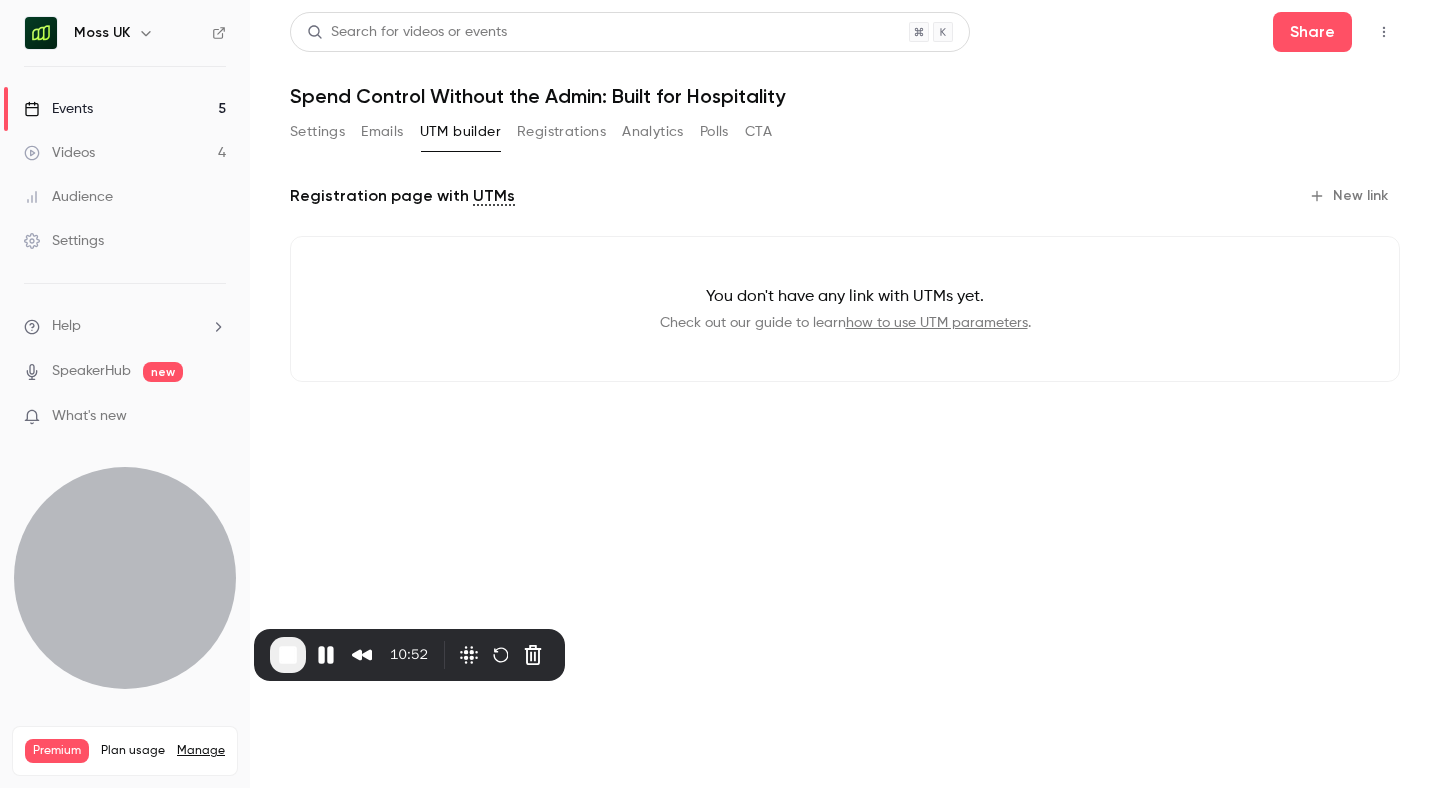 click 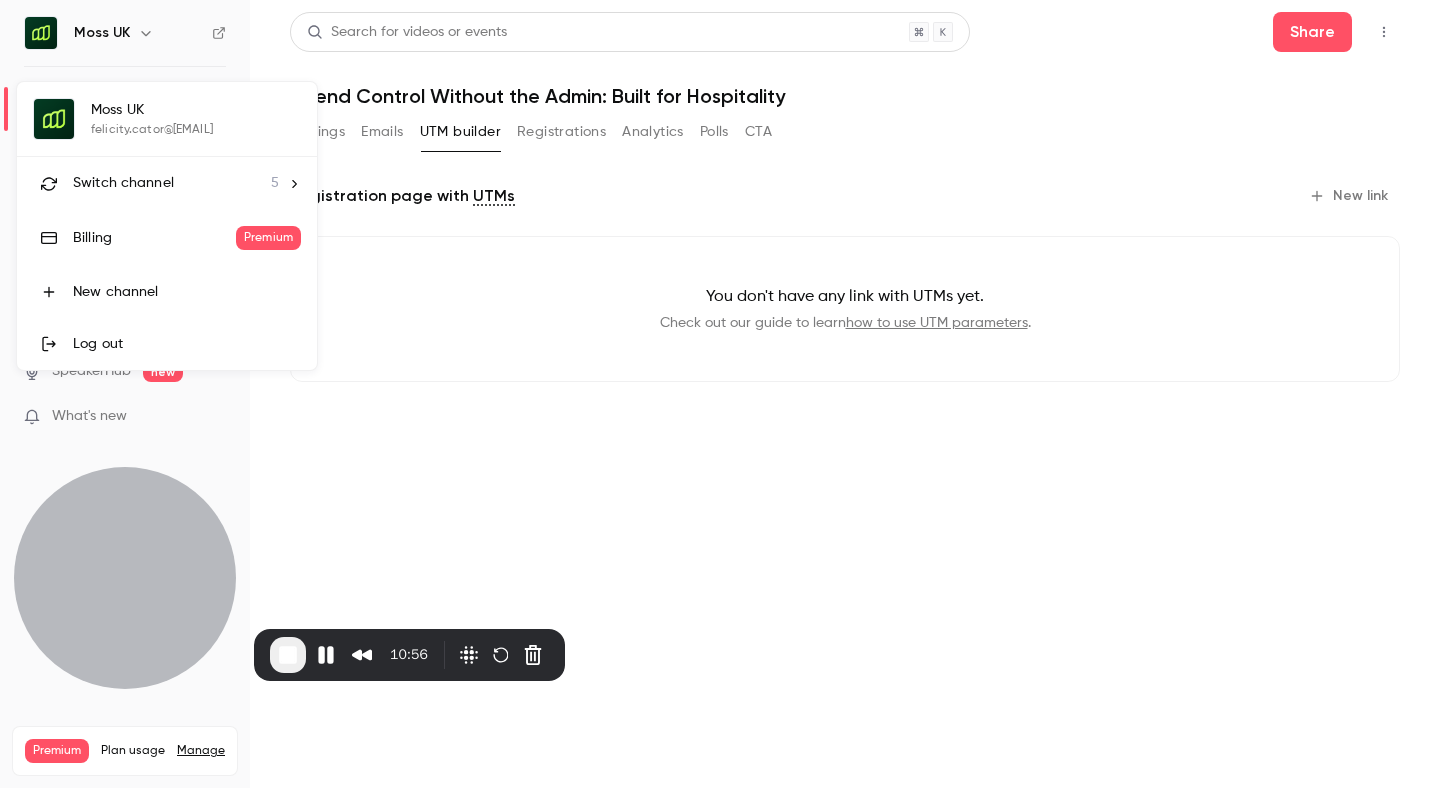 click on "Switch channel" at bounding box center (123, 183) 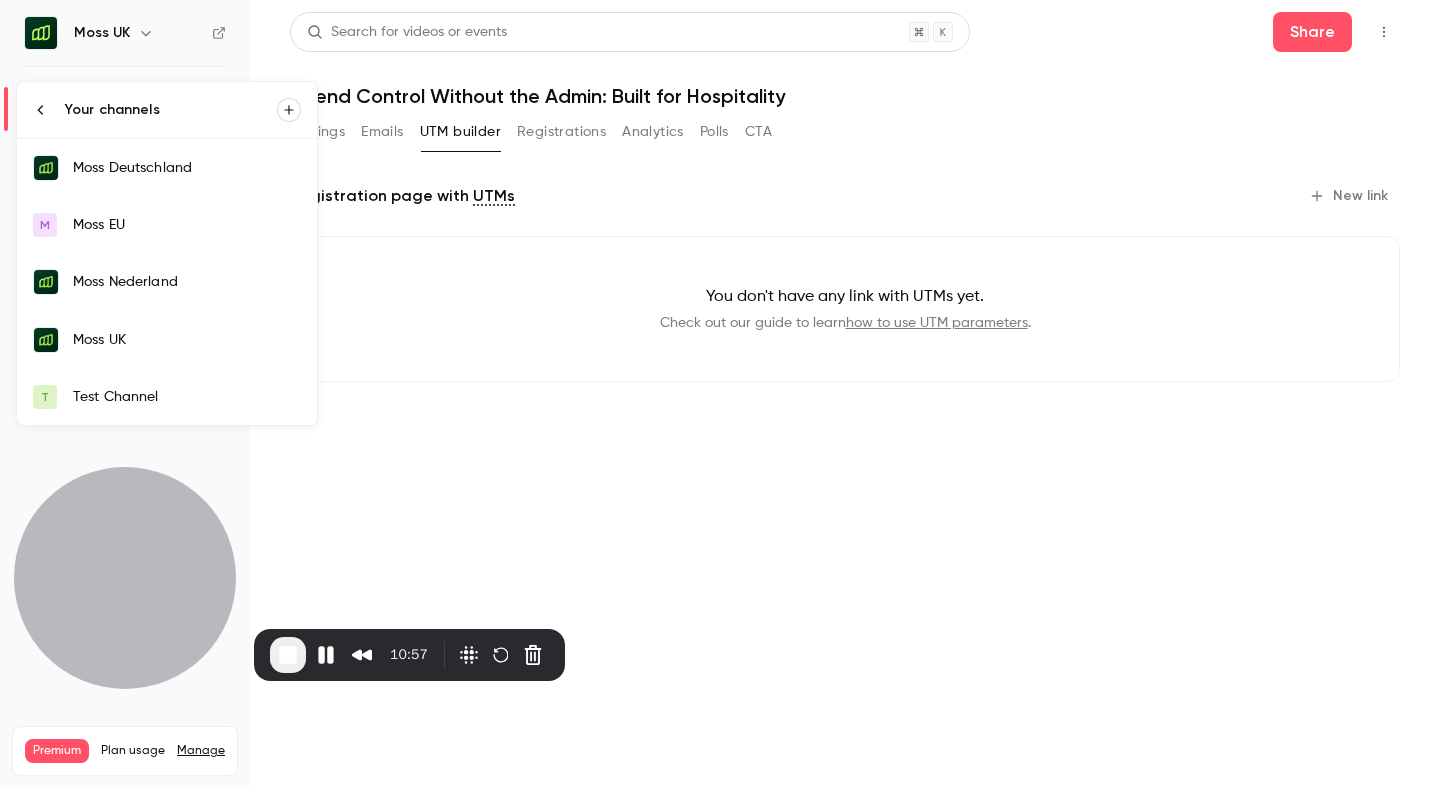 click on "Moss Deutschland" at bounding box center [187, 168] 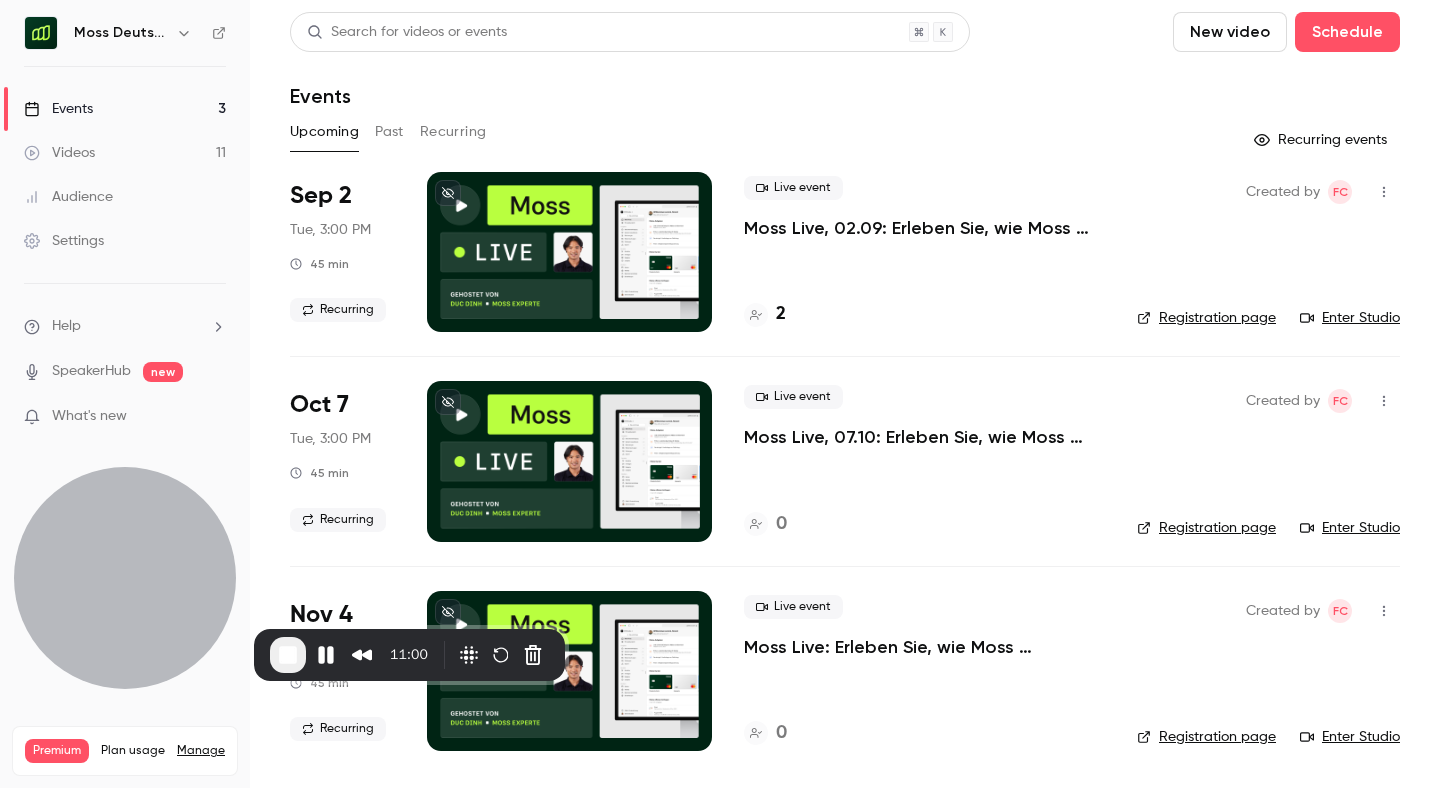 click on "Past" at bounding box center [389, 132] 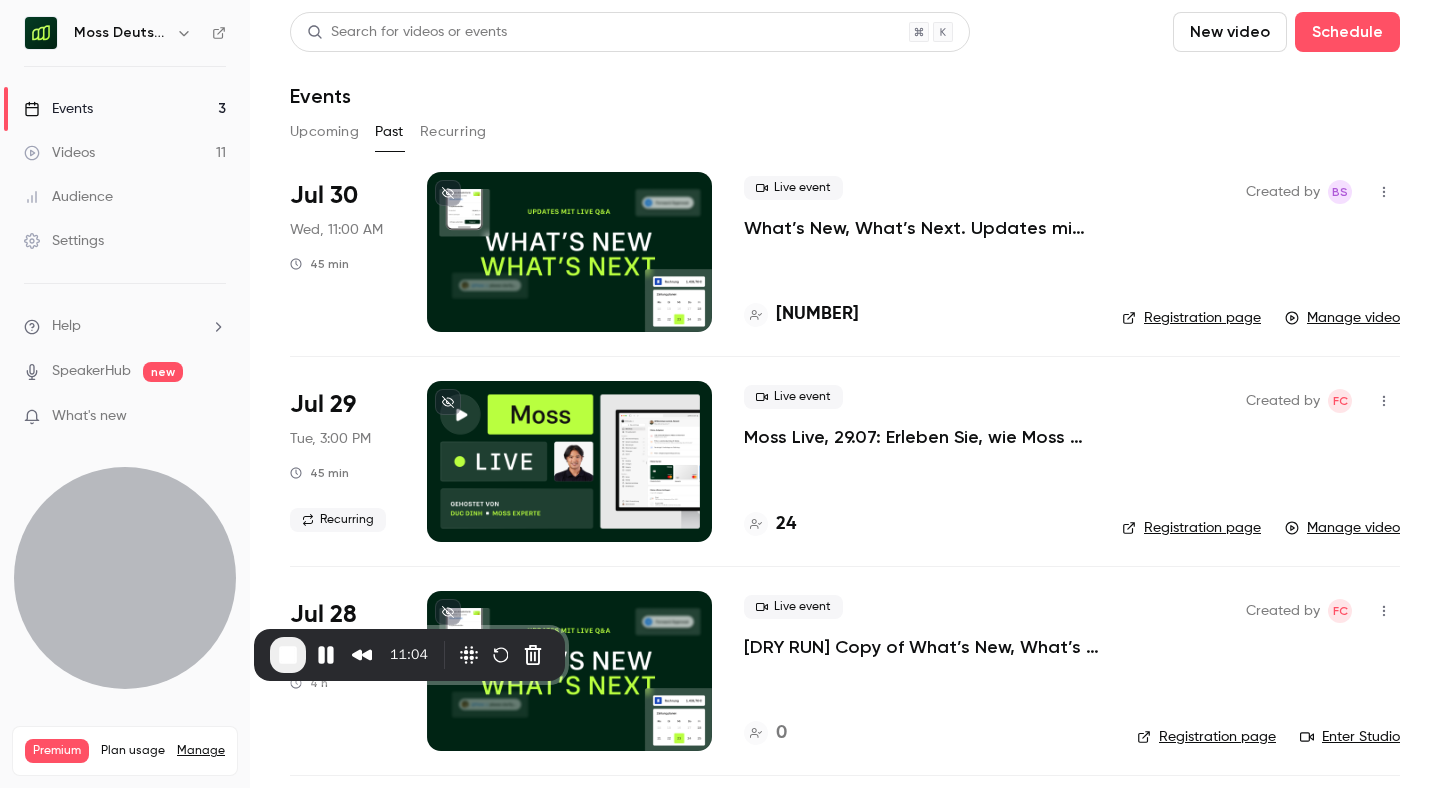 click on "Moss Live, 29.07: Erleben Sie, wie Moss Ausgabenmanagement automatisiert" at bounding box center [917, 437] 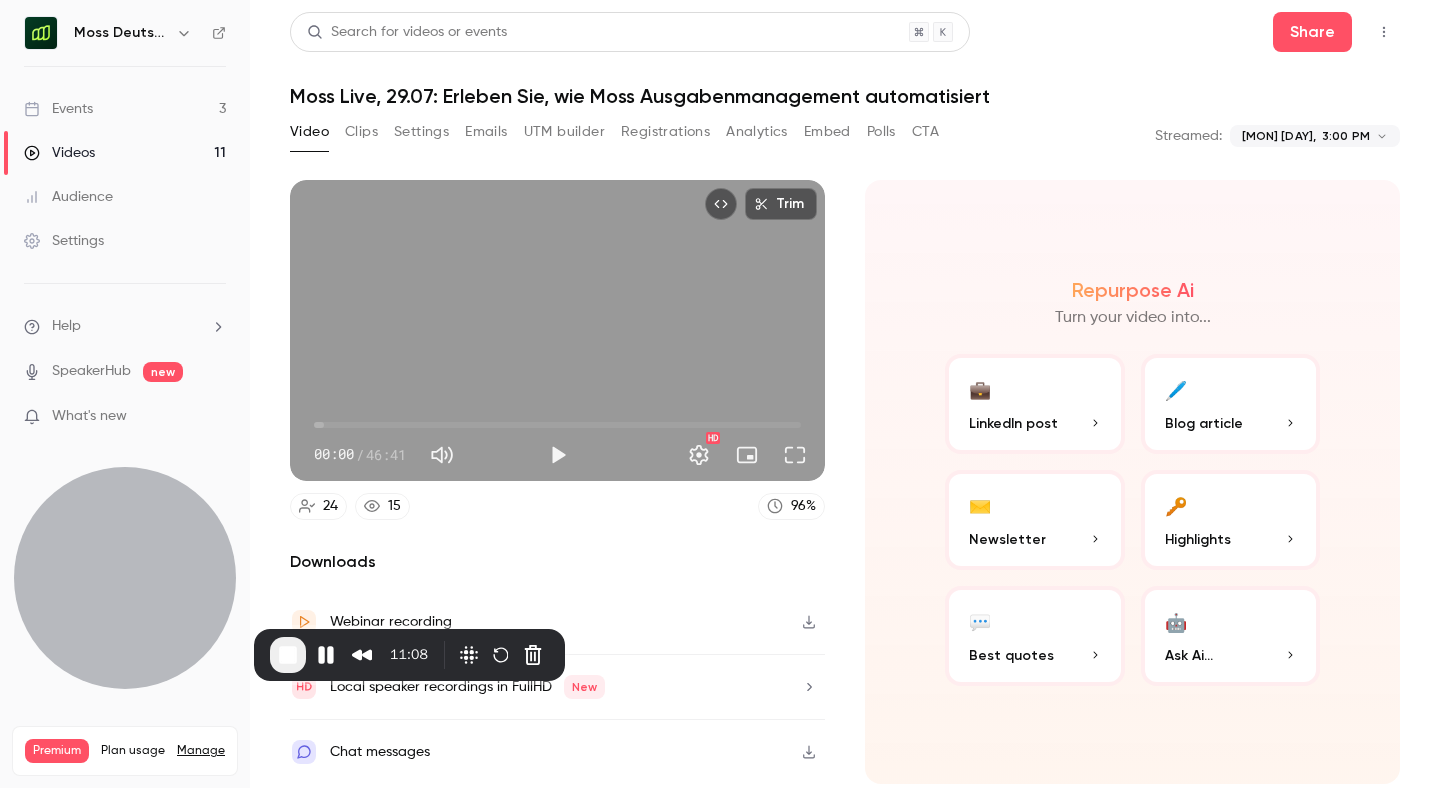 click on "Registrations" at bounding box center (665, 132) 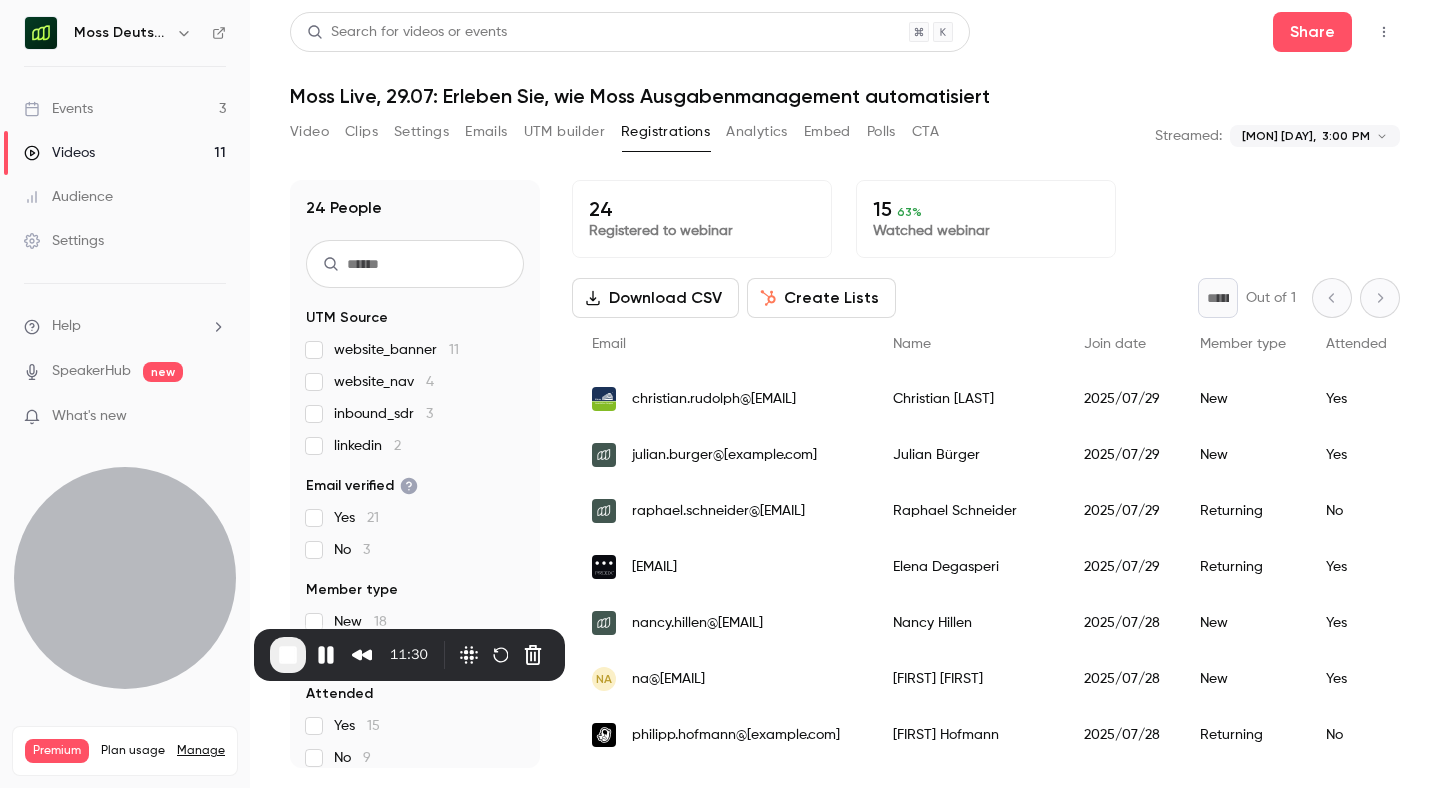 click 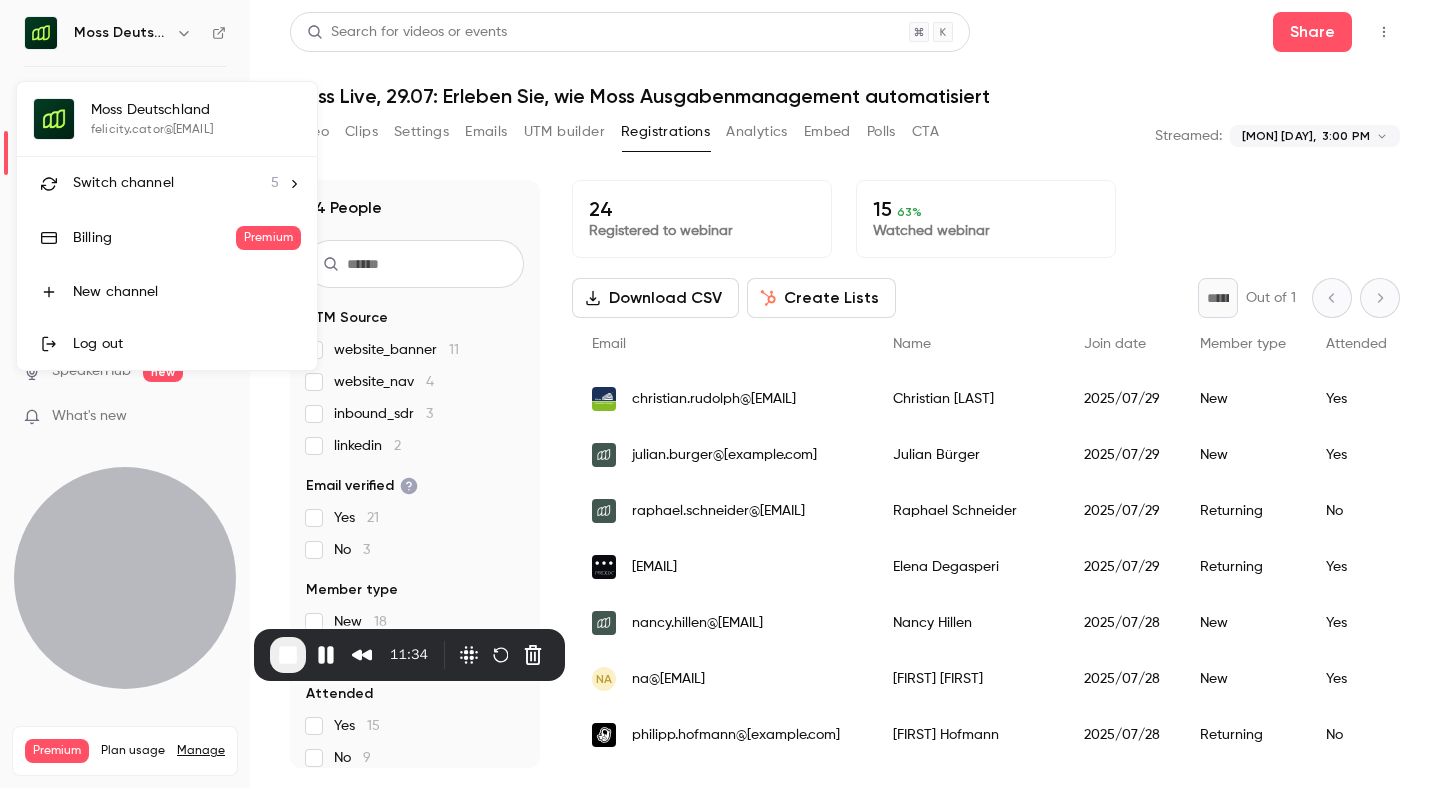 click on "Switch channel" at bounding box center (123, 183) 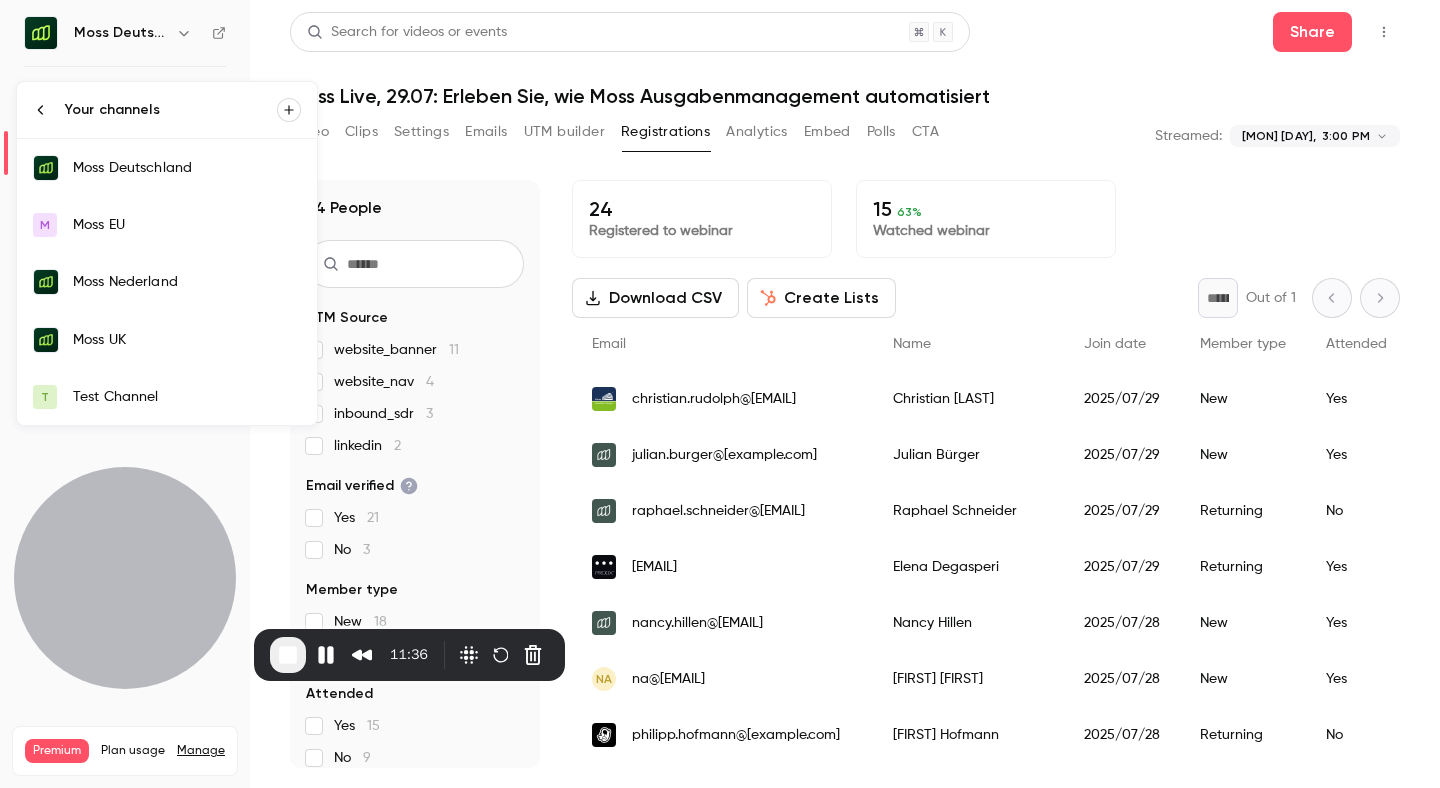 click on "Moss UK" at bounding box center [187, 340] 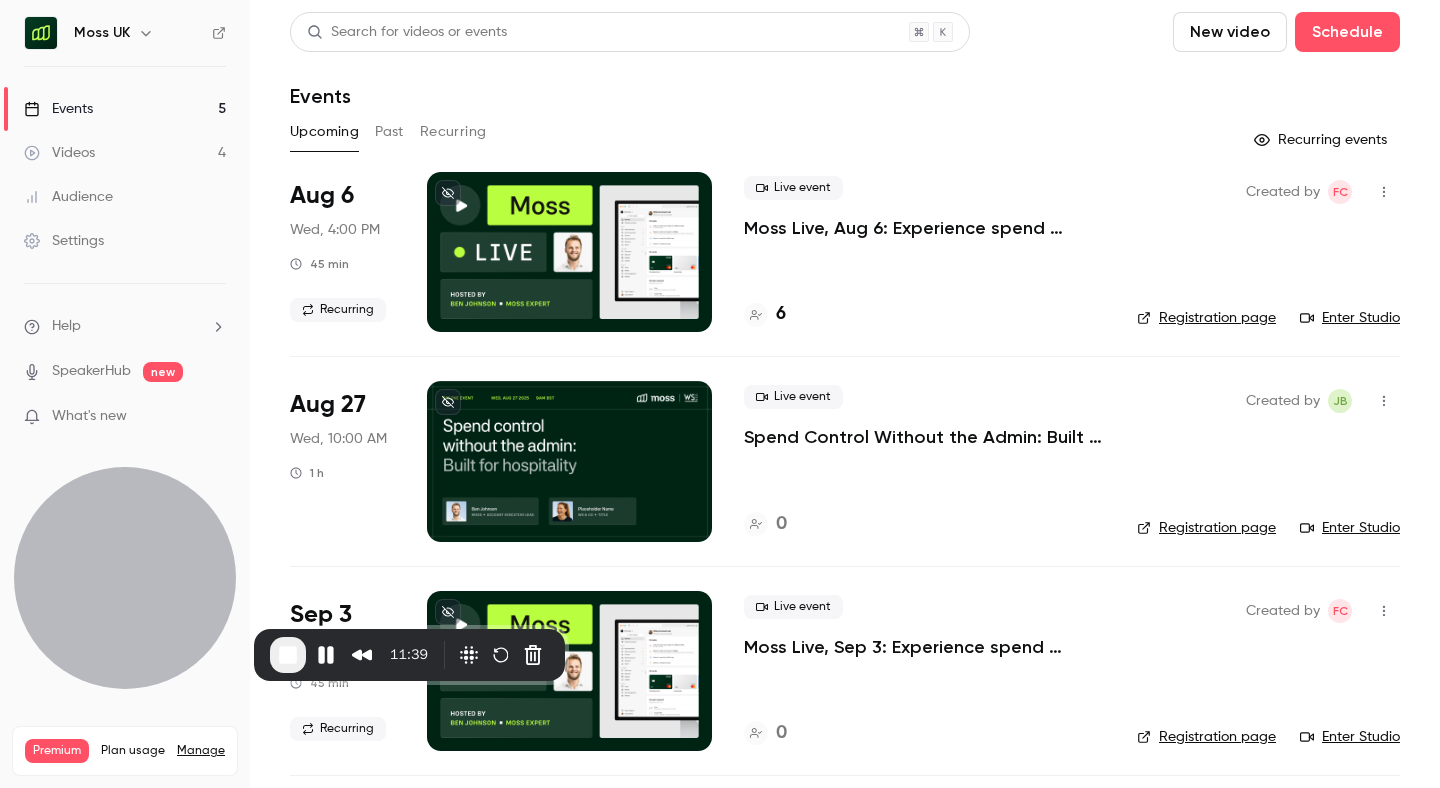 click on "Spend Control Without the Admin: Built for Hospitality" at bounding box center (924, 437) 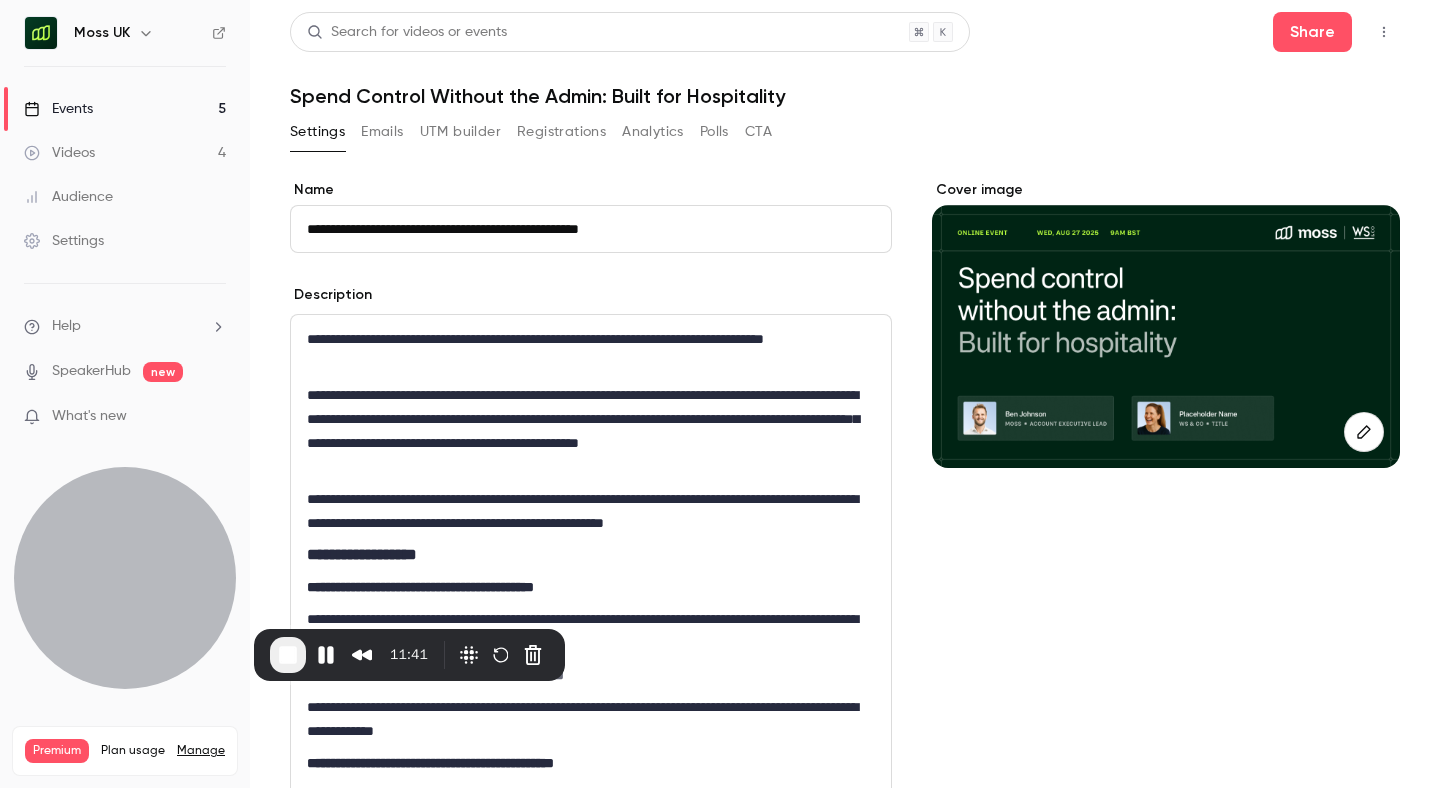click on "UTM builder" at bounding box center [460, 132] 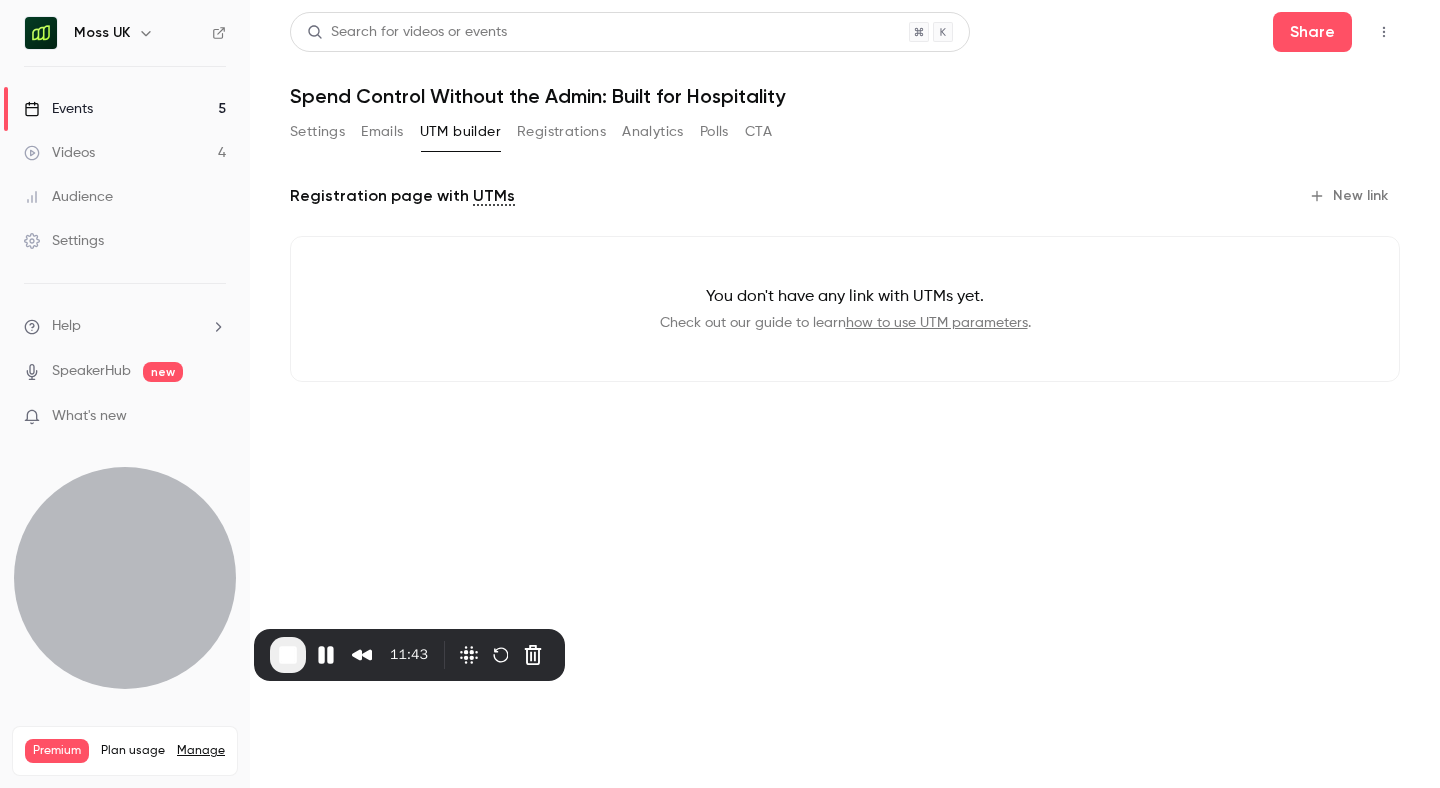 click on "Registrations" at bounding box center [561, 132] 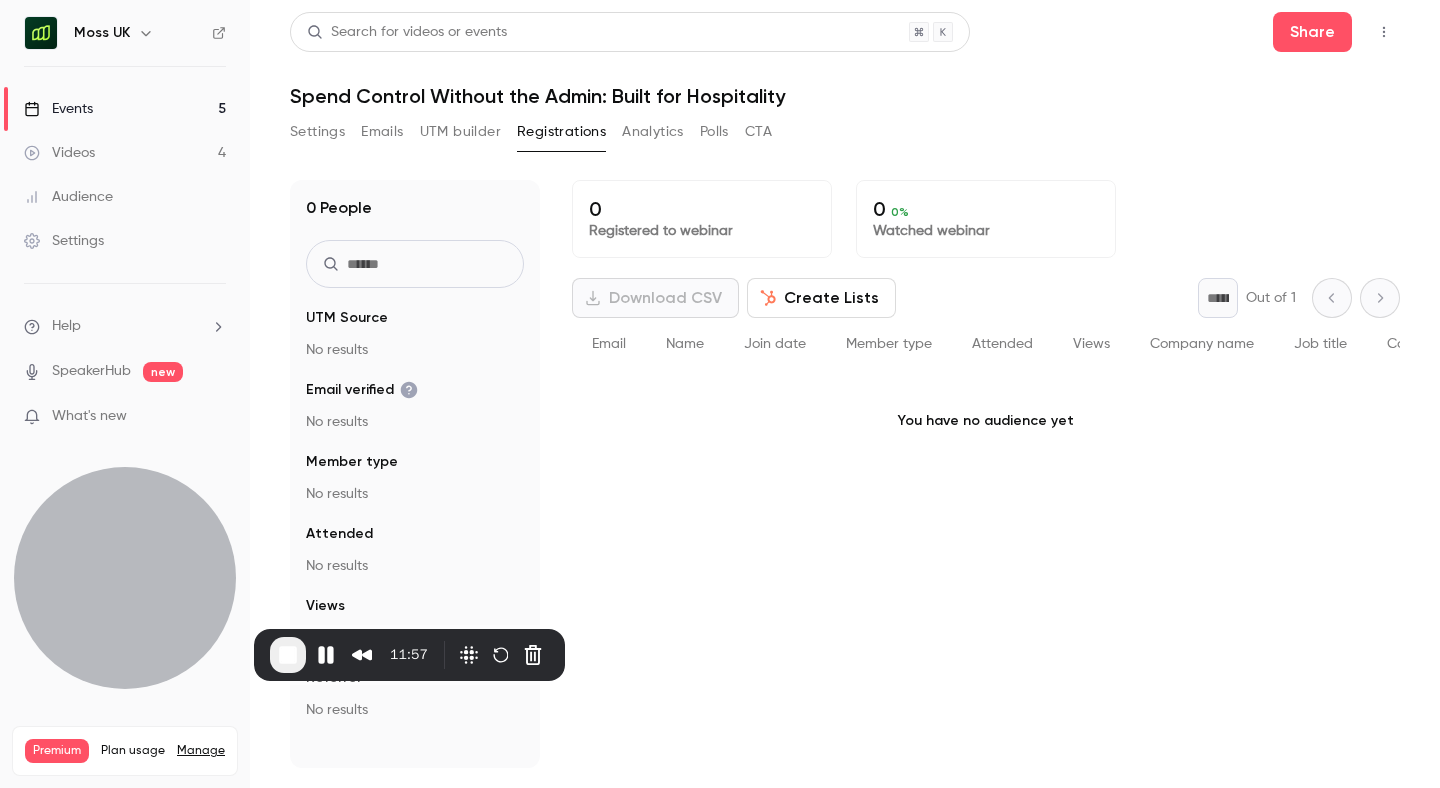 click on "Analytics" at bounding box center (653, 132) 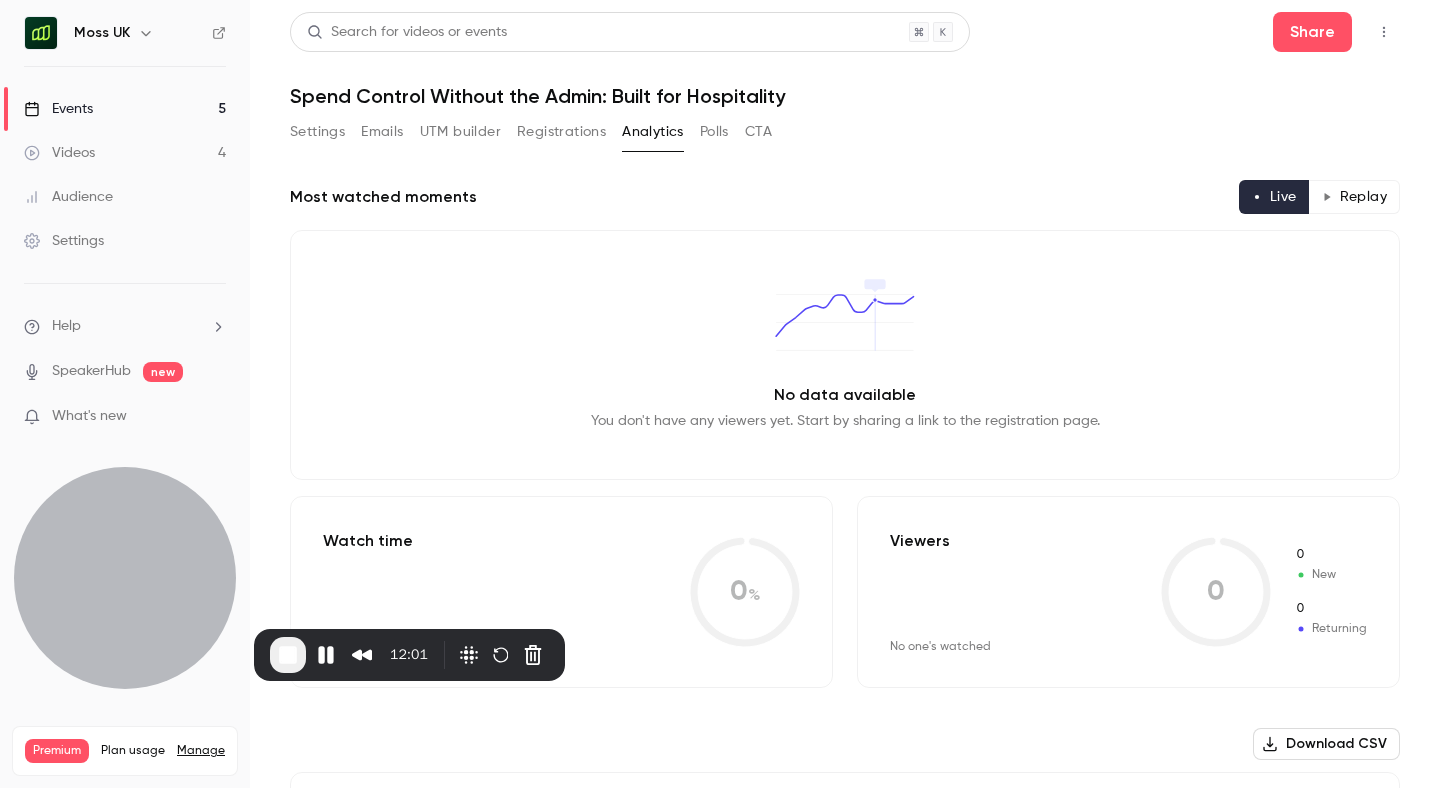 click 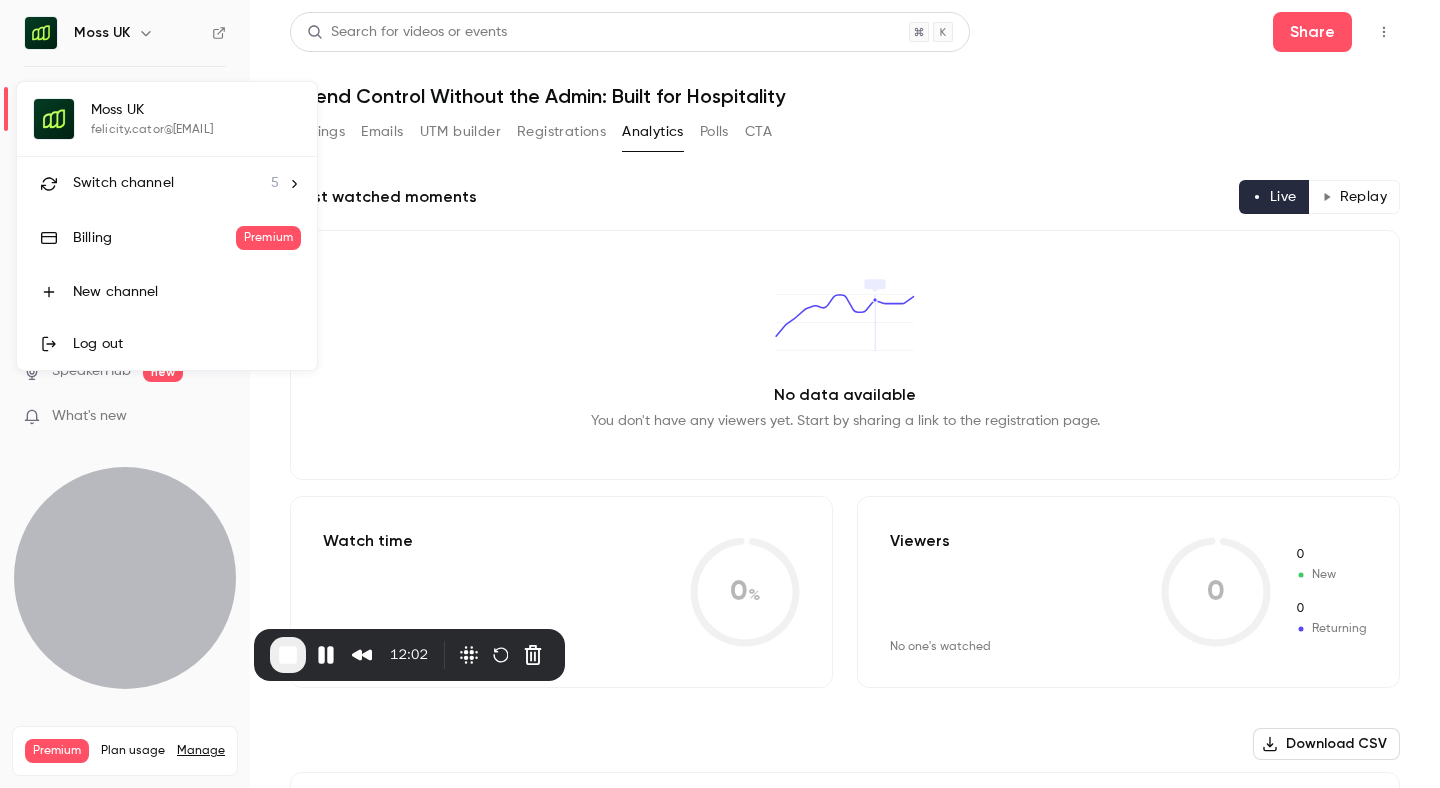 click on "Switch channel 5" at bounding box center (167, 183) 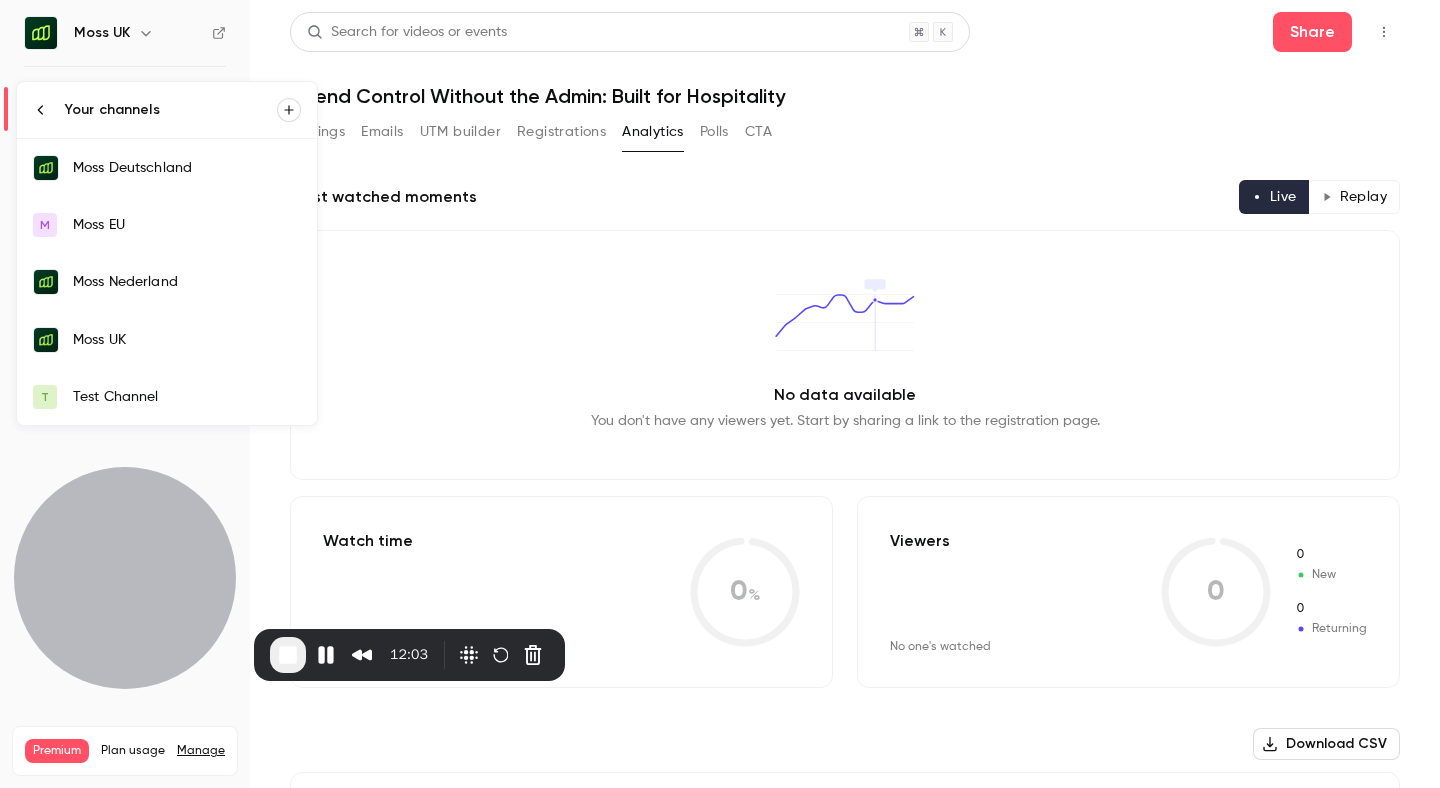 click on "Moss Deutschland" at bounding box center (187, 168) 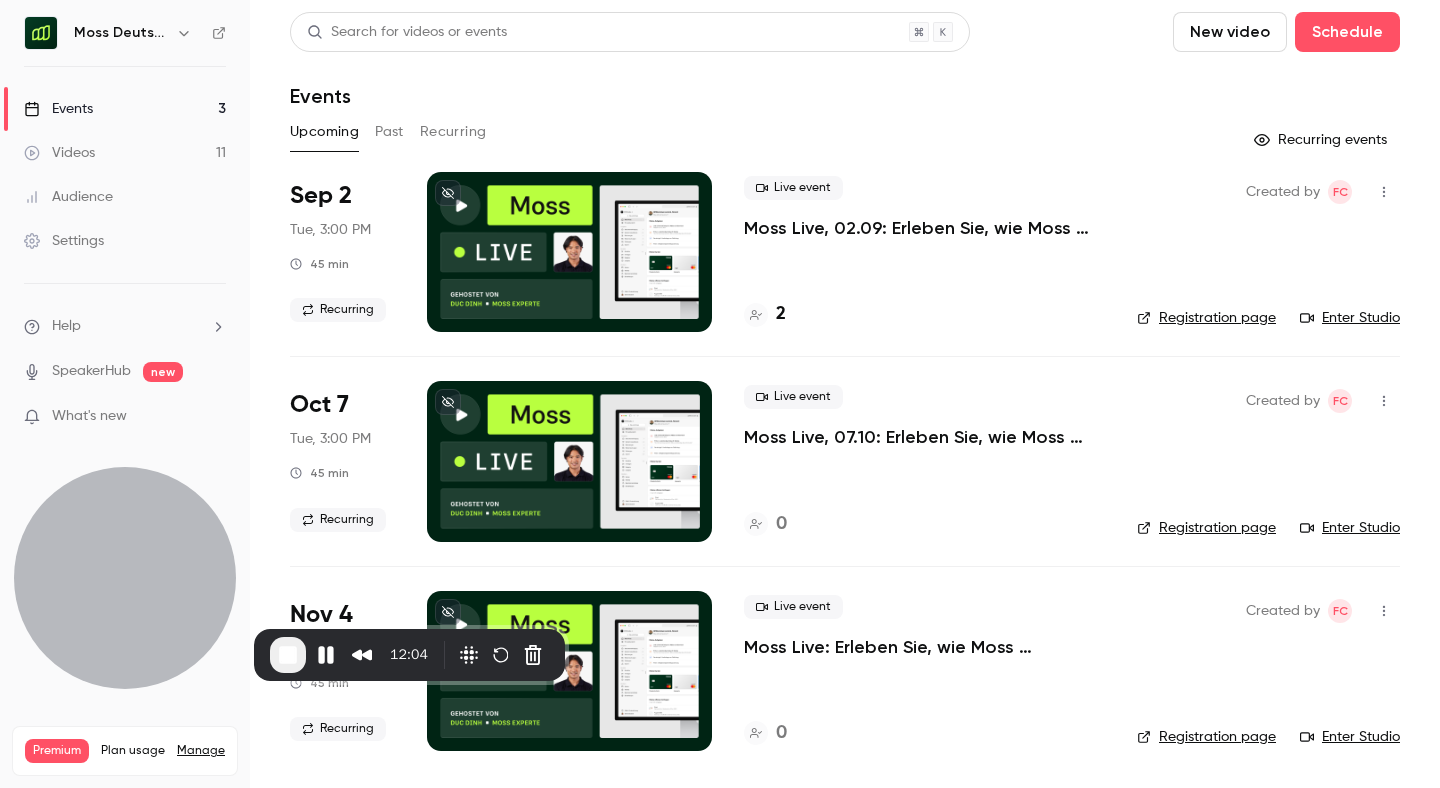 click on "Past" at bounding box center [389, 132] 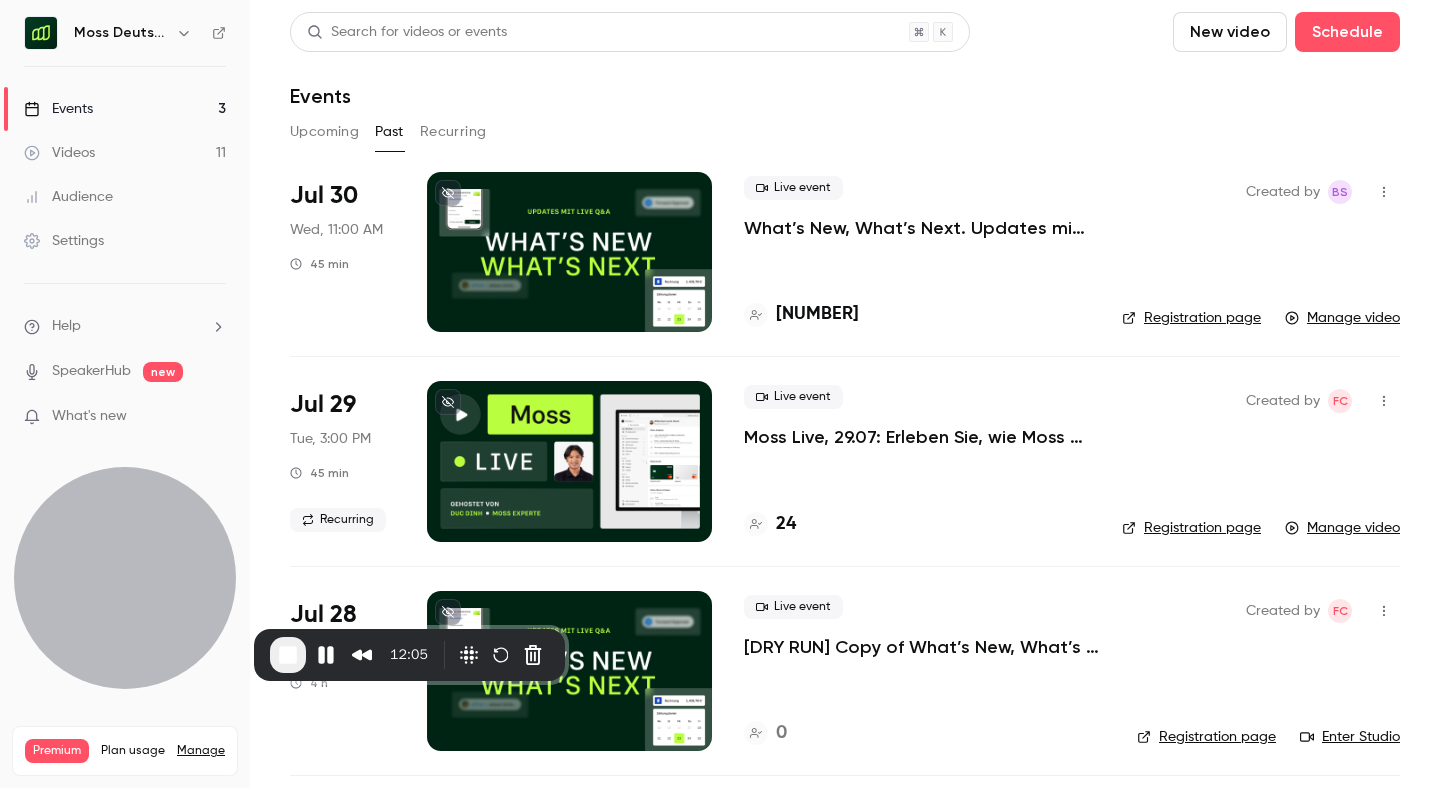 click on "What’s New, What’s Next. Updates mit Live Q&A für Moss Kunden." at bounding box center (917, 228) 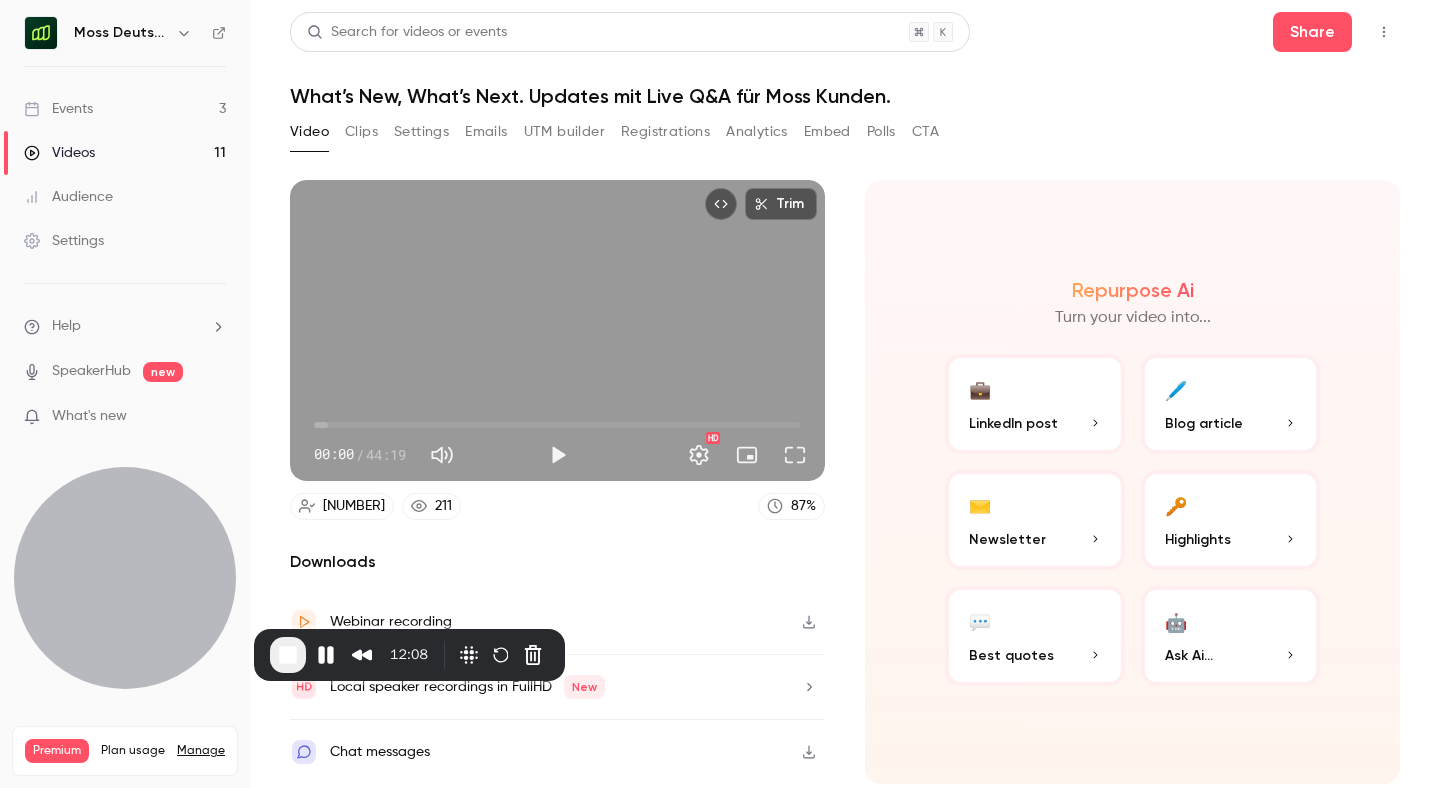 click on "Analytics" at bounding box center [757, 132] 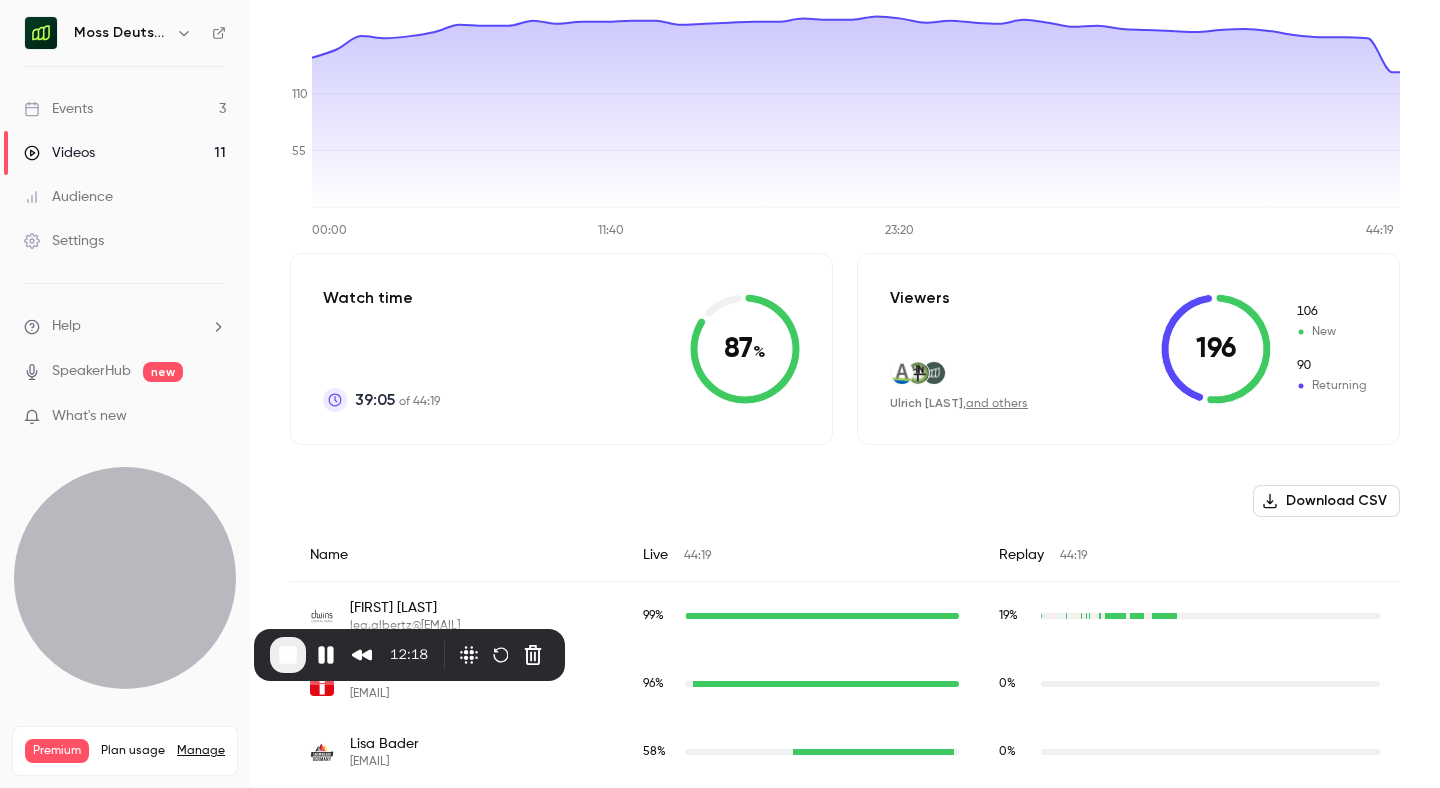 scroll, scrollTop: 0, scrollLeft: 0, axis: both 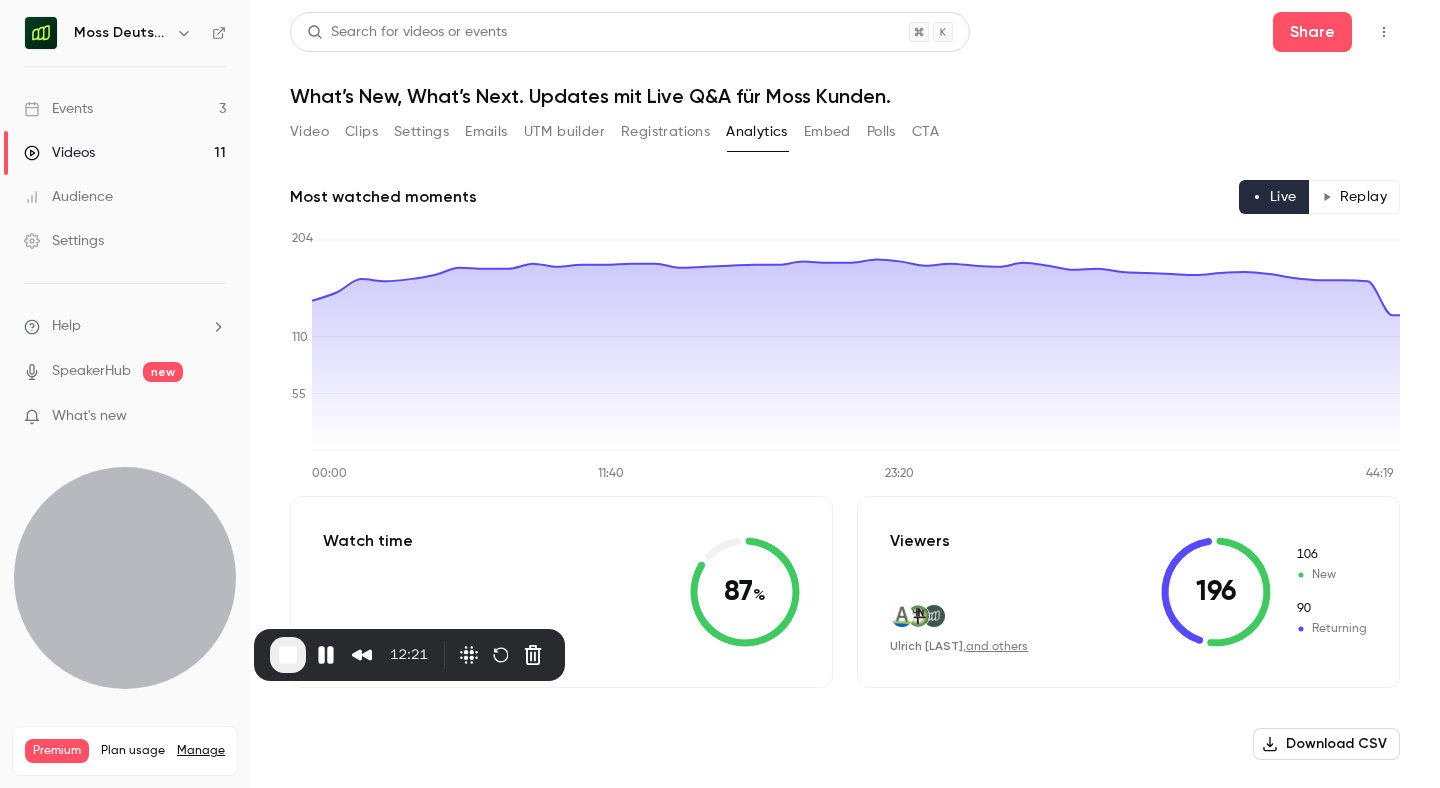 click on "Clips" at bounding box center [361, 132] 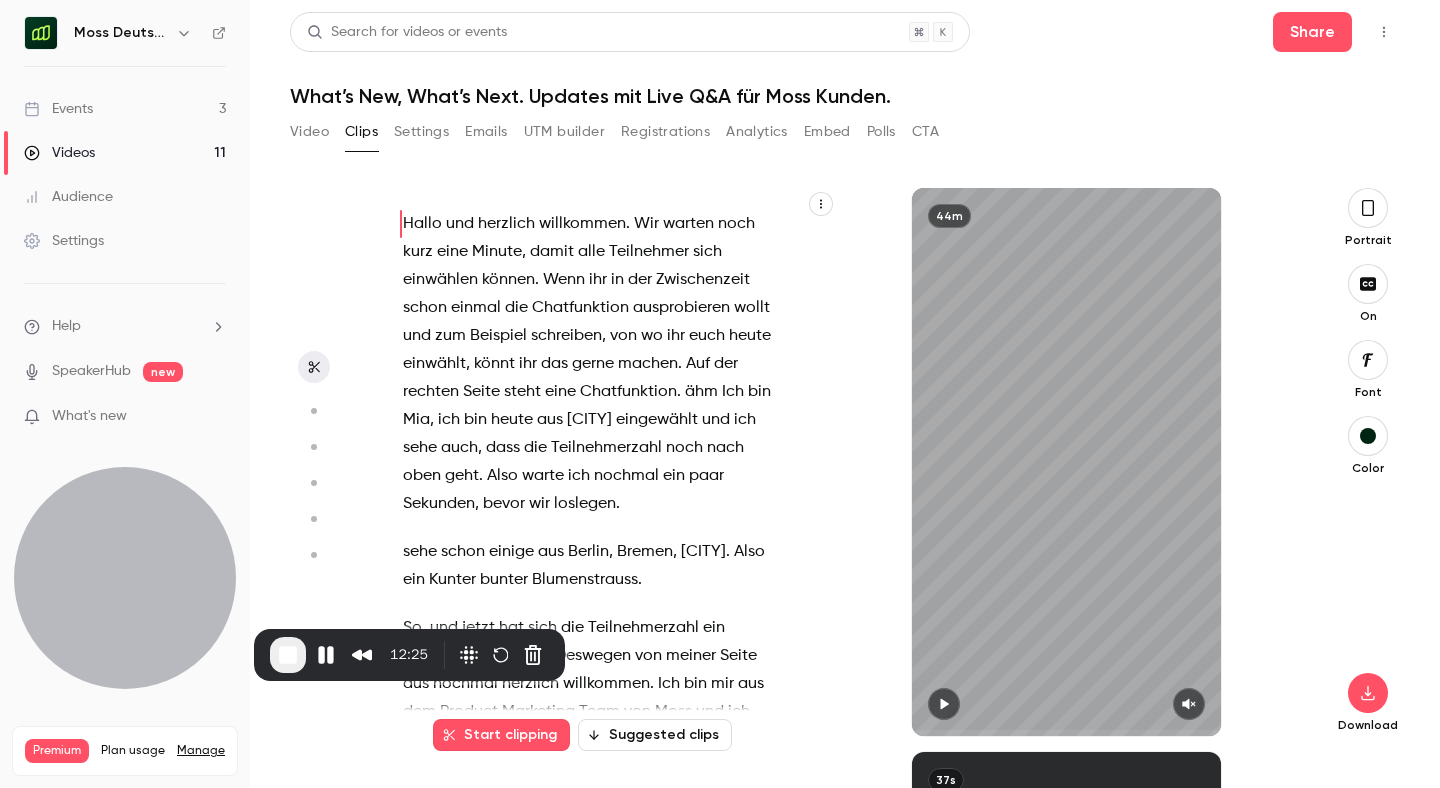 click on "Video" at bounding box center [309, 132] 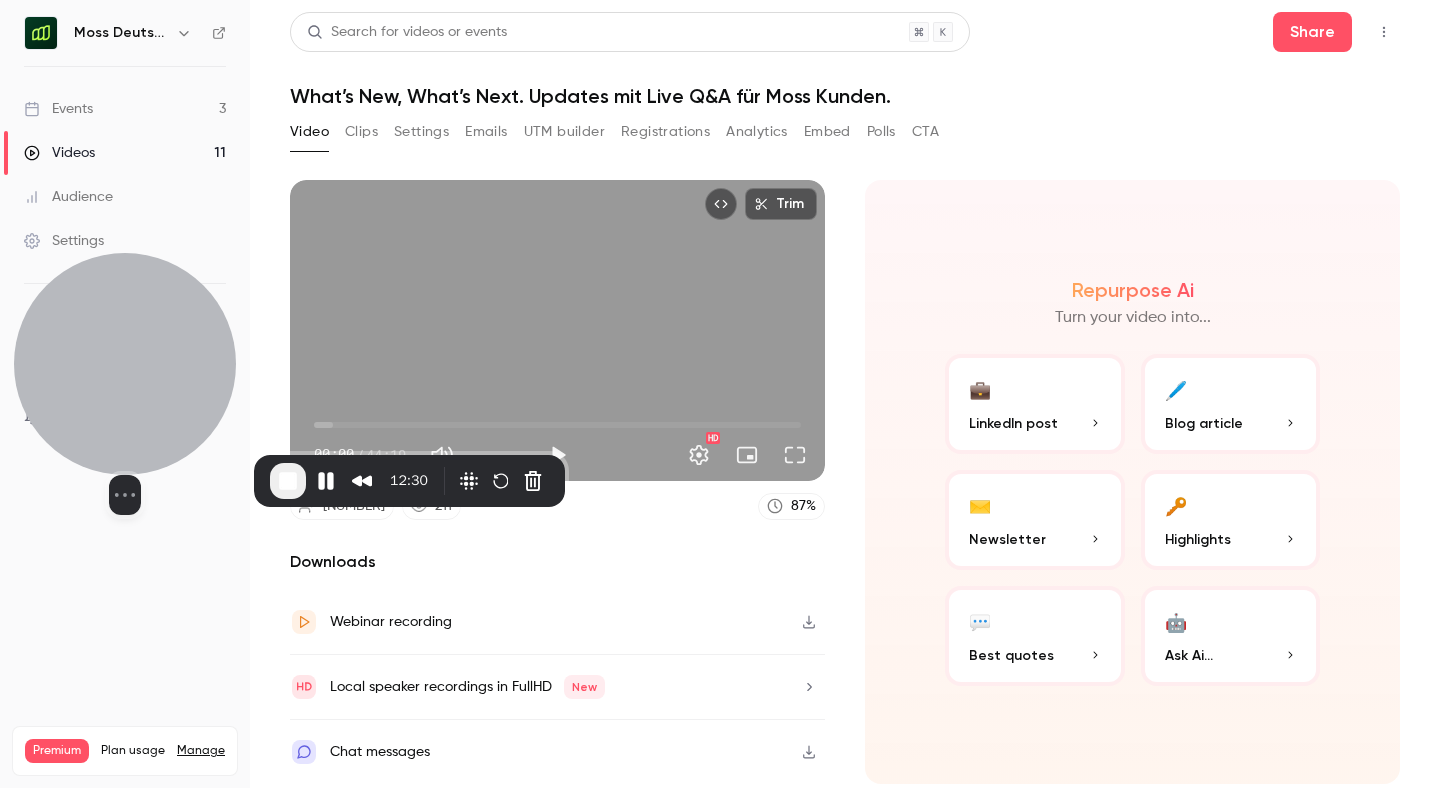 drag, startPoint x: 131, startPoint y: 544, endPoint x: 135, endPoint y: 275, distance: 269.02972 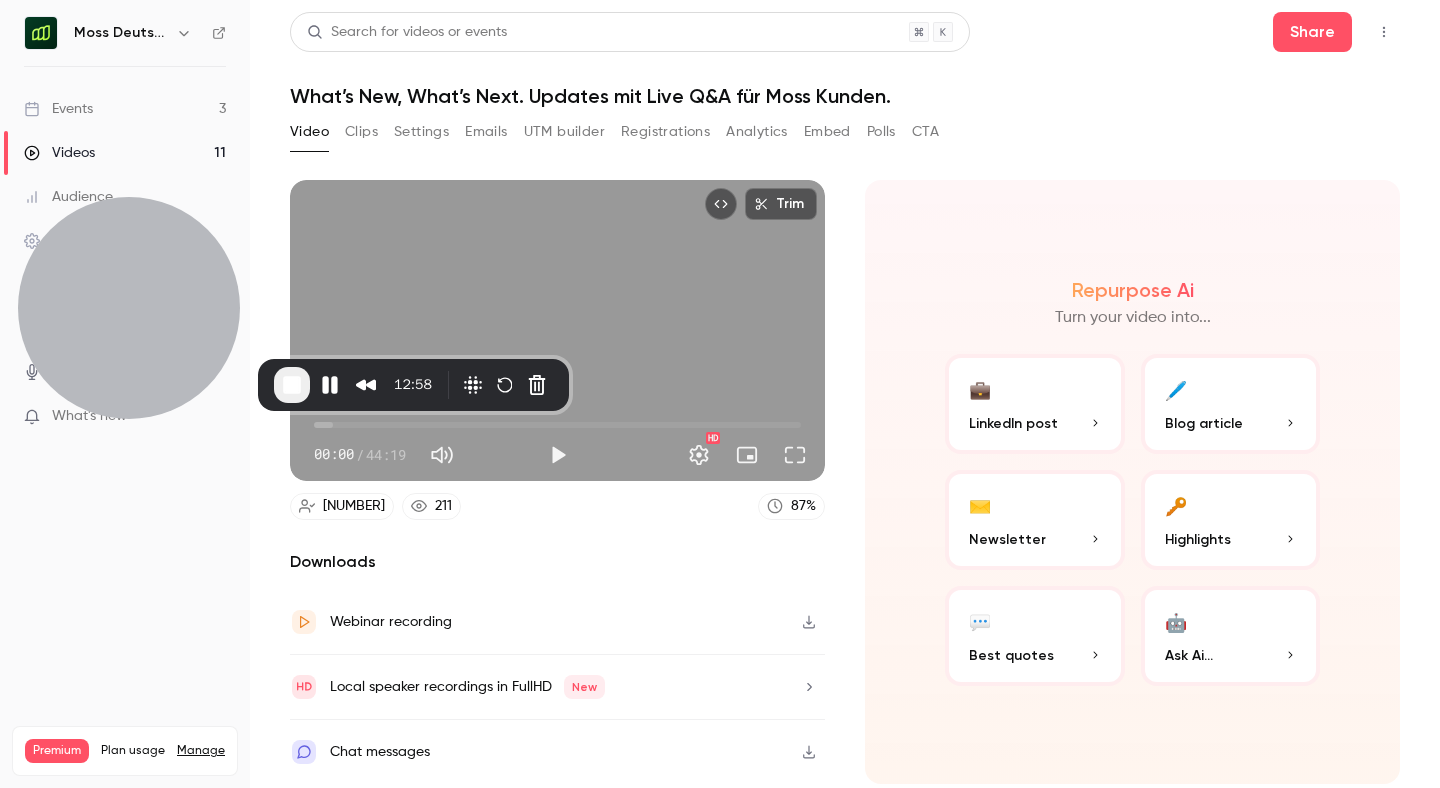 click on "Registrations" at bounding box center [665, 132] 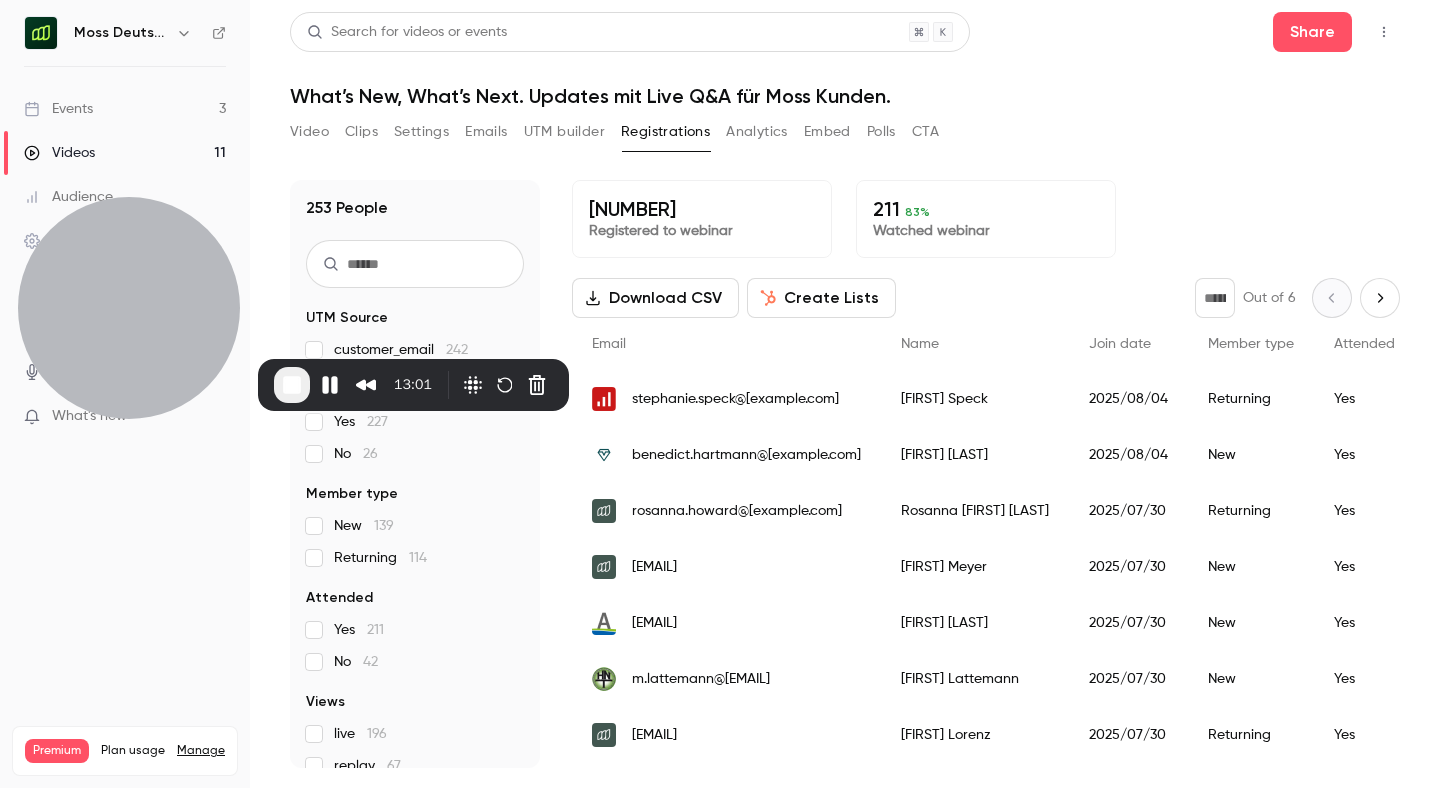 scroll, scrollTop: 97, scrollLeft: 0, axis: vertical 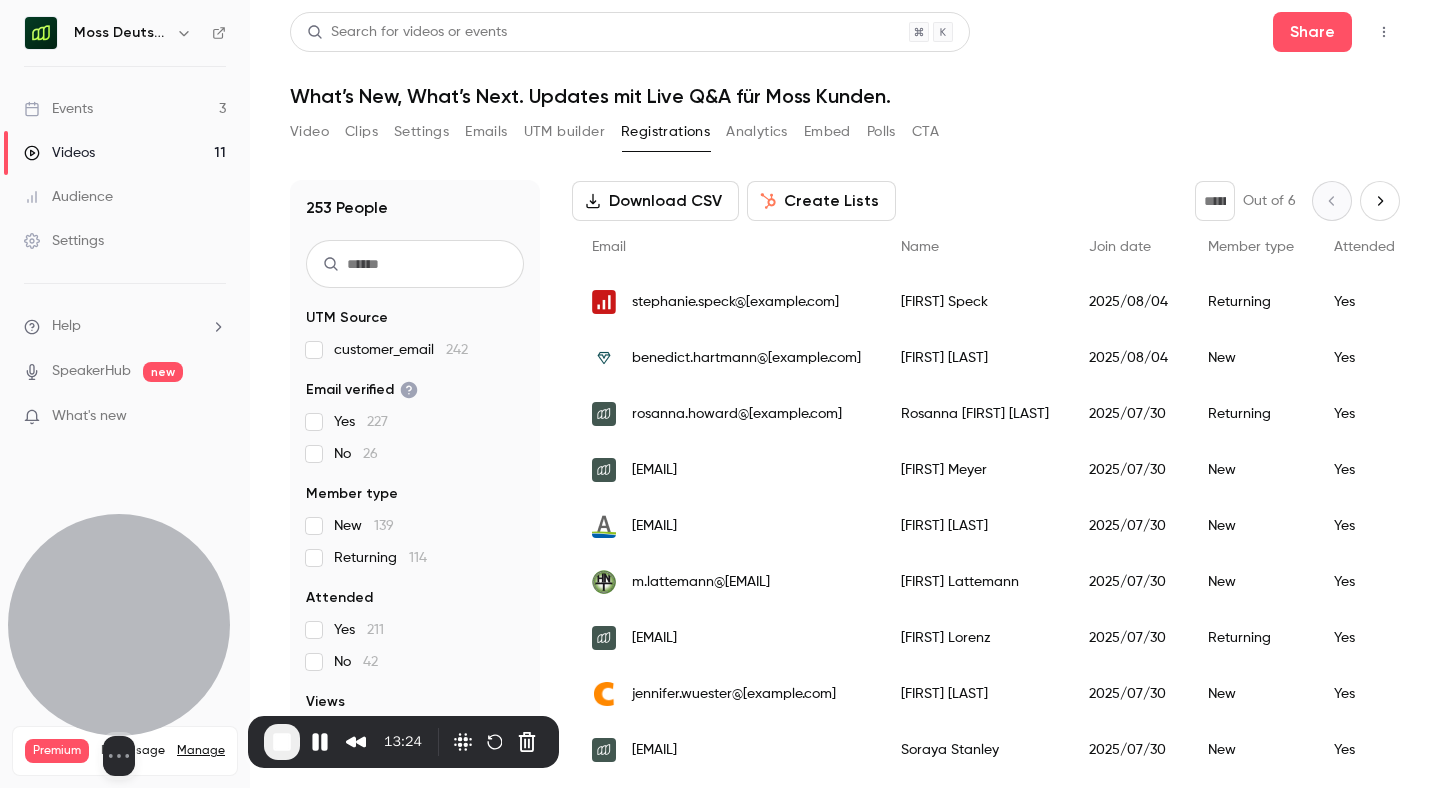 drag, startPoint x: 140, startPoint y: 248, endPoint x: 115, endPoint y: 605, distance: 357.87427 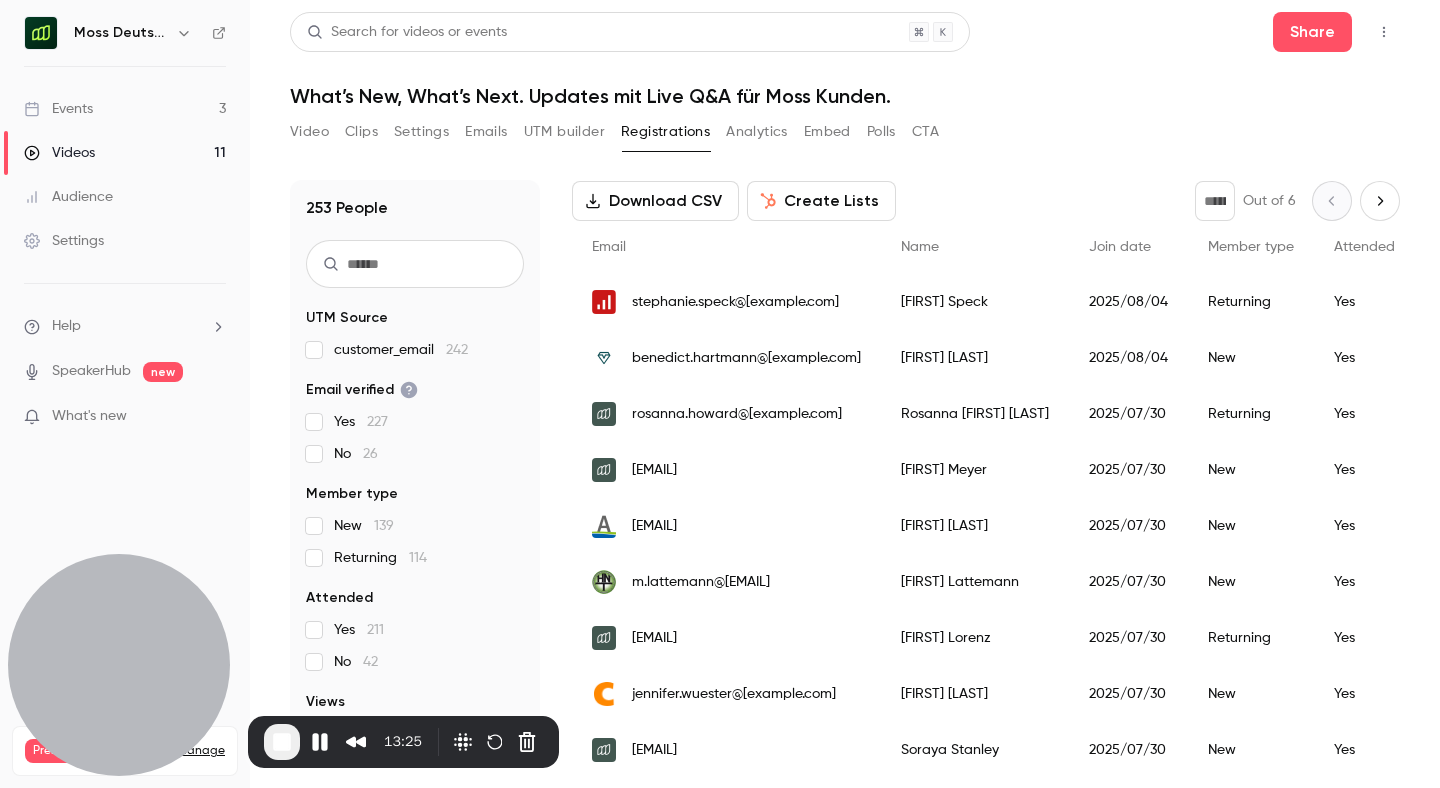 click on "Events 3" at bounding box center (125, 109) 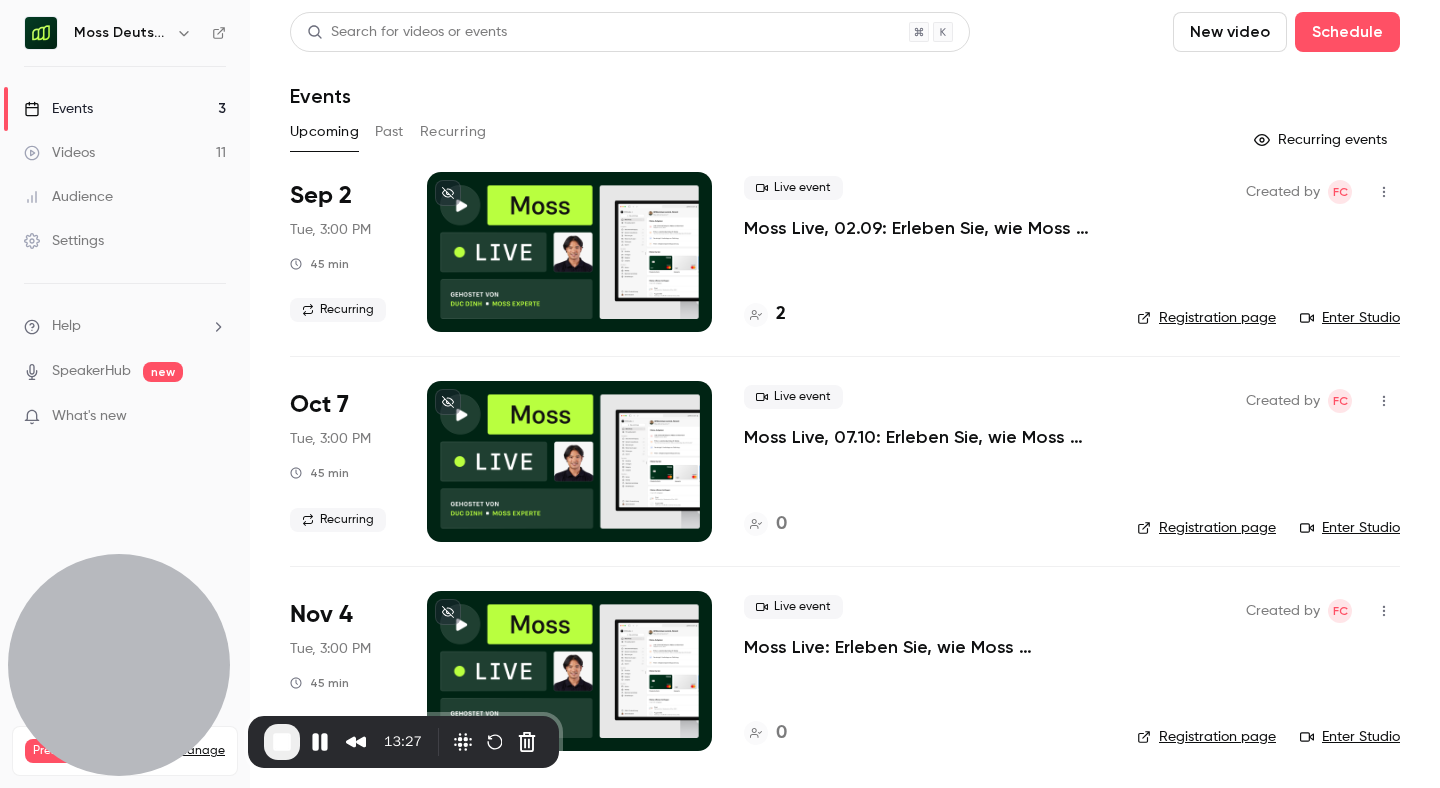 click 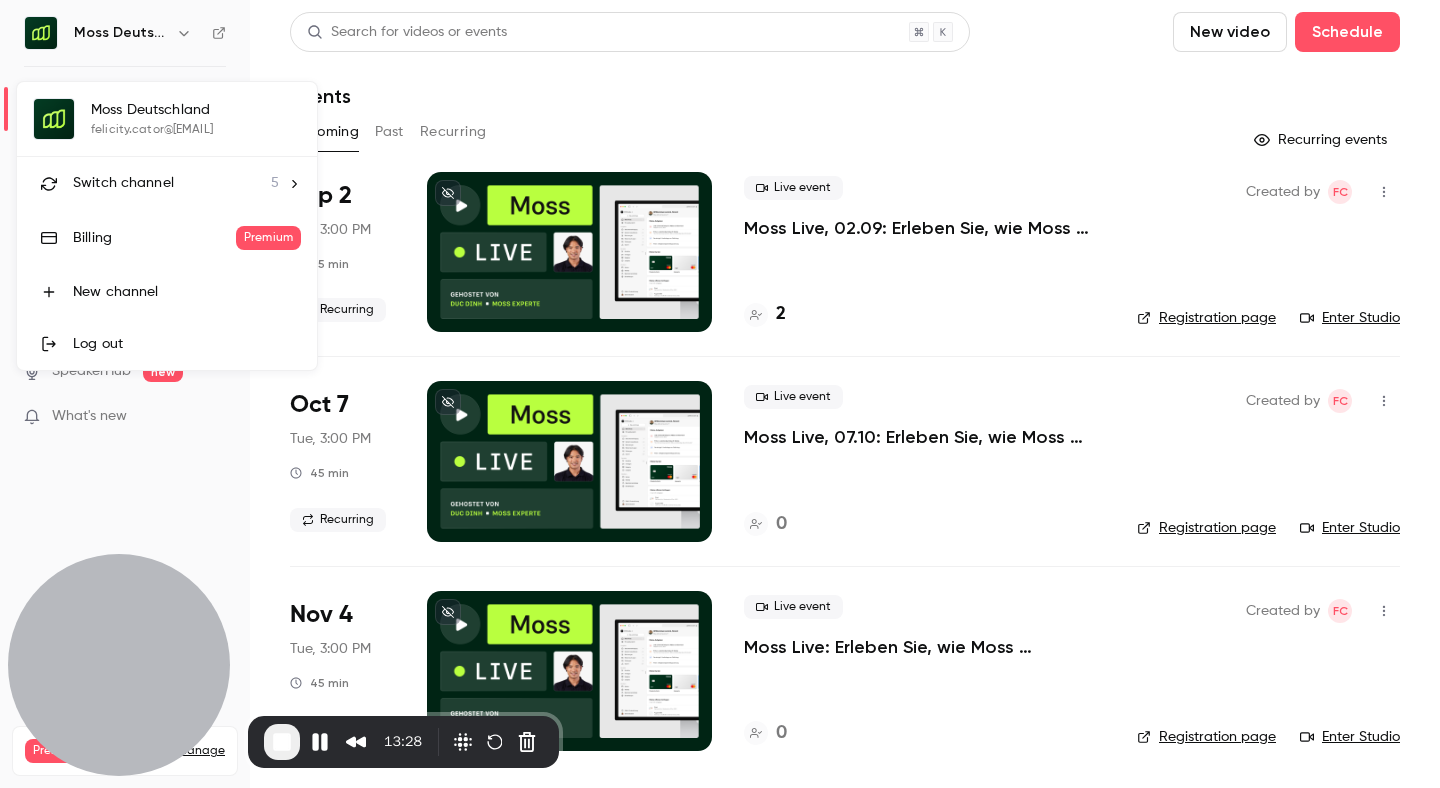 click on "Switch channel" at bounding box center (123, 183) 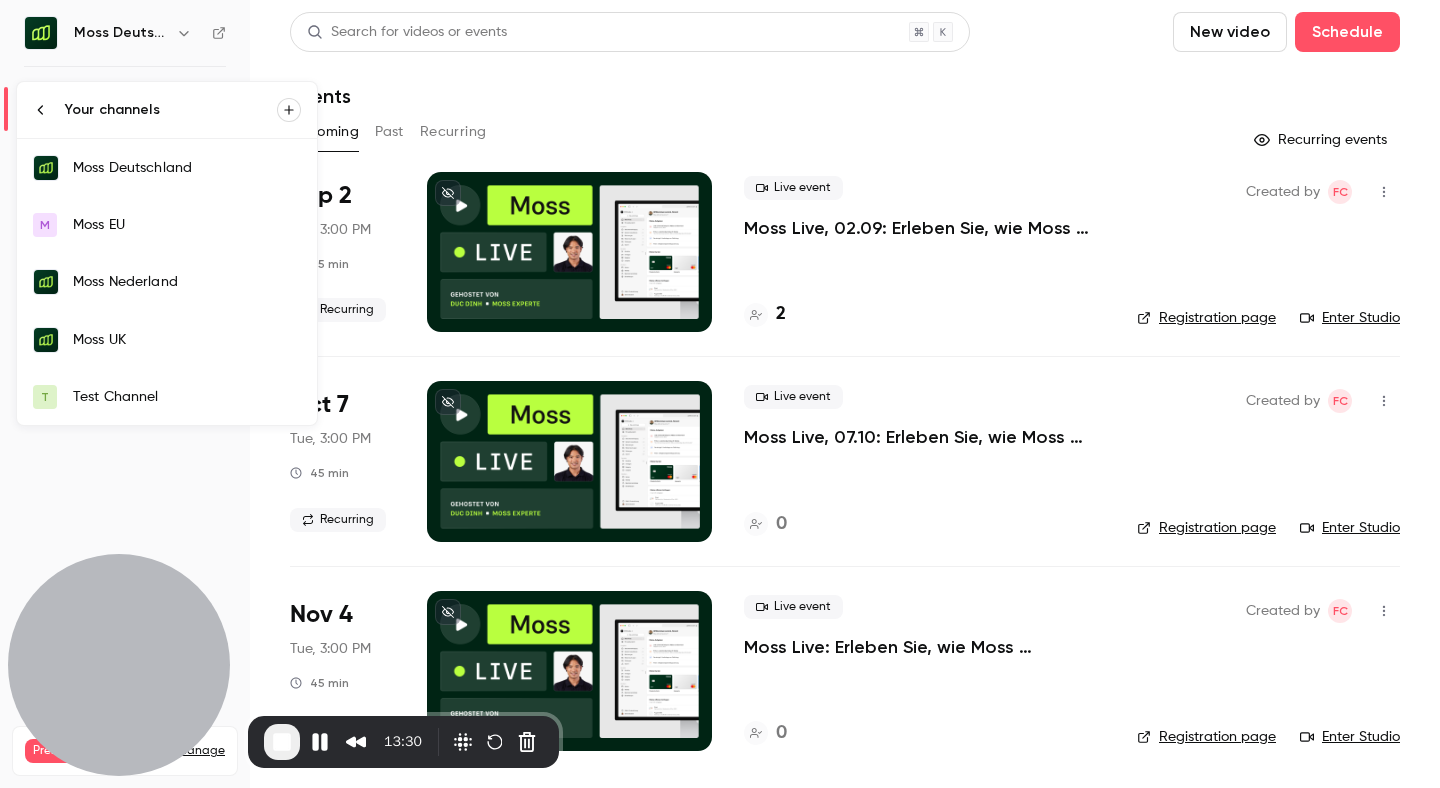 click on "Moss UK" at bounding box center [167, 340] 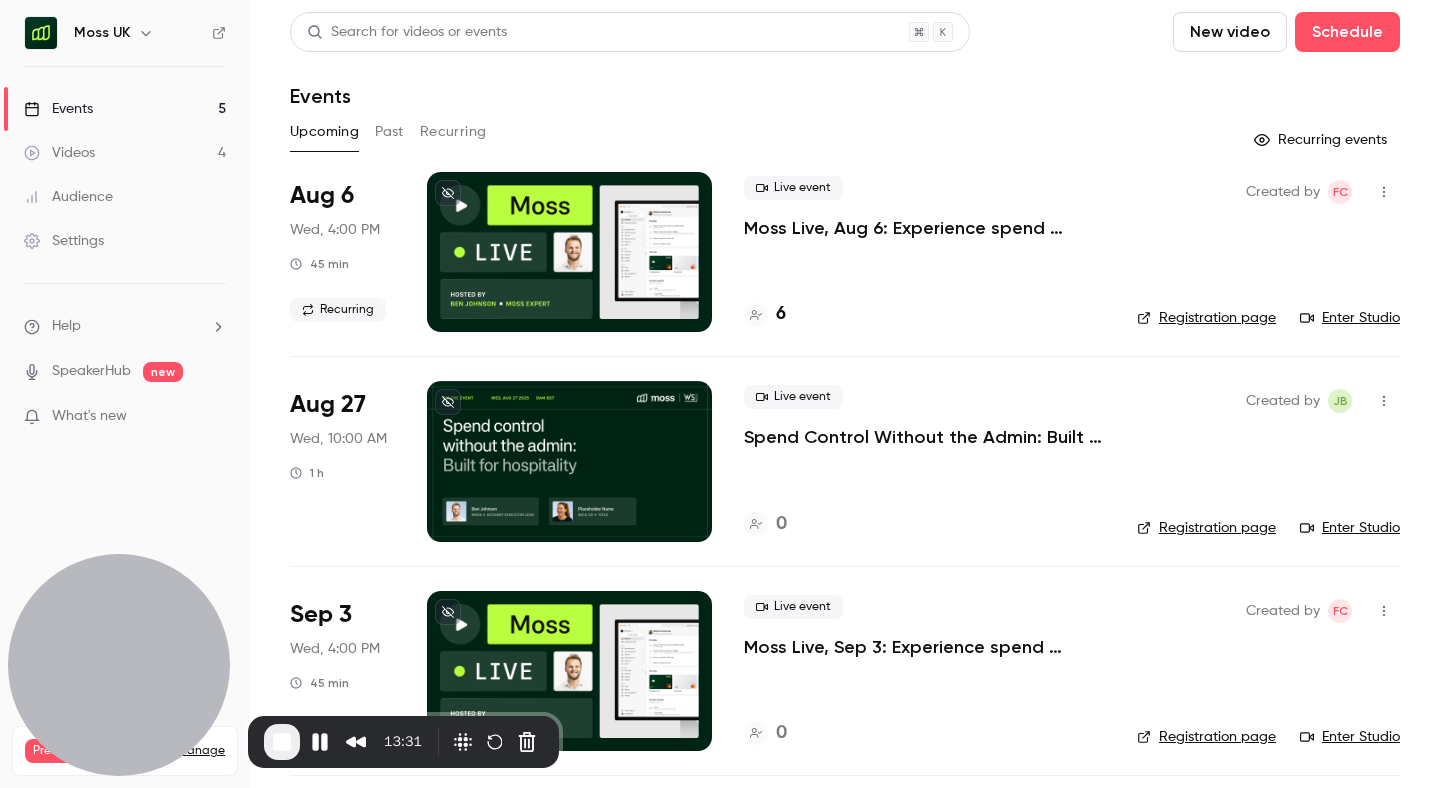 click on "Spend Control Without the Admin: Built for Hospitality" at bounding box center (924, 437) 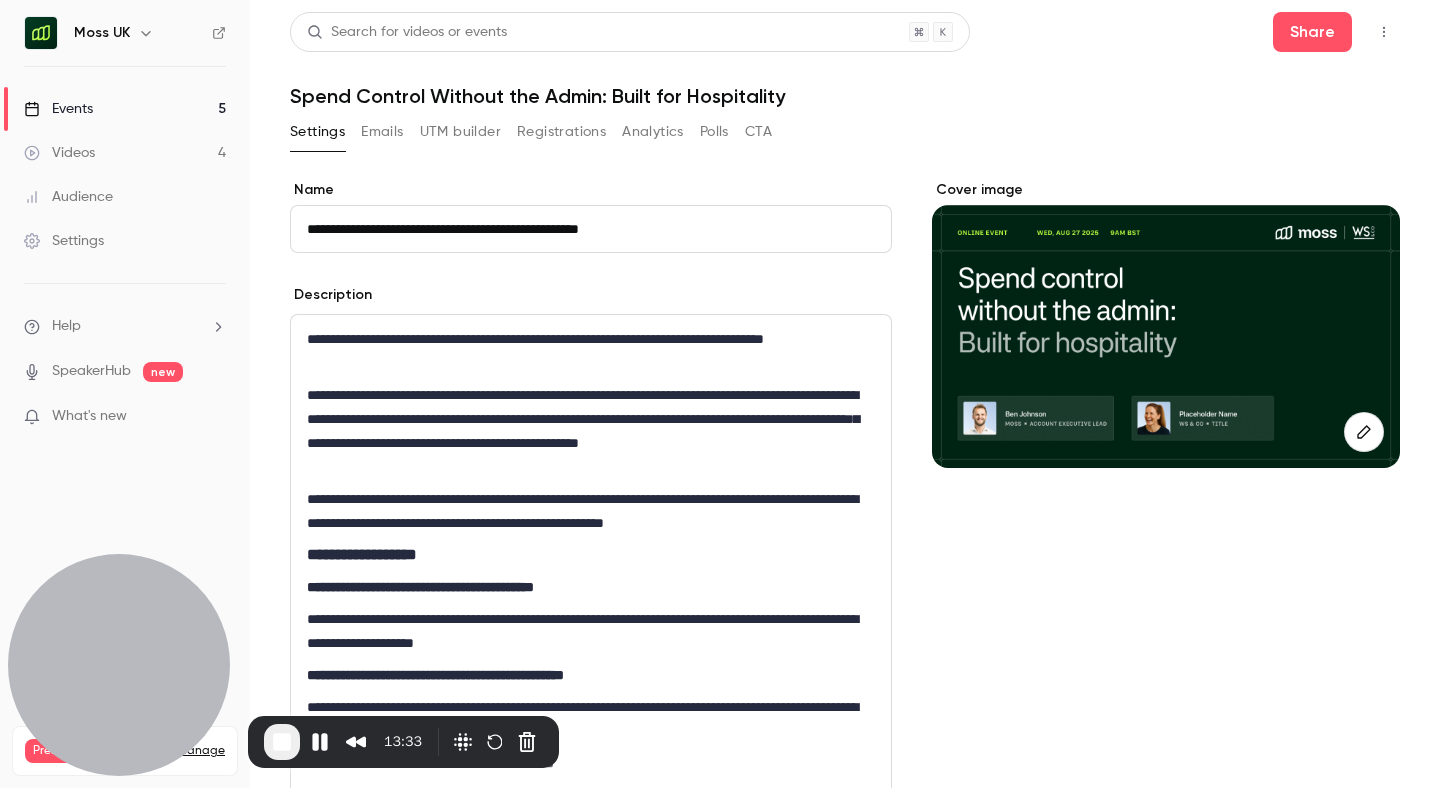 click on "Polls" at bounding box center [714, 132] 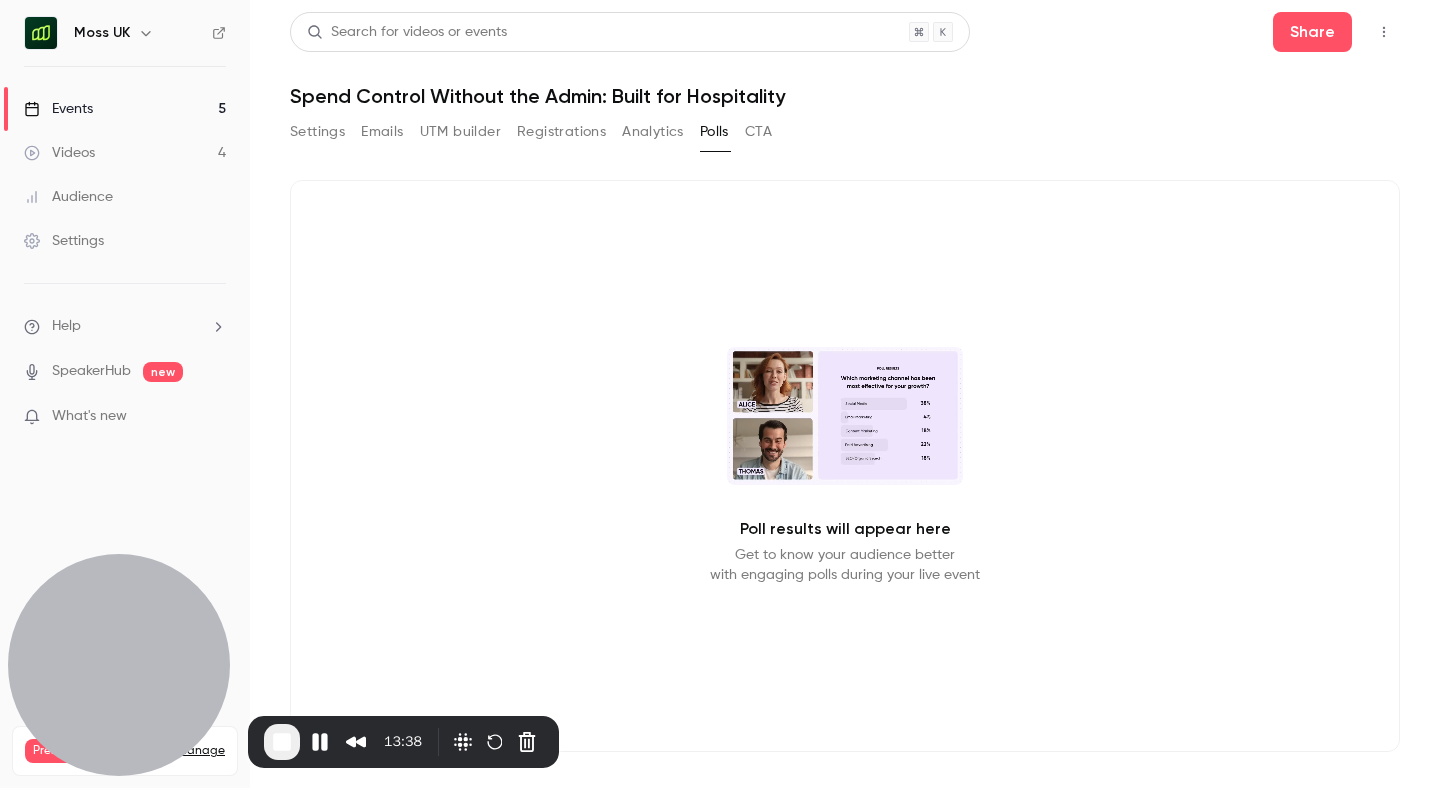 click on "Moss UK" at bounding box center (135, 33) 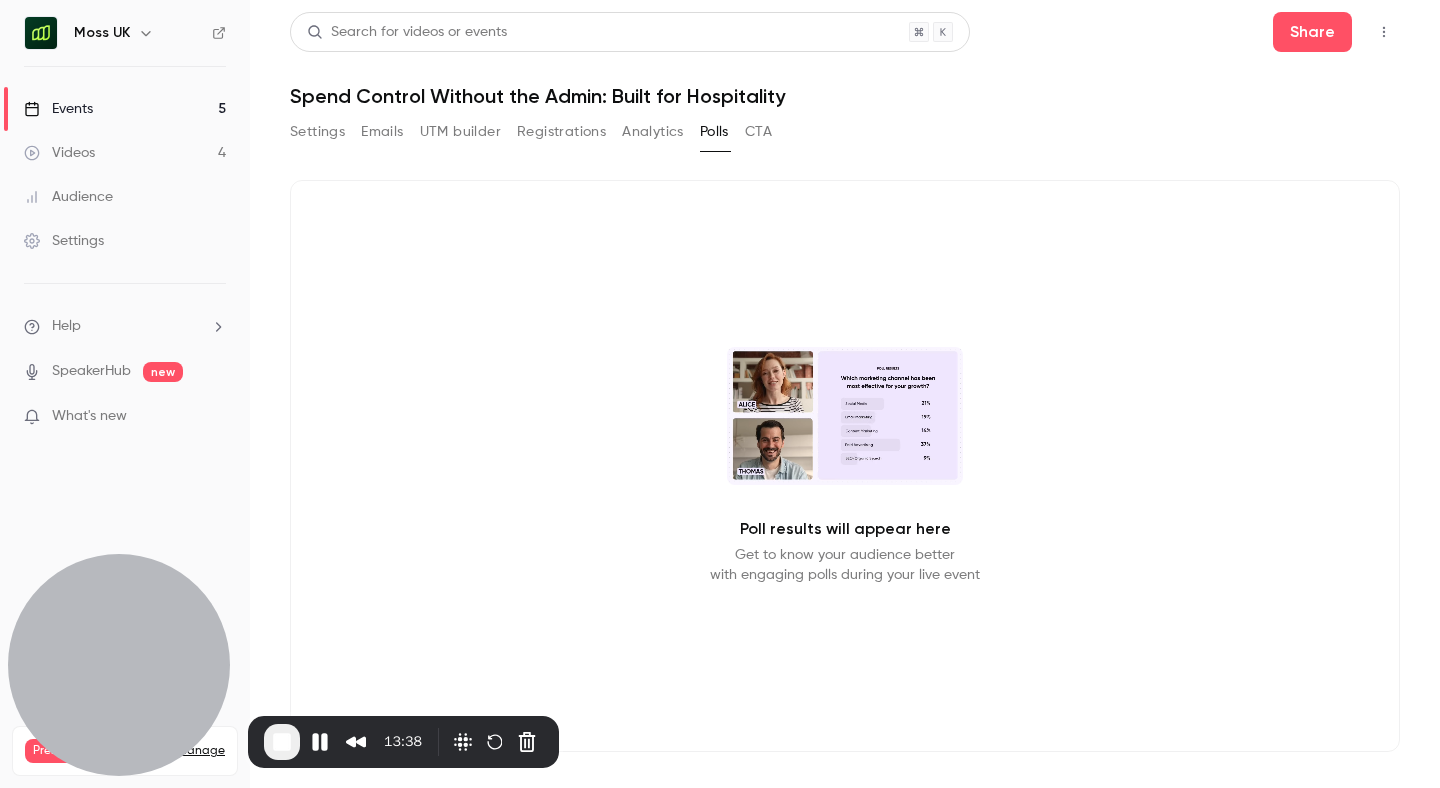 click 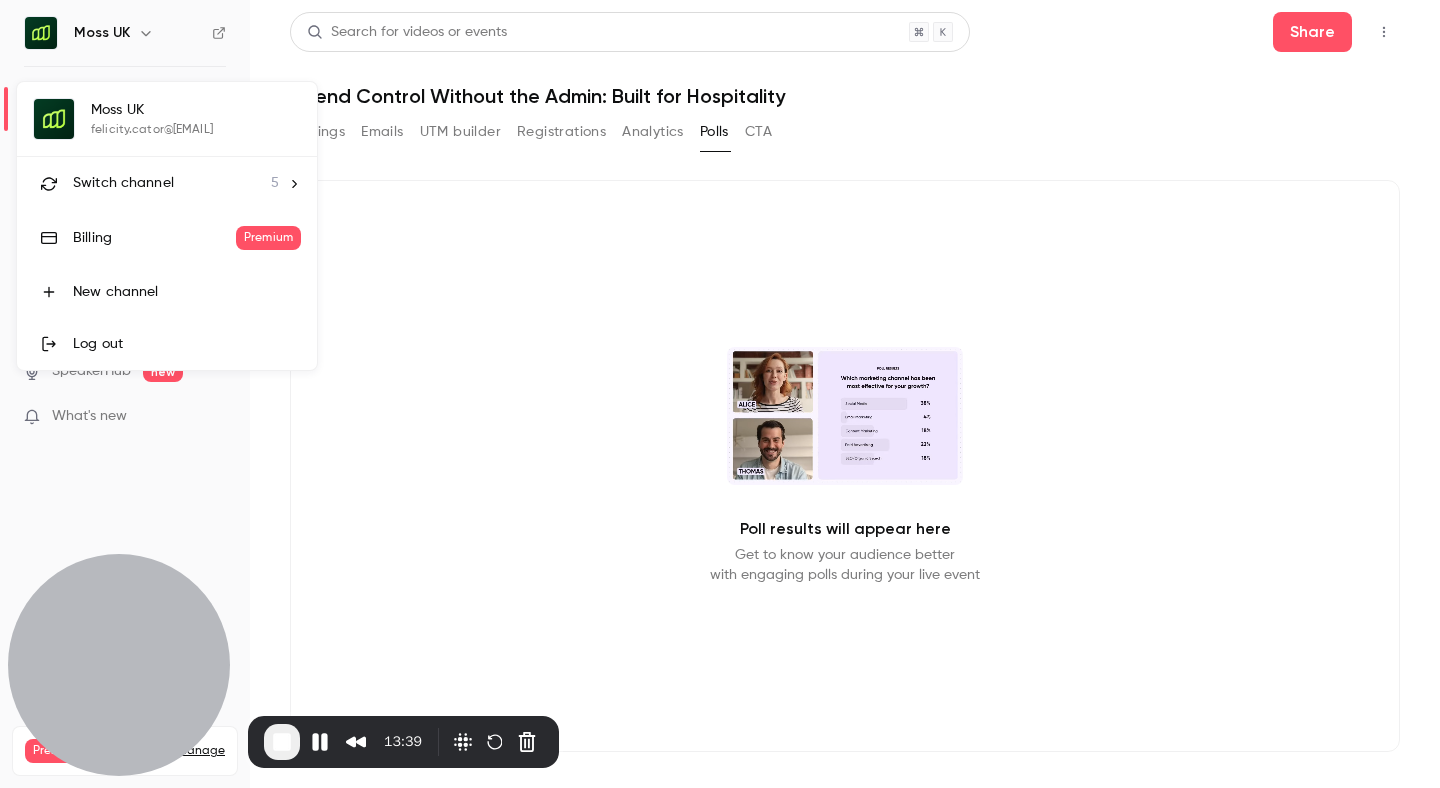 click on "Switch channel" at bounding box center [123, 183] 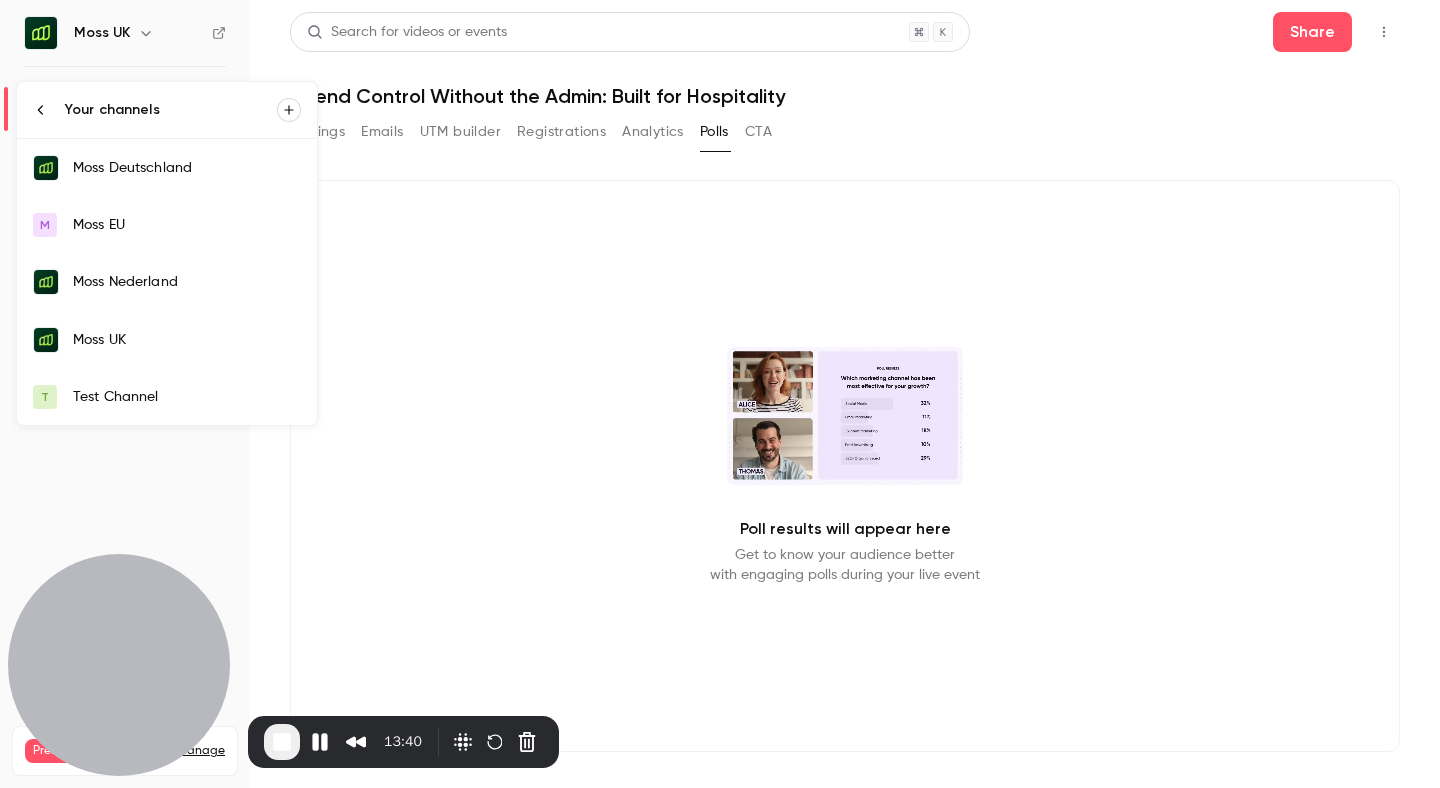 click on "Moss Deutschland" at bounding box center [187, 168] 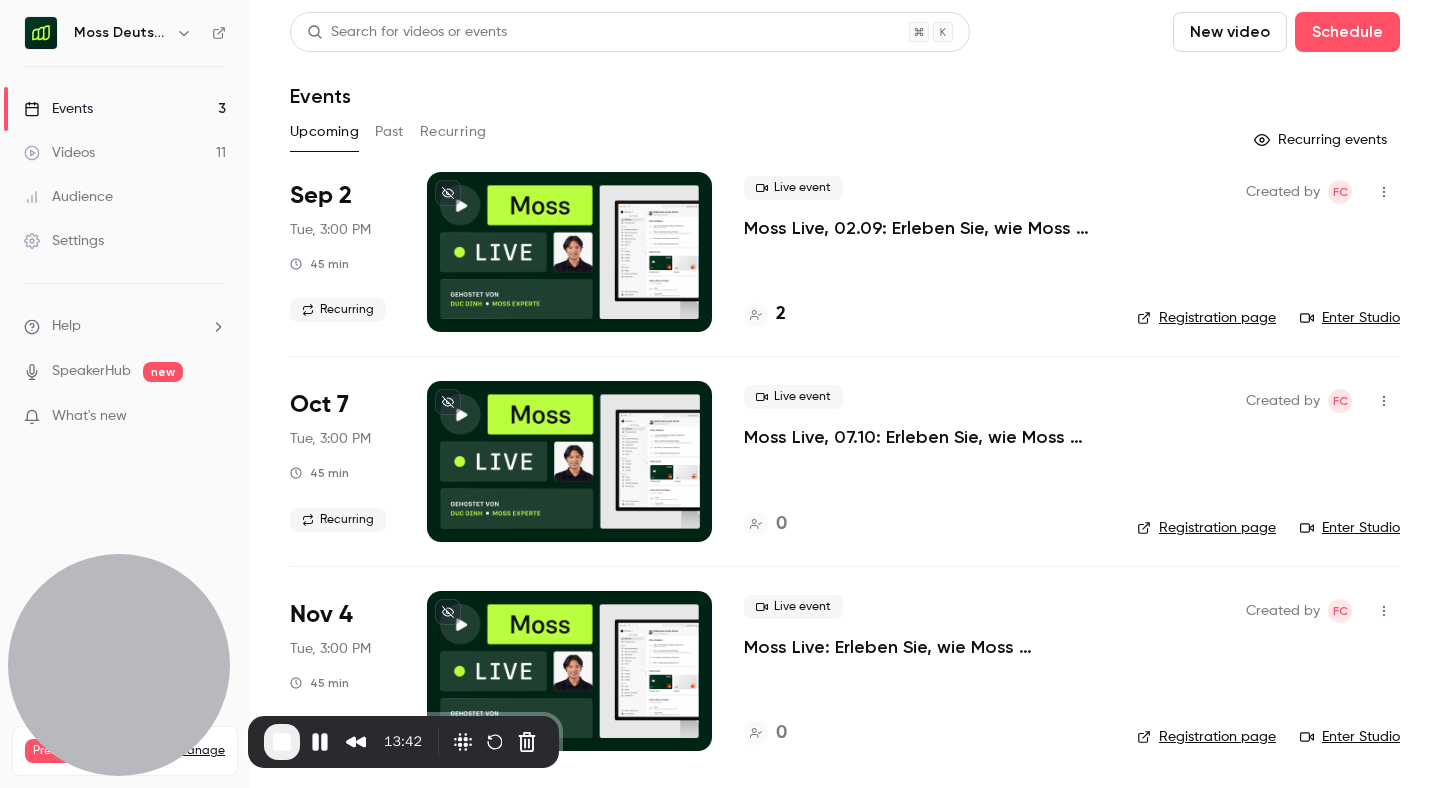 click on "Past" at bounding box center (389, 132) 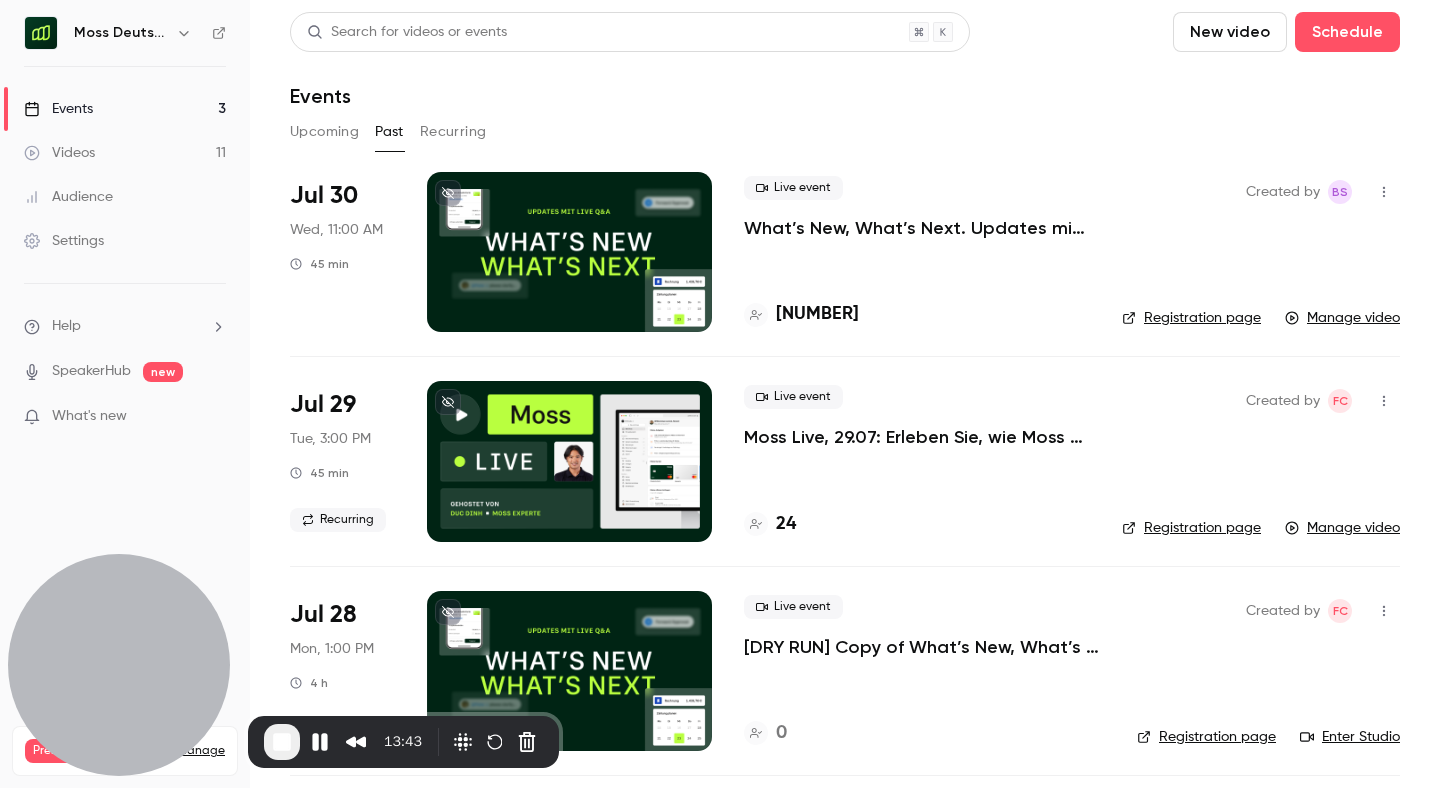 click on "What’s New, What’s Next. Updates mit Live Q&A für Moss Kunden." at bounding box center (917, 228) 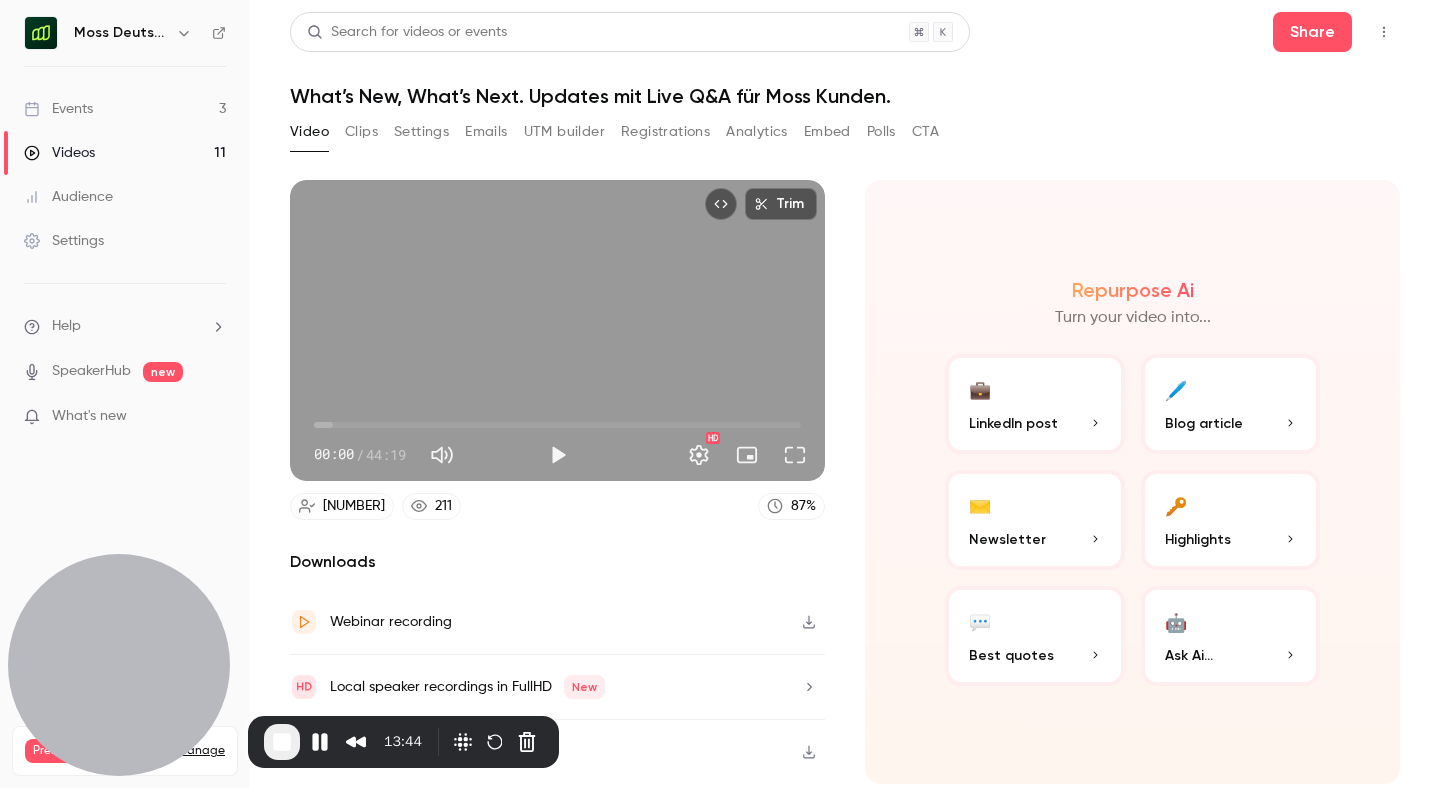 click on "Polls" at bounding box center [881, 132] 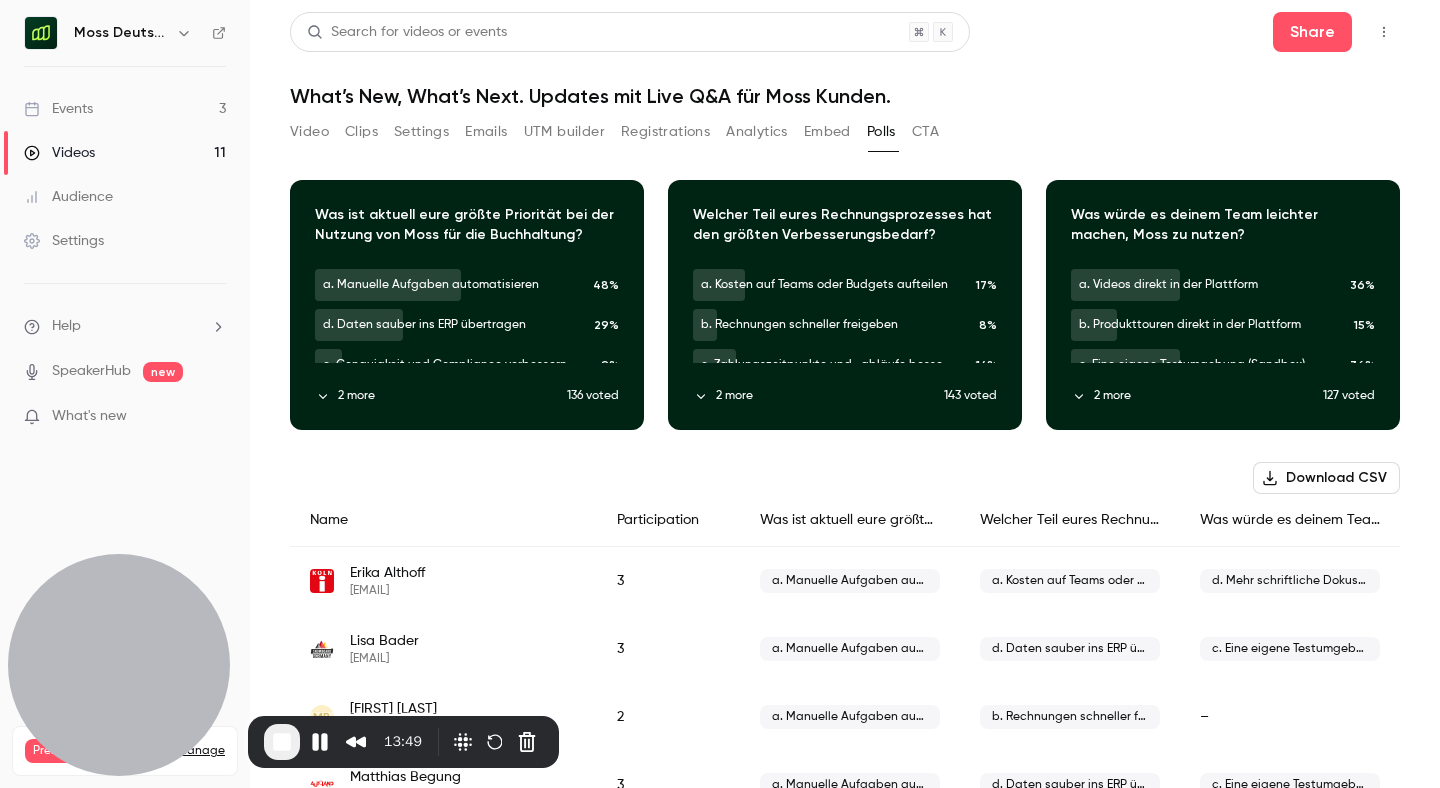 click on "2 more" at bounding box center (441, 396) 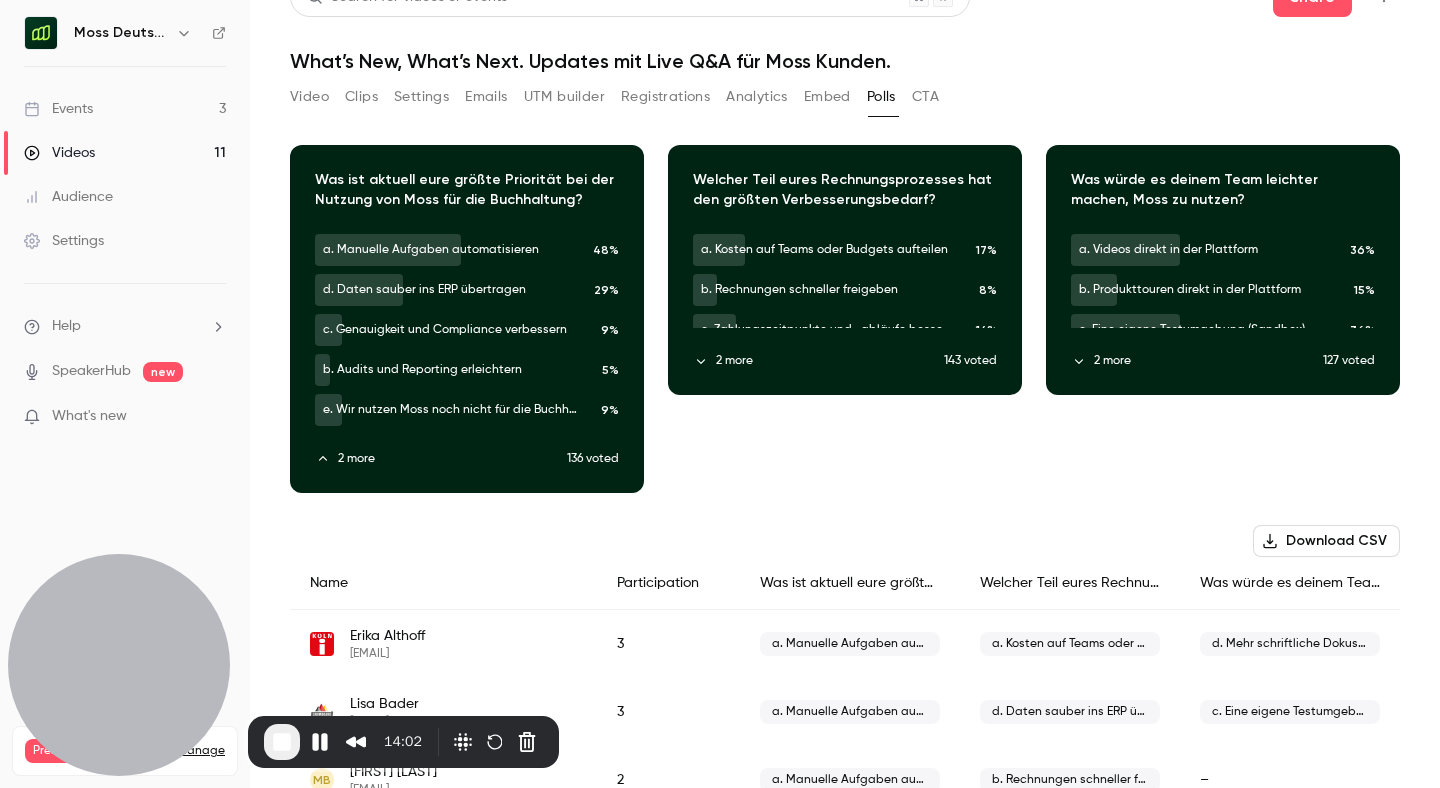 scroll, scrollTop: 0, scrollLeft: 0, axis: both 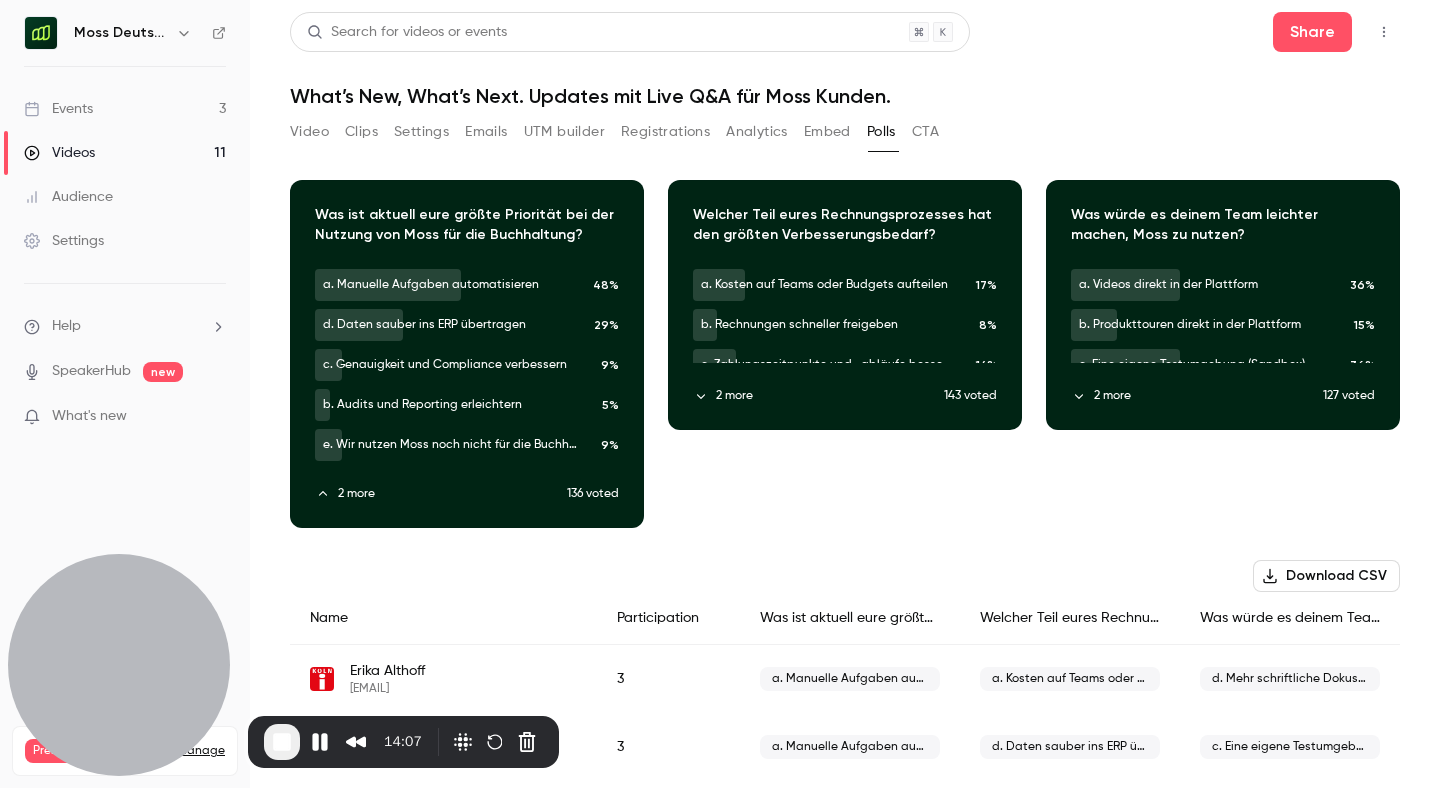click on "CTA" at bounding box center (925, 132) 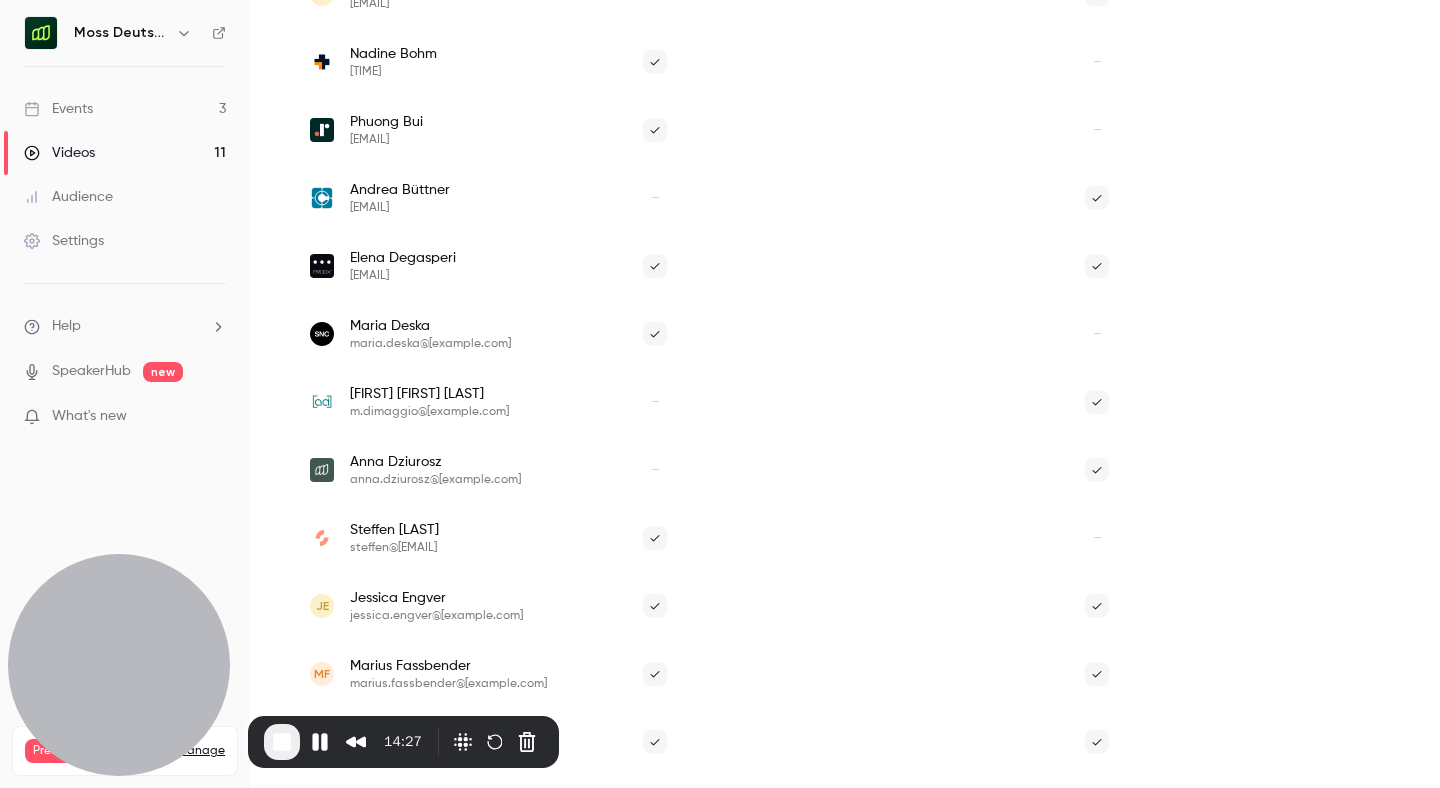 scroll, scrollTop: 0, scrollLeft: 0, axis: both 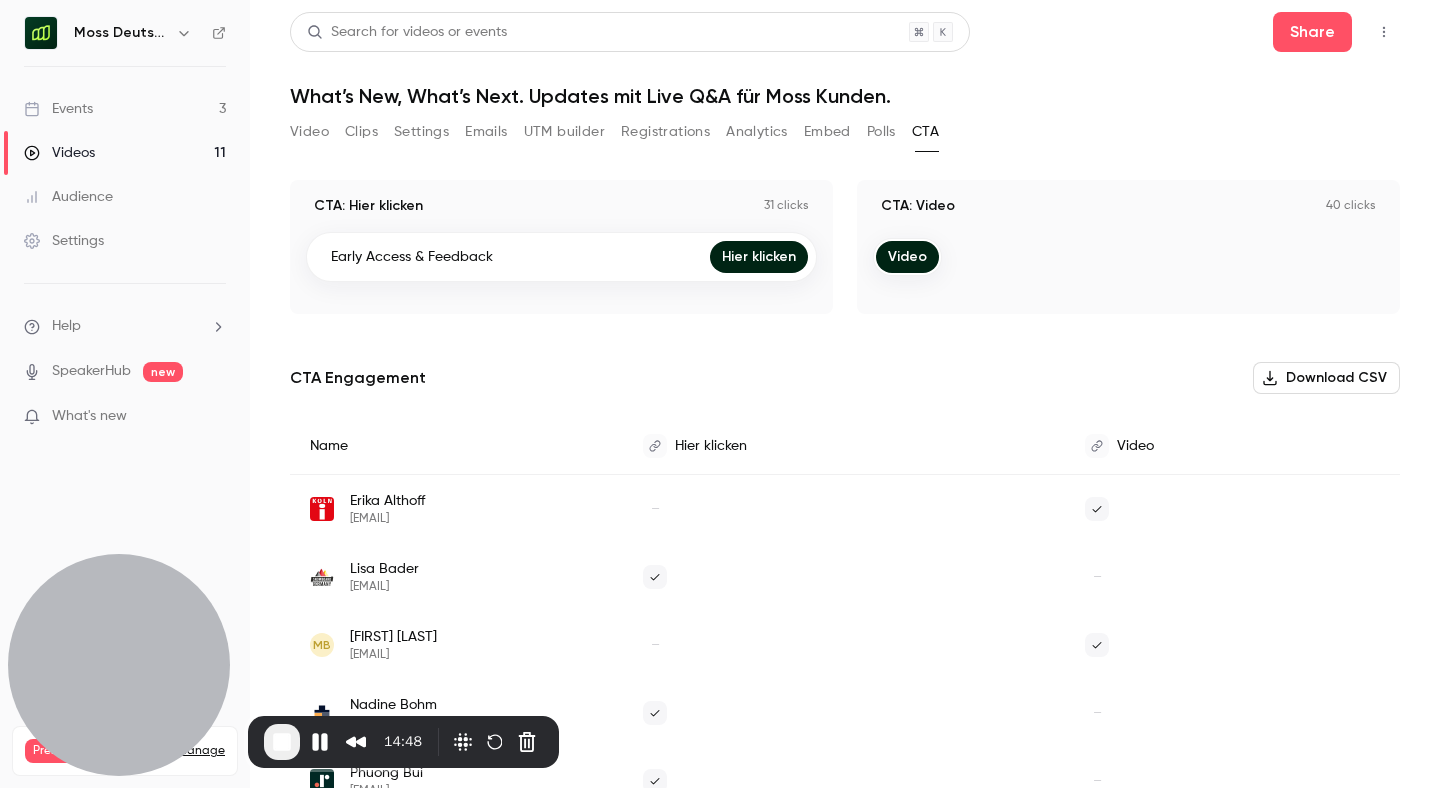 click 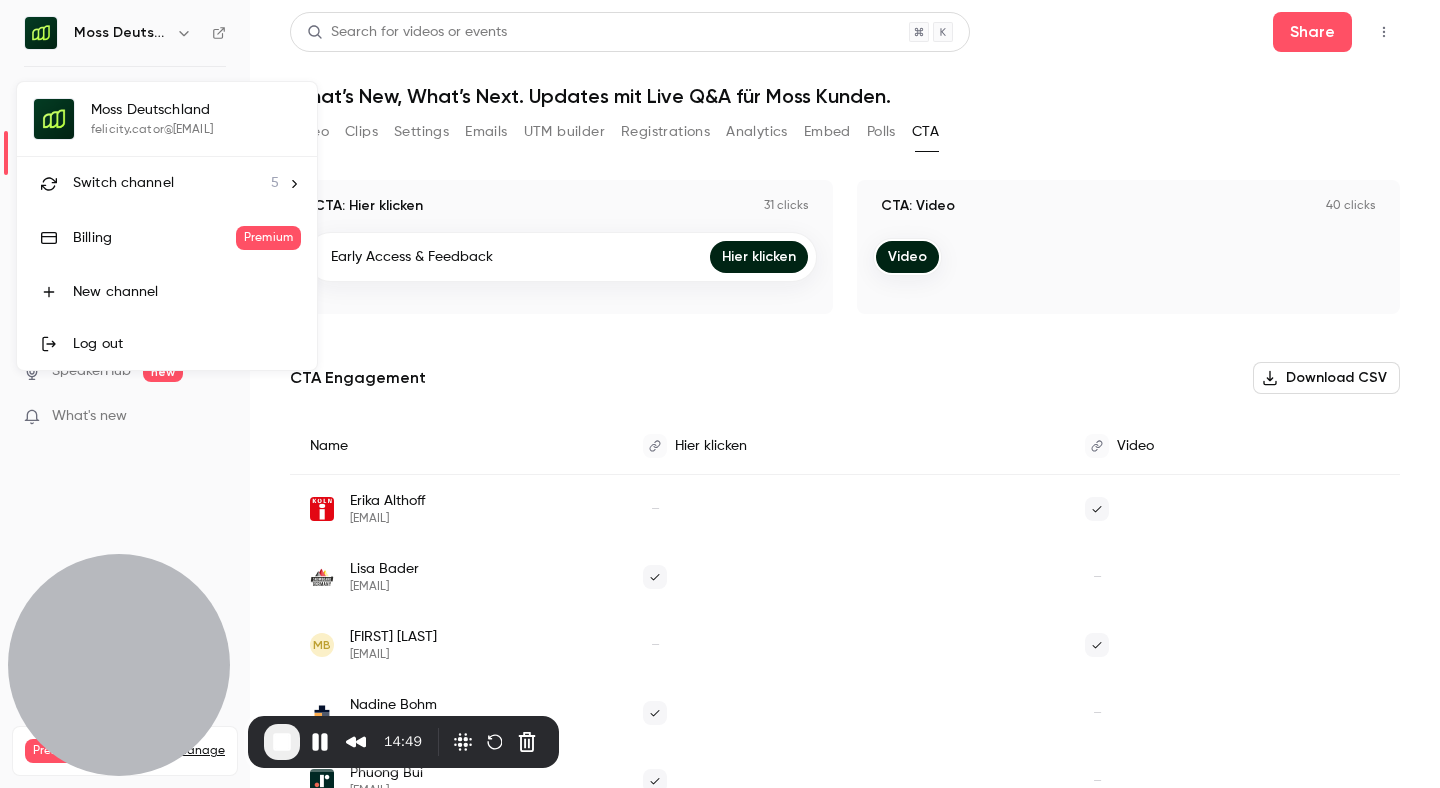 click on "Switch channel" at bounding box center (123, 183) 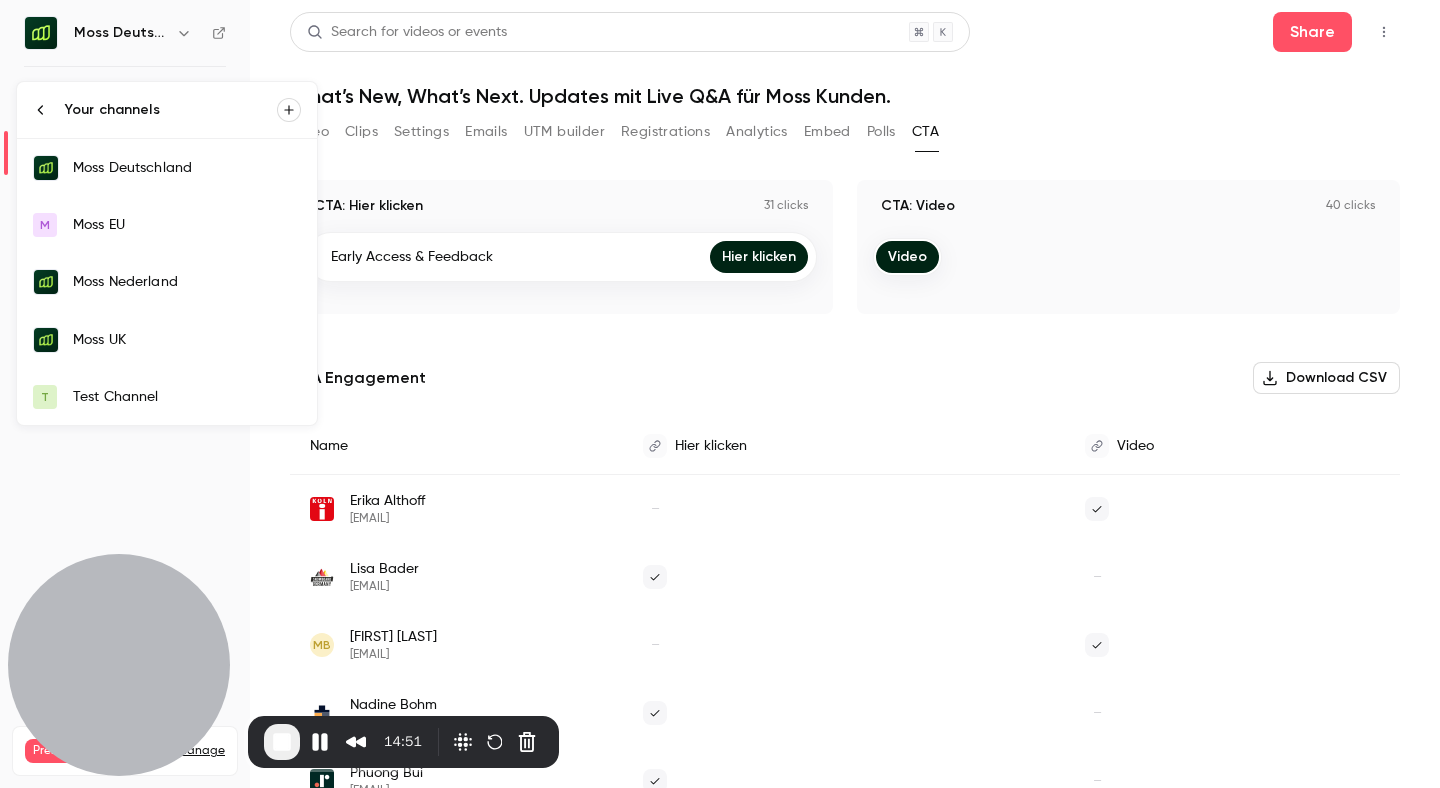 click on "Test Channel" at bounding box center (187, 397) 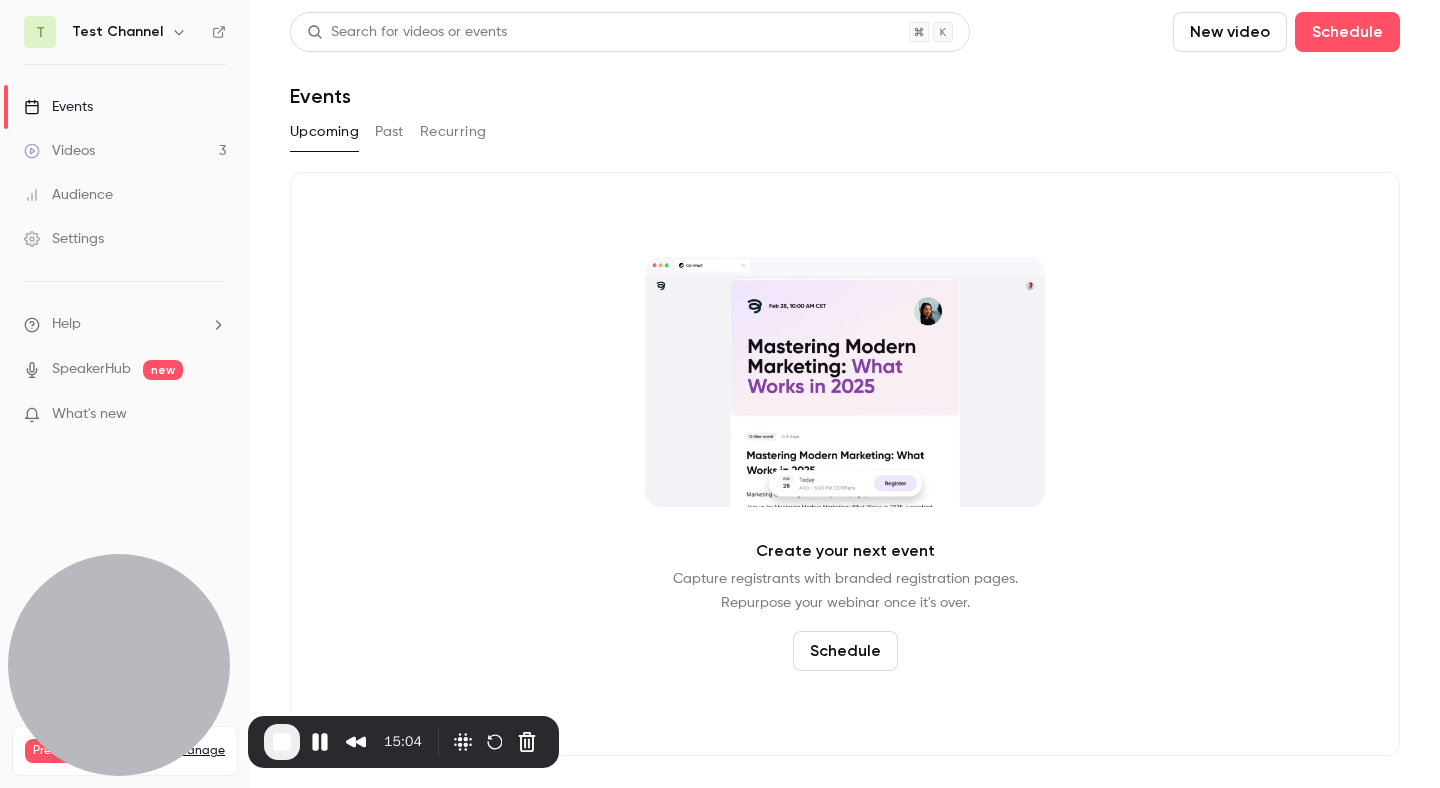 click on "Settings" at bounding box center (64, 239) 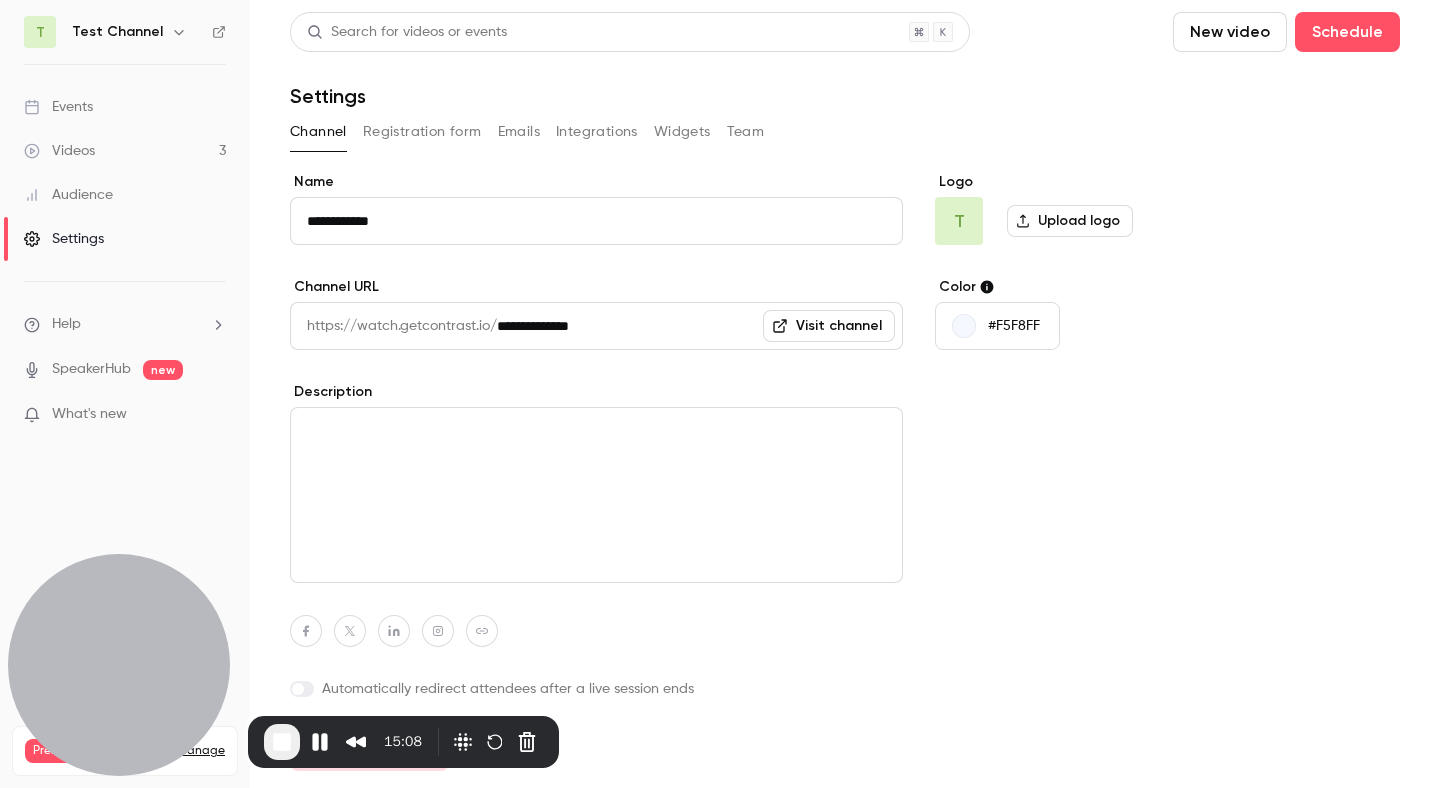 click on "Registration form" at bounding box center [422, 132] 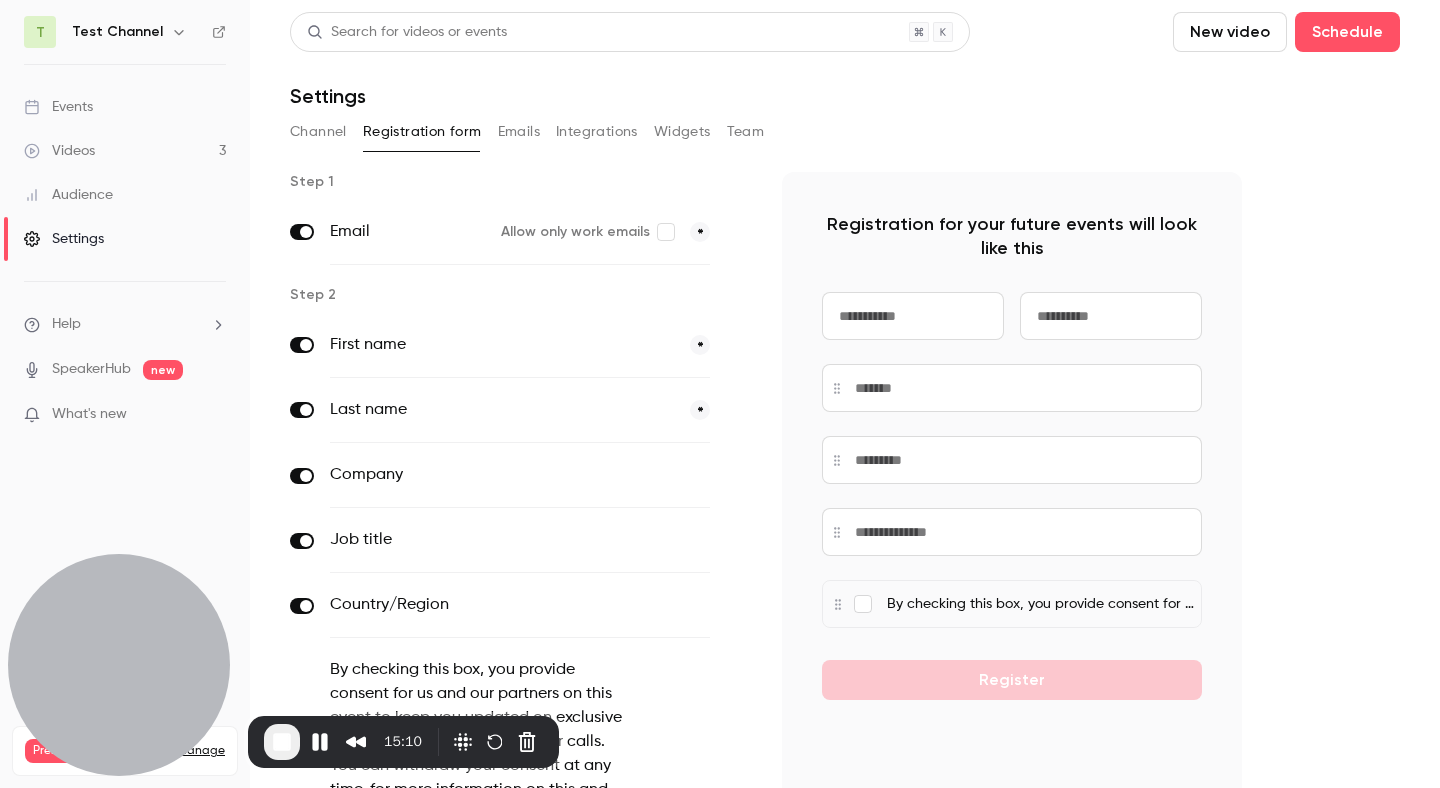 click on "Emails" at bounding box center (519, 132) 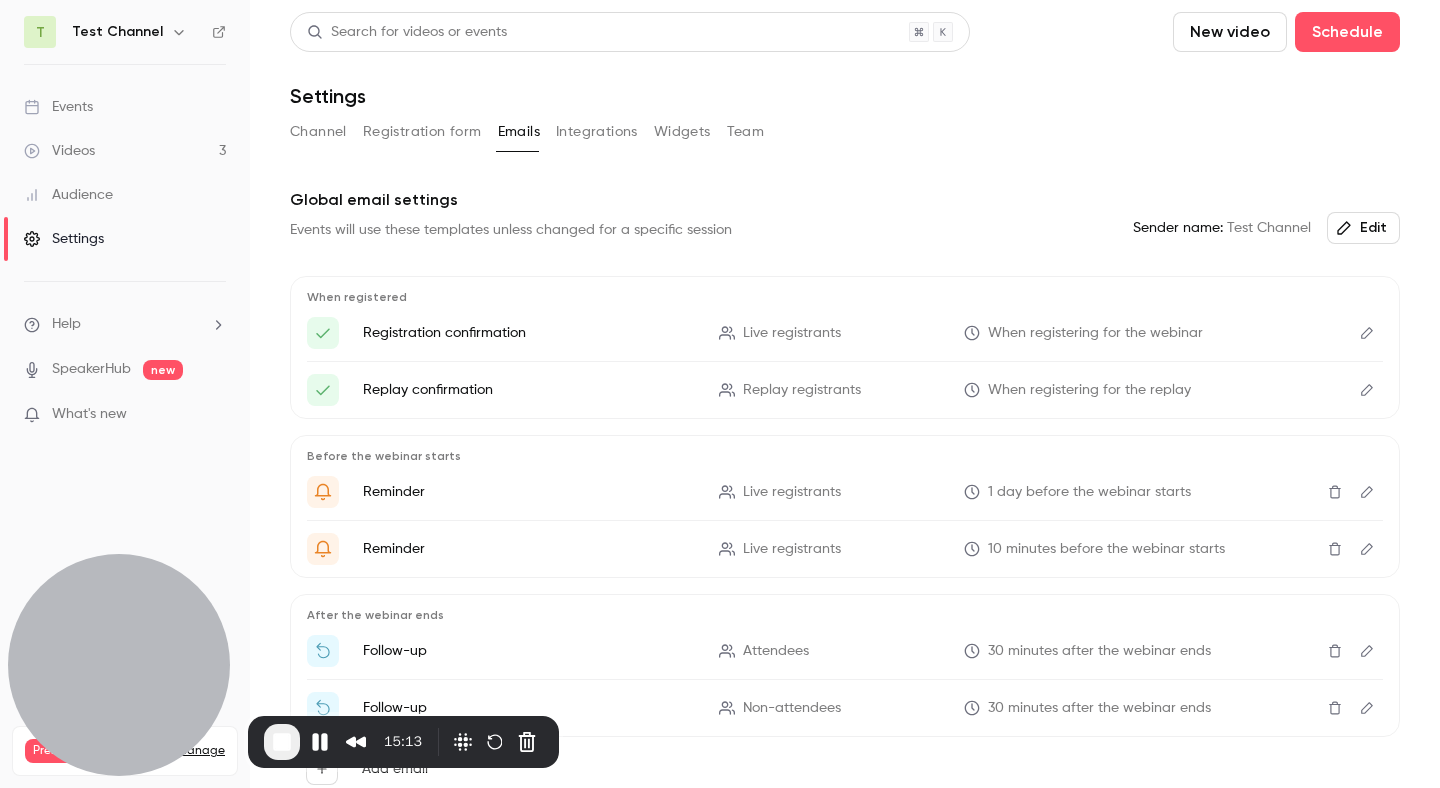 click on "Channel" at bounding box center [318, 132] 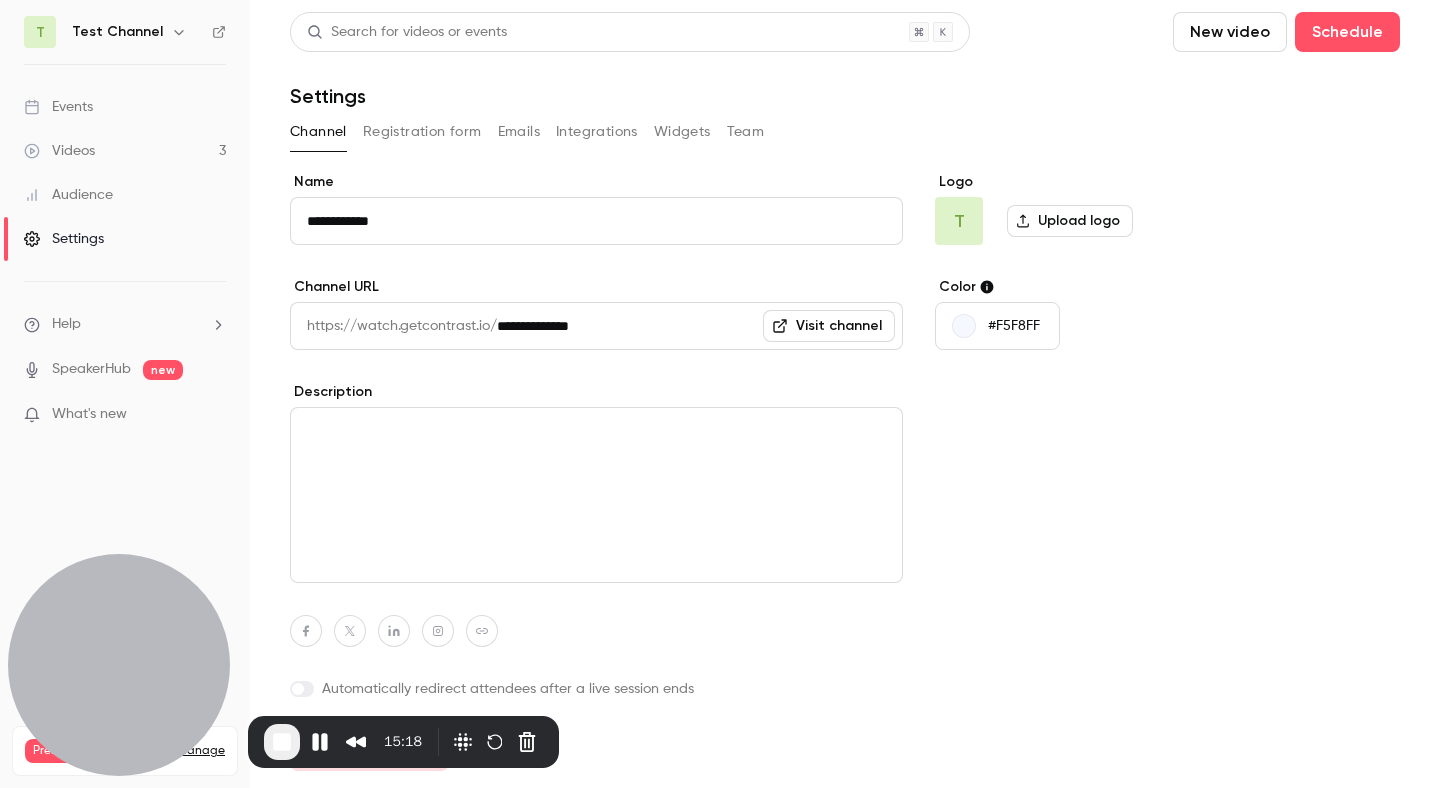 click 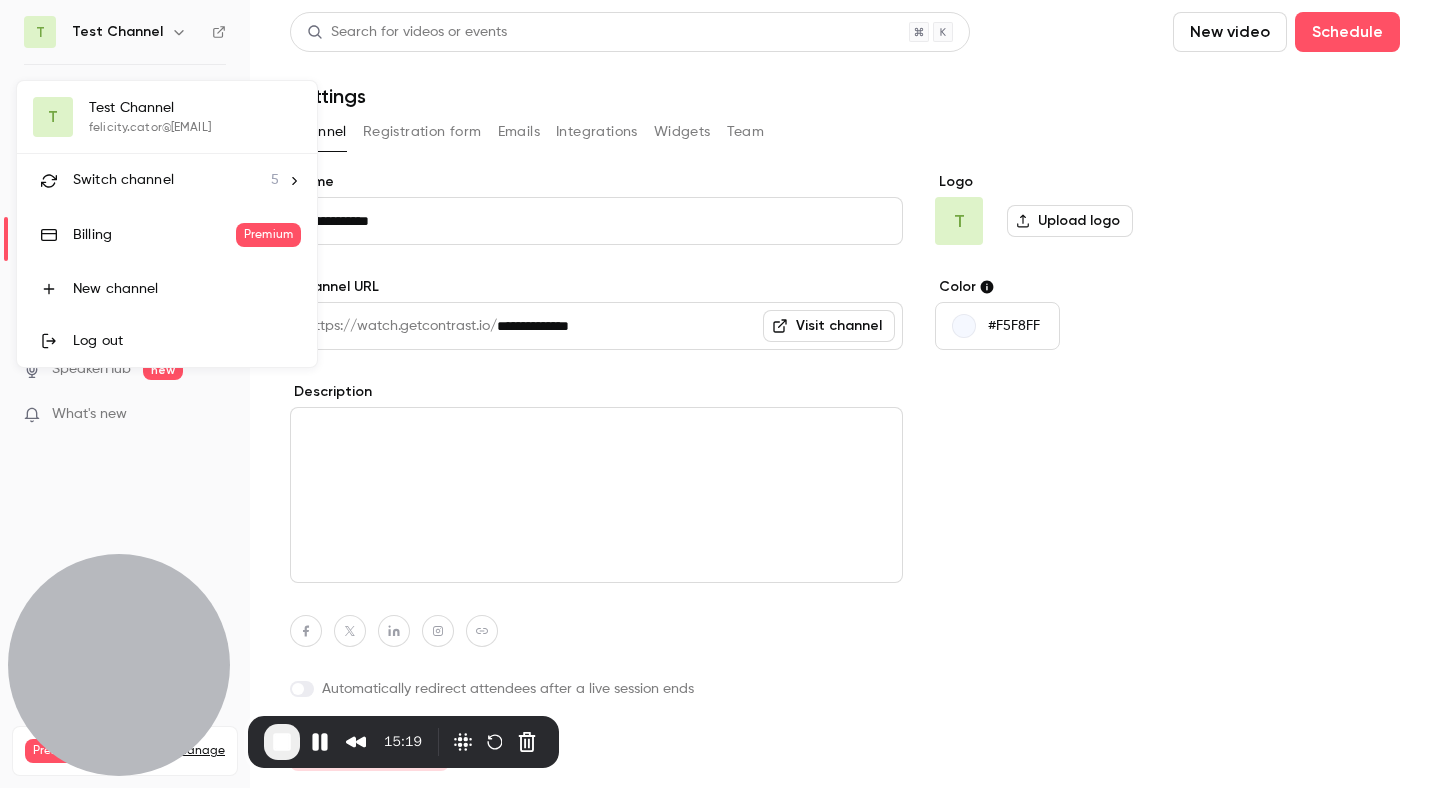 click on "Switch channel" at bounding box center (123, 180) 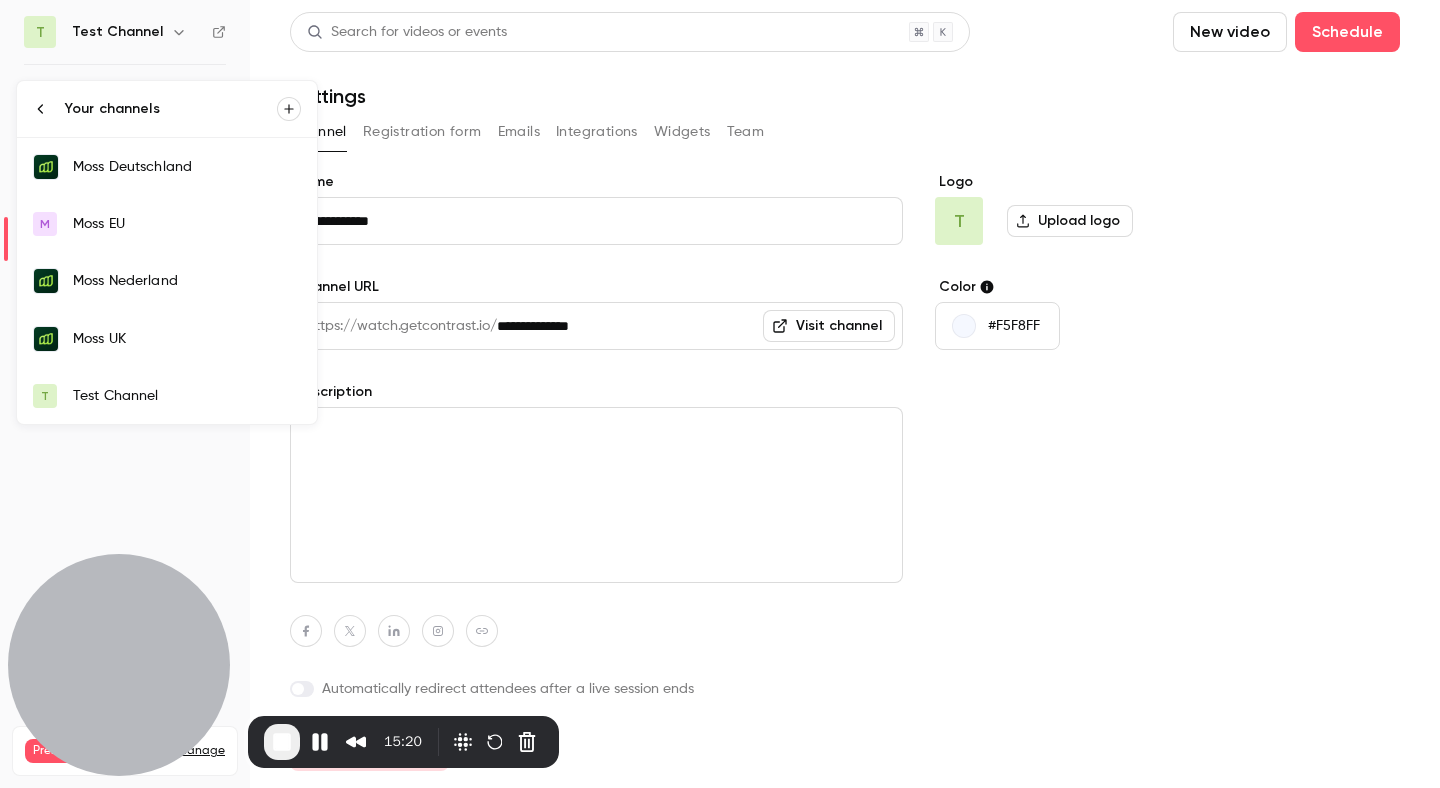 click on "Moss Deutschland" at bounding box center [187, 167] 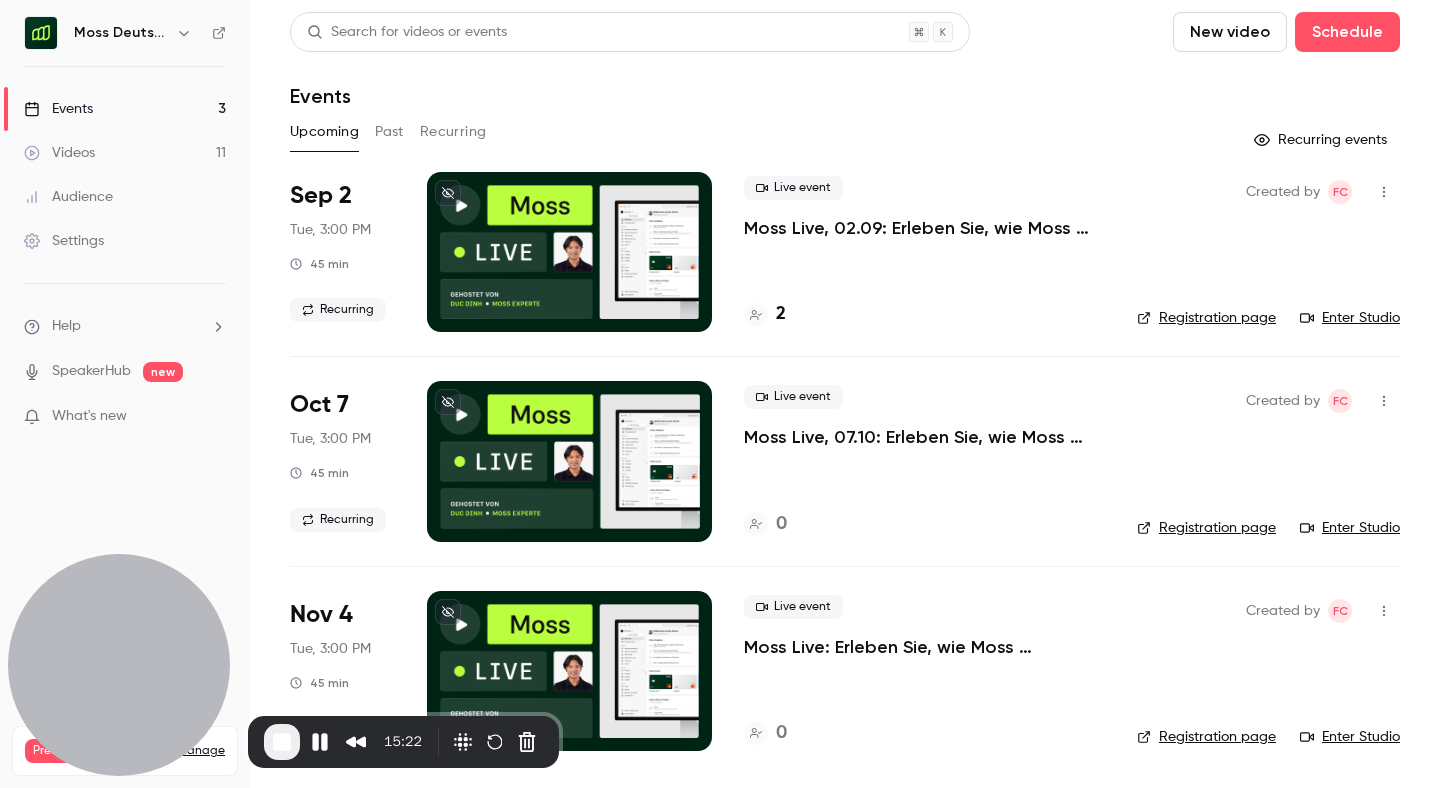 click on "Settings" at bounding box center [64, 241] 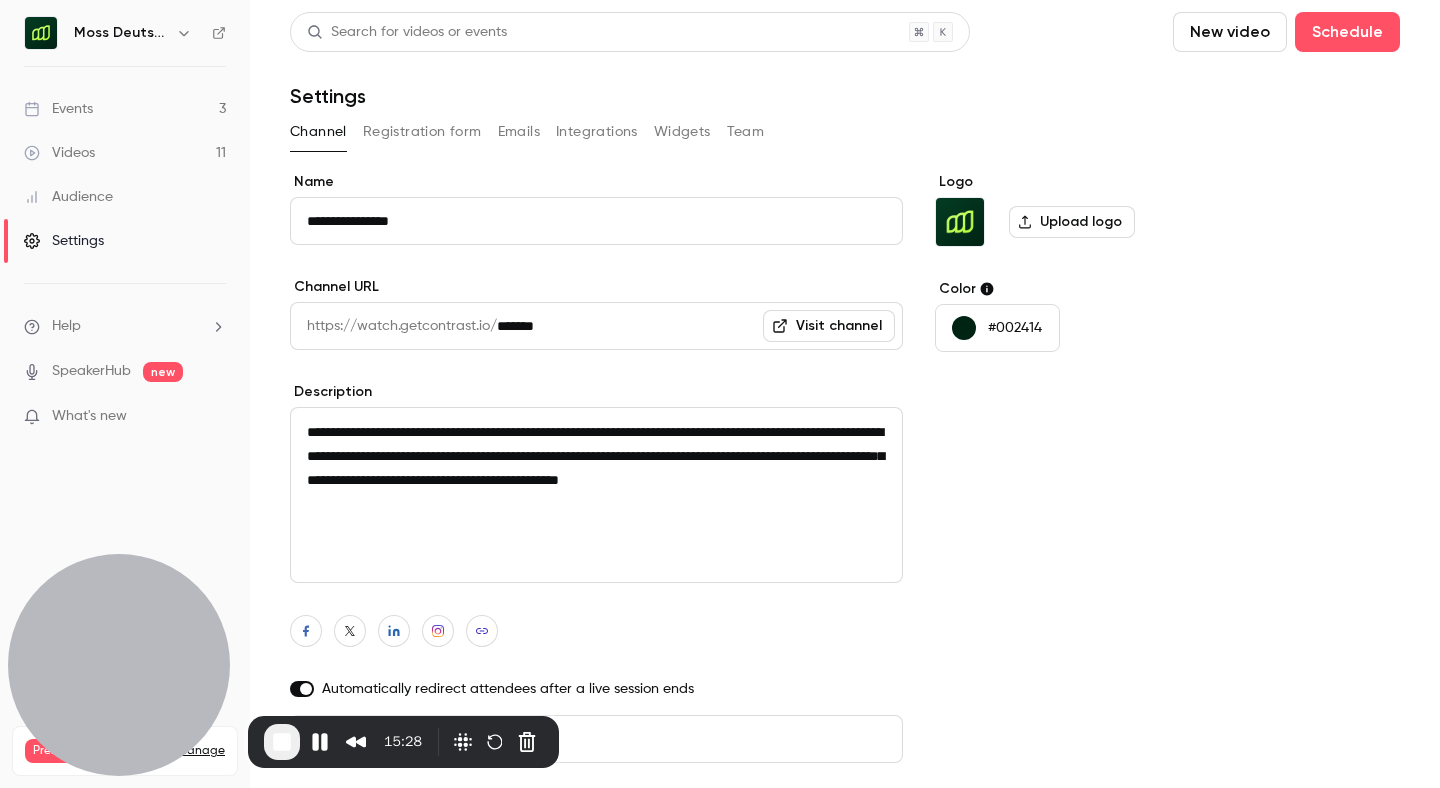 click on "Moss Deutschland" at bounding box center (135, 33) 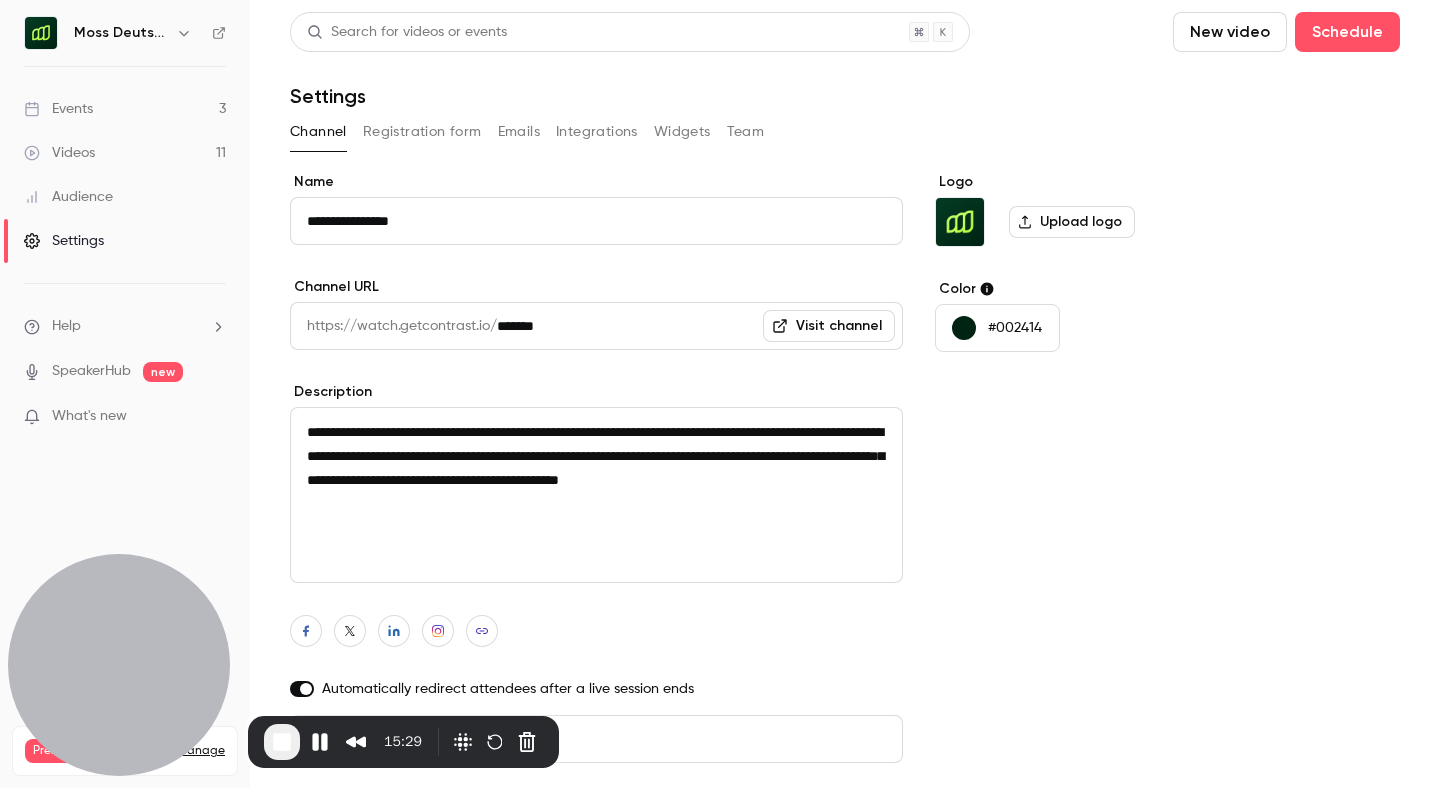 click 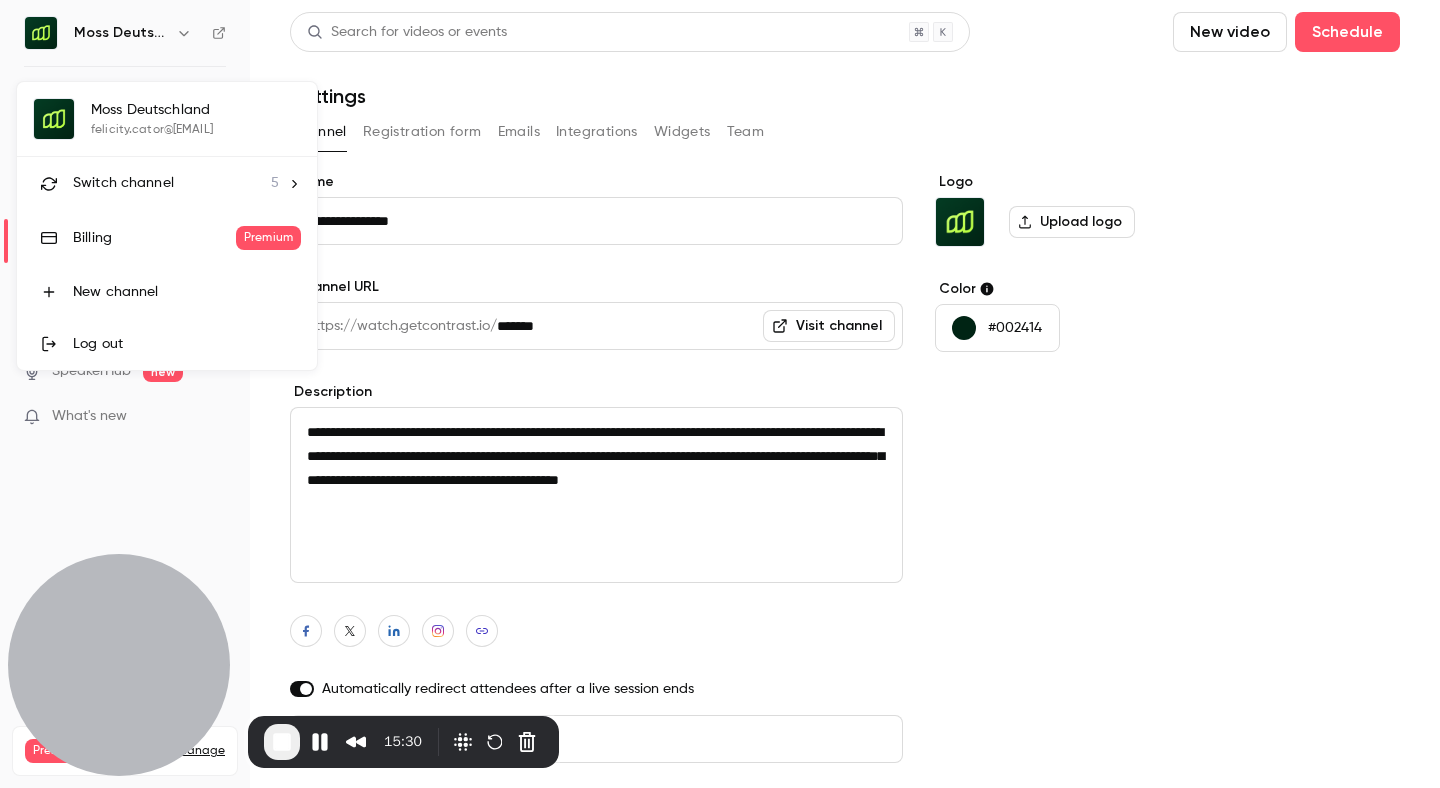 click on "Switch channel" at bounding box center [123, 183] 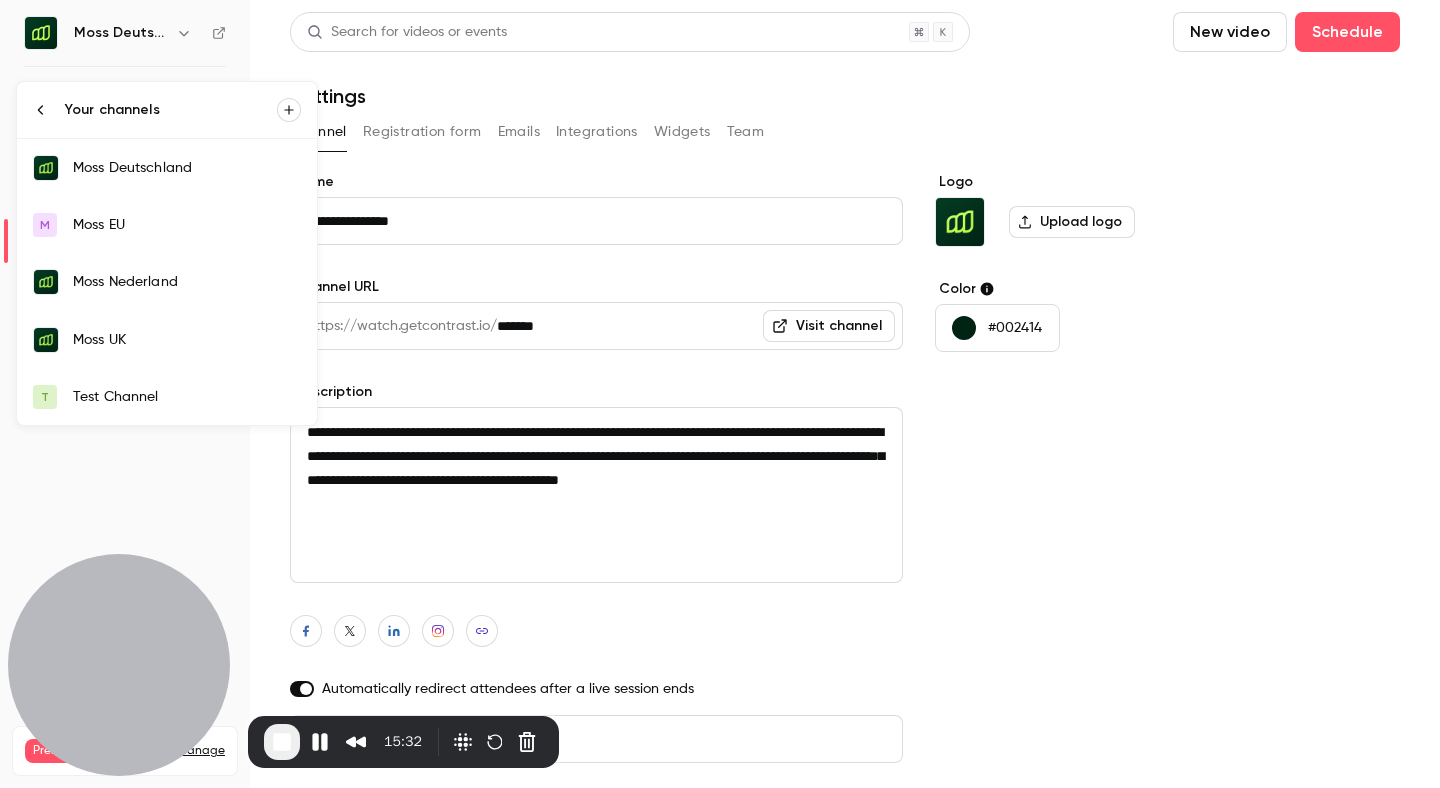 click on "Test Channel" at bounding box center (187, 397) 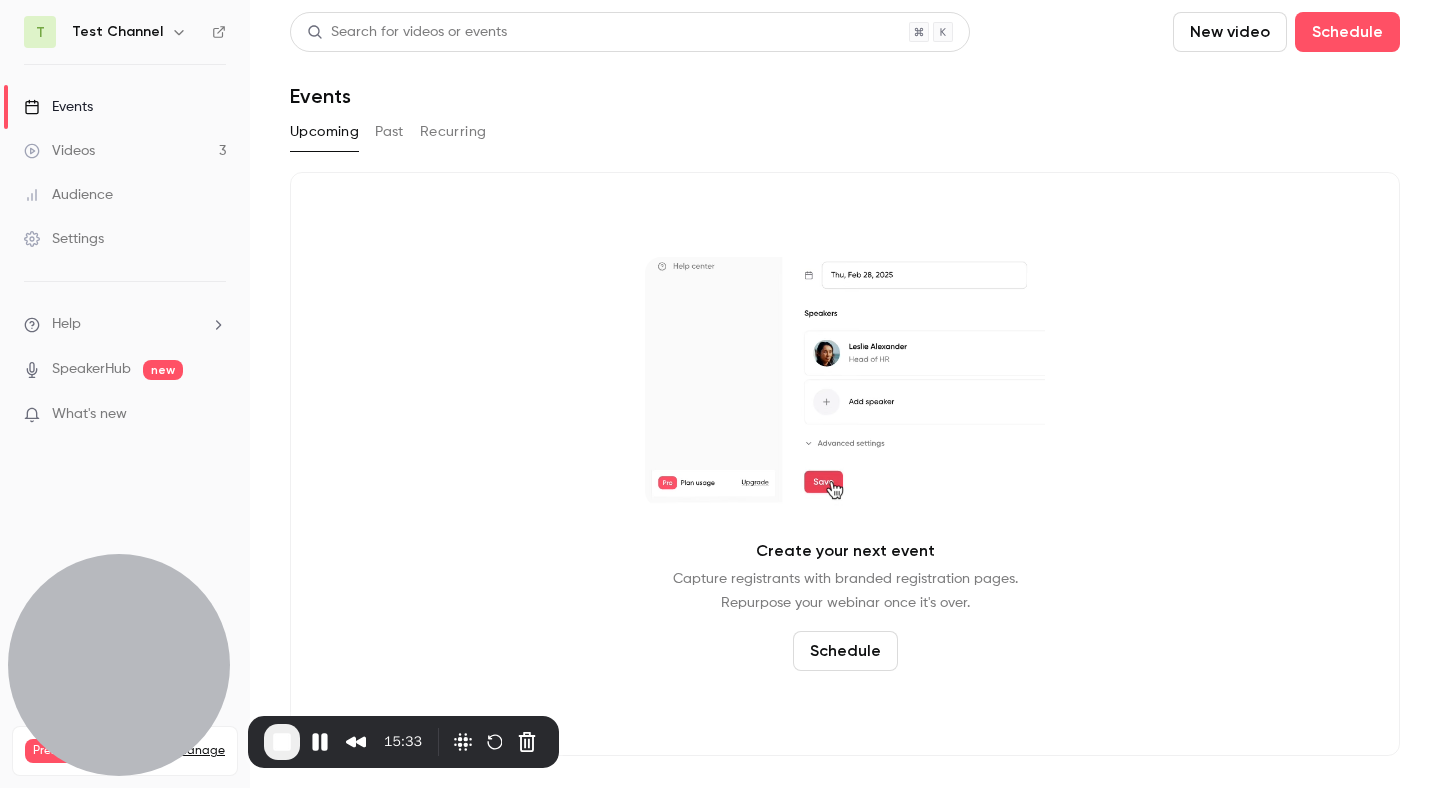 click on "Settings" at bounding box center (64, 239) 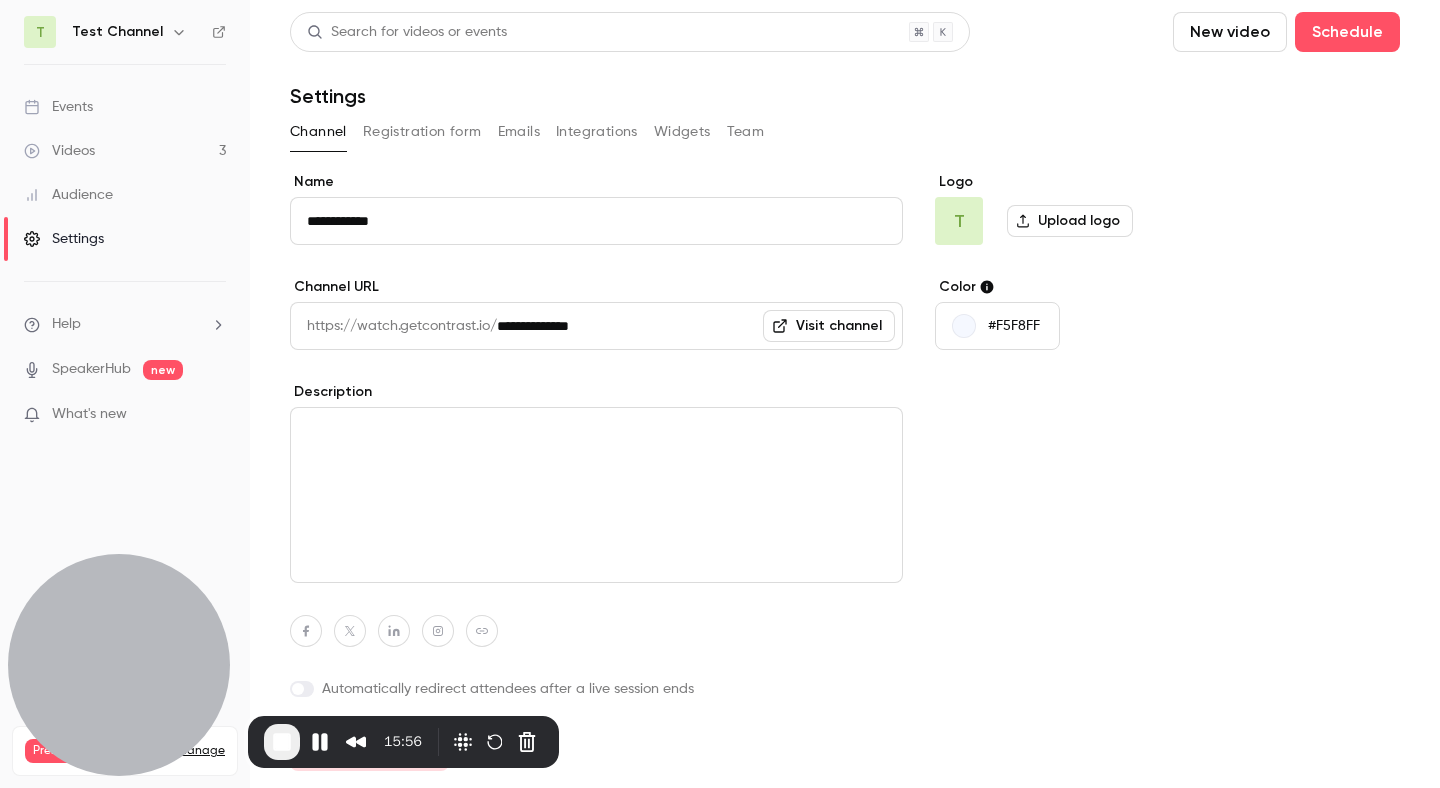 click on "Events" at bounding box center [58, 107] 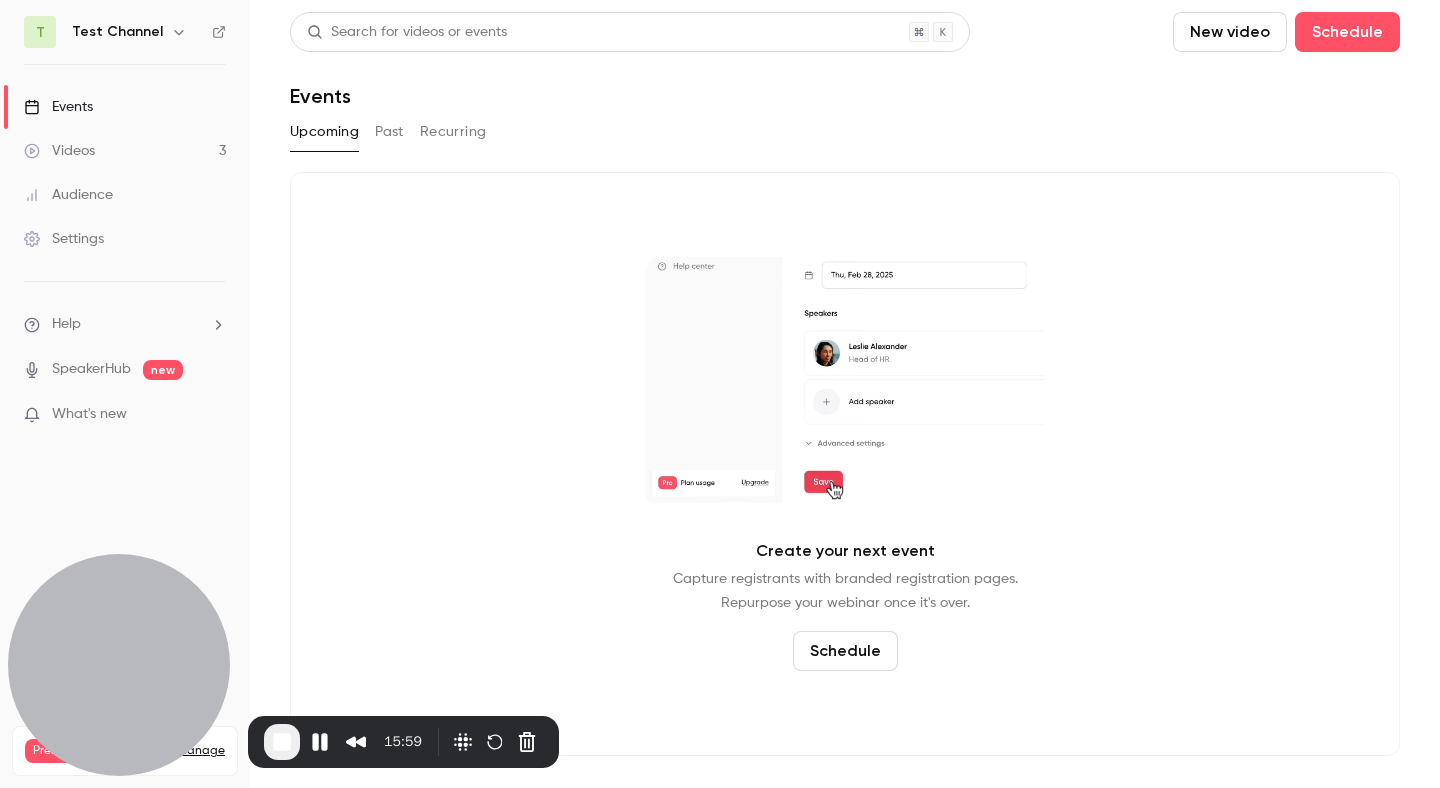 click at bounding box center [179, 32] 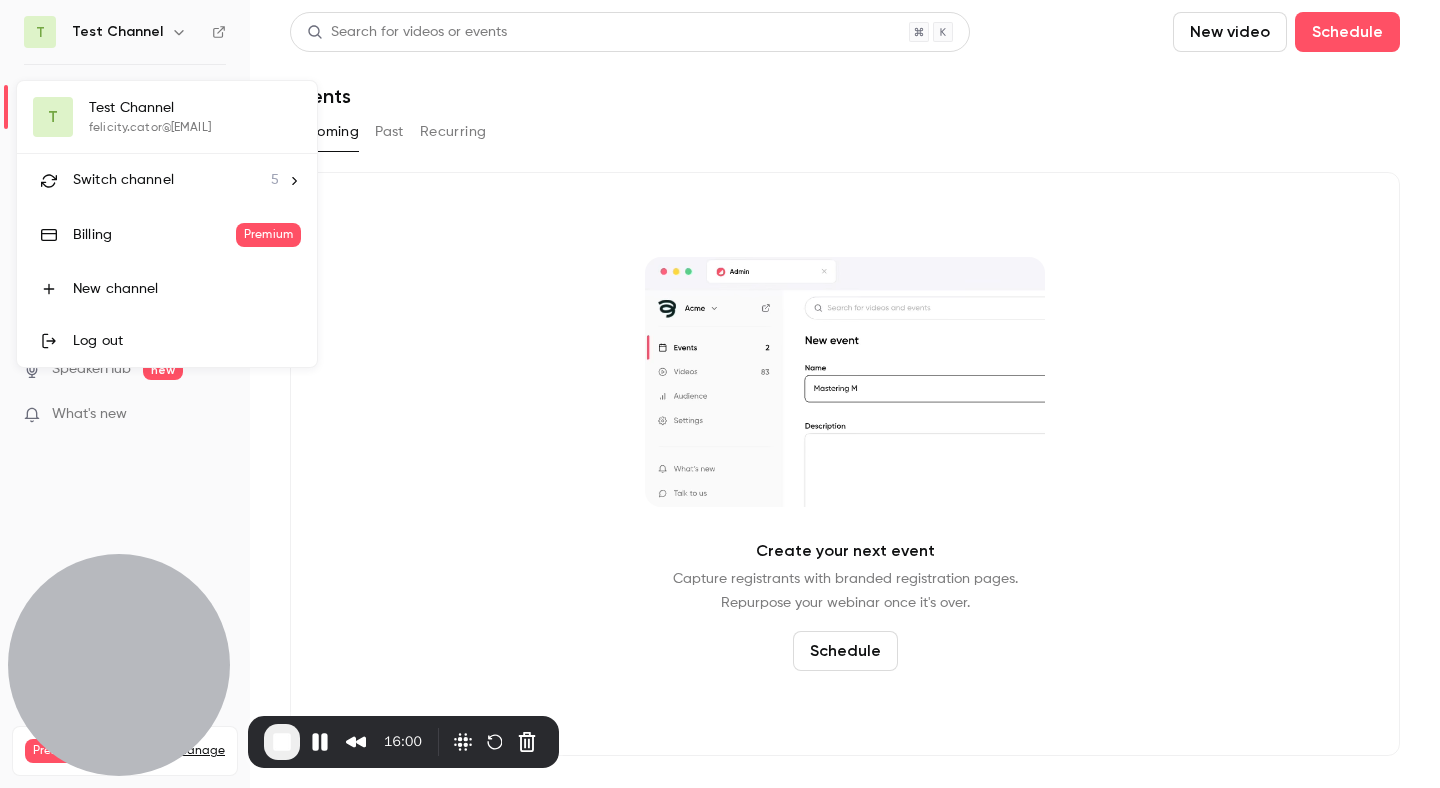 click on "Switch channel" at bounding box center (123, 180) 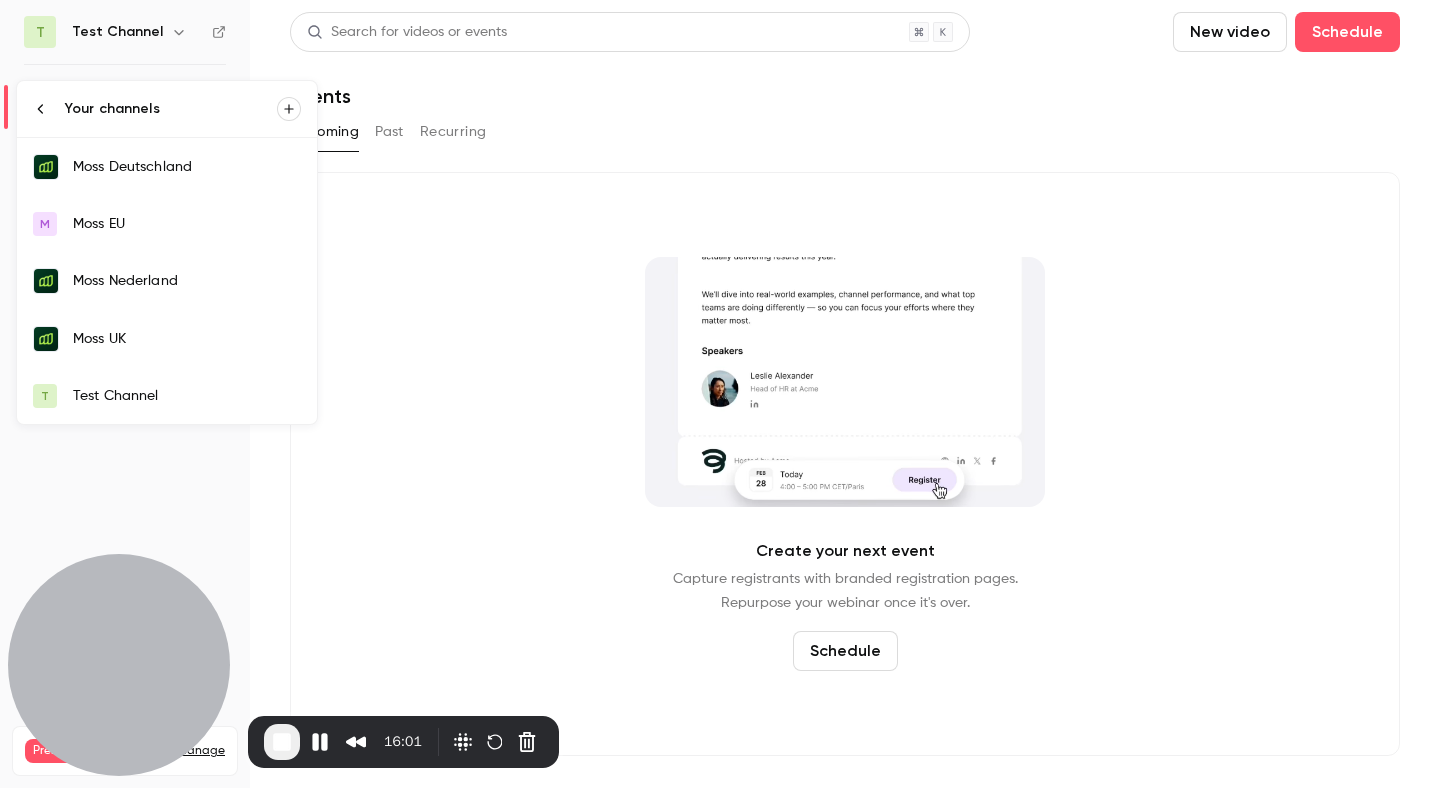 click on "Moss UK" at bounding box center [187, 339] 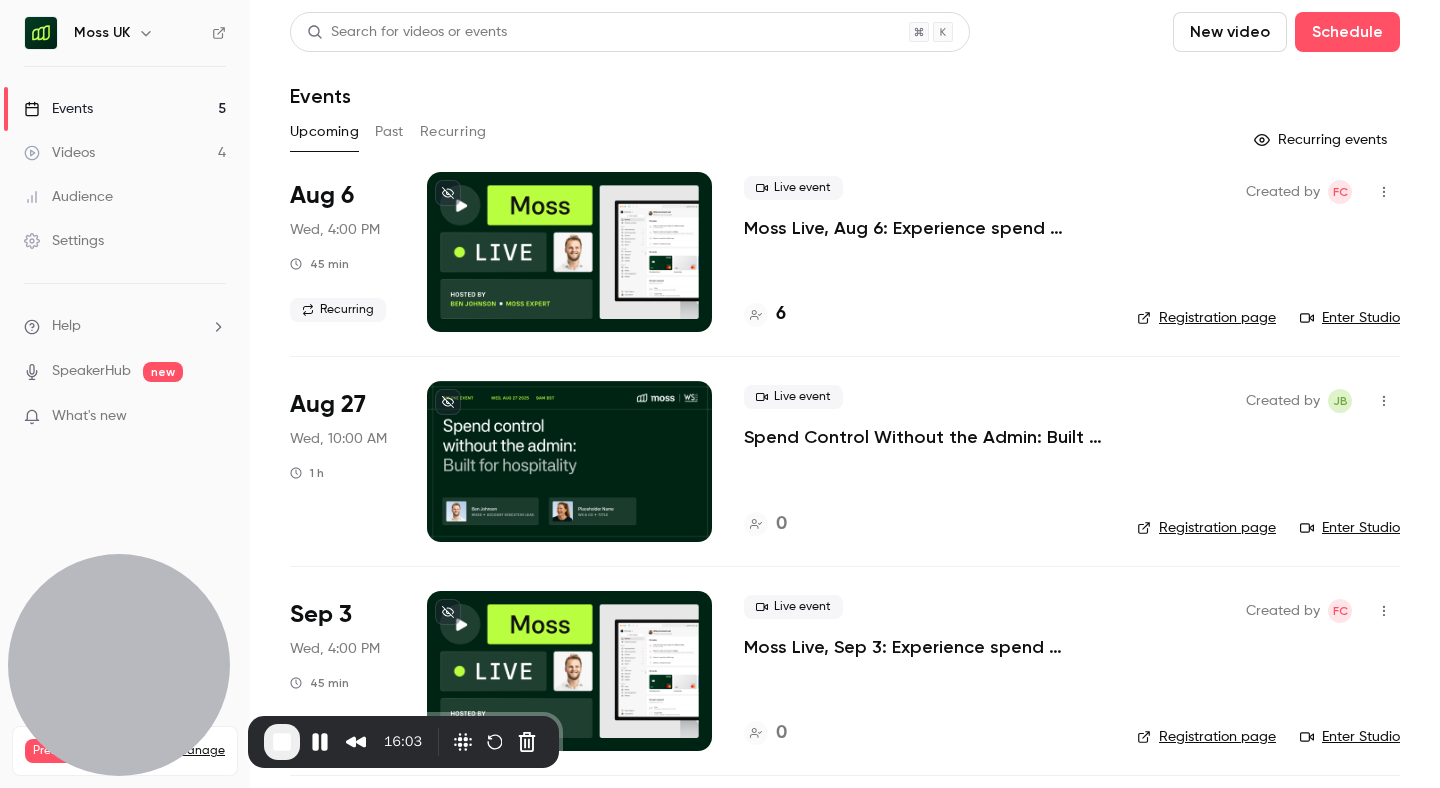 click on "Spend Control Without the Admin: Built for Hospitality" at bounding box center [924, 437] 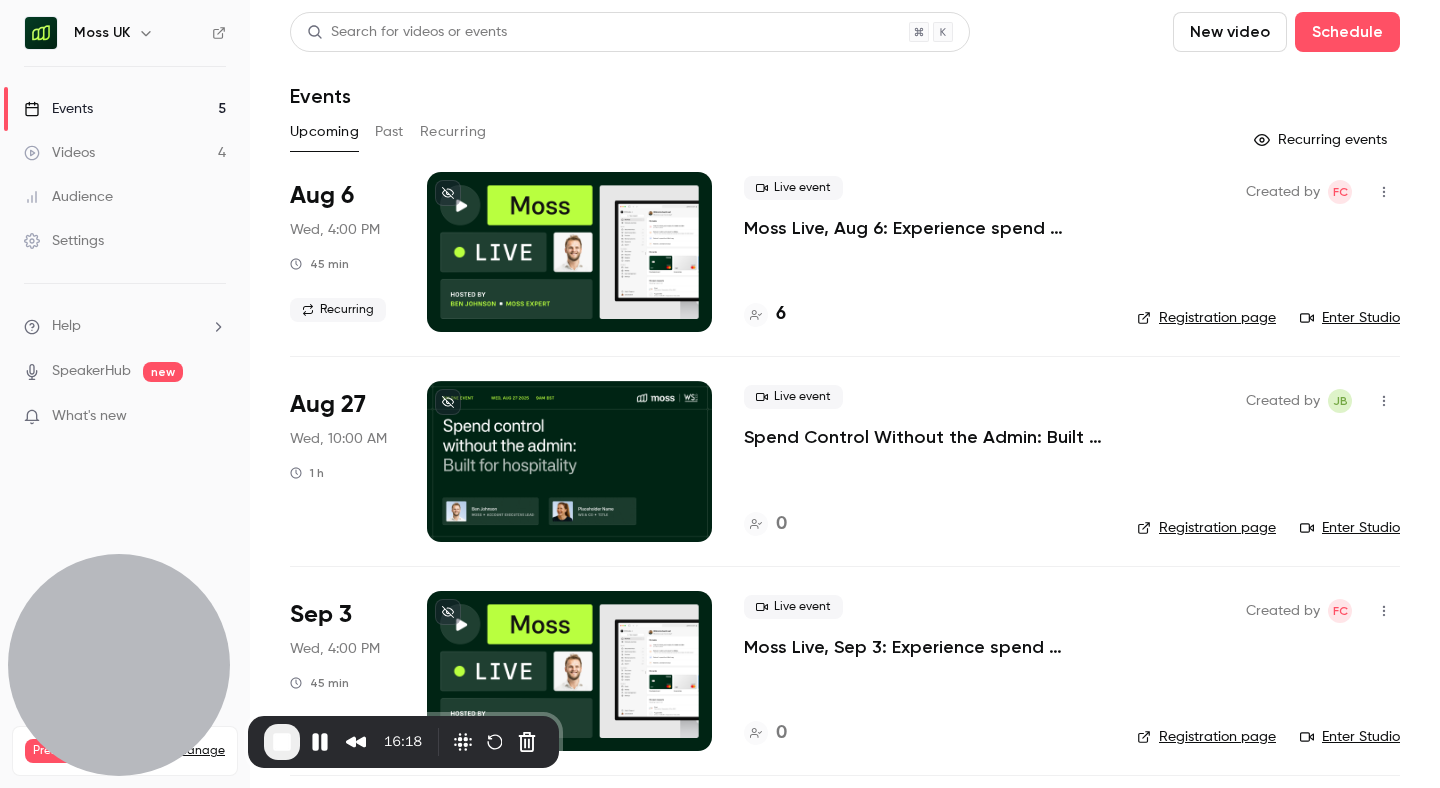 click on "Enter Studio" at bounding box center (1350, 528) 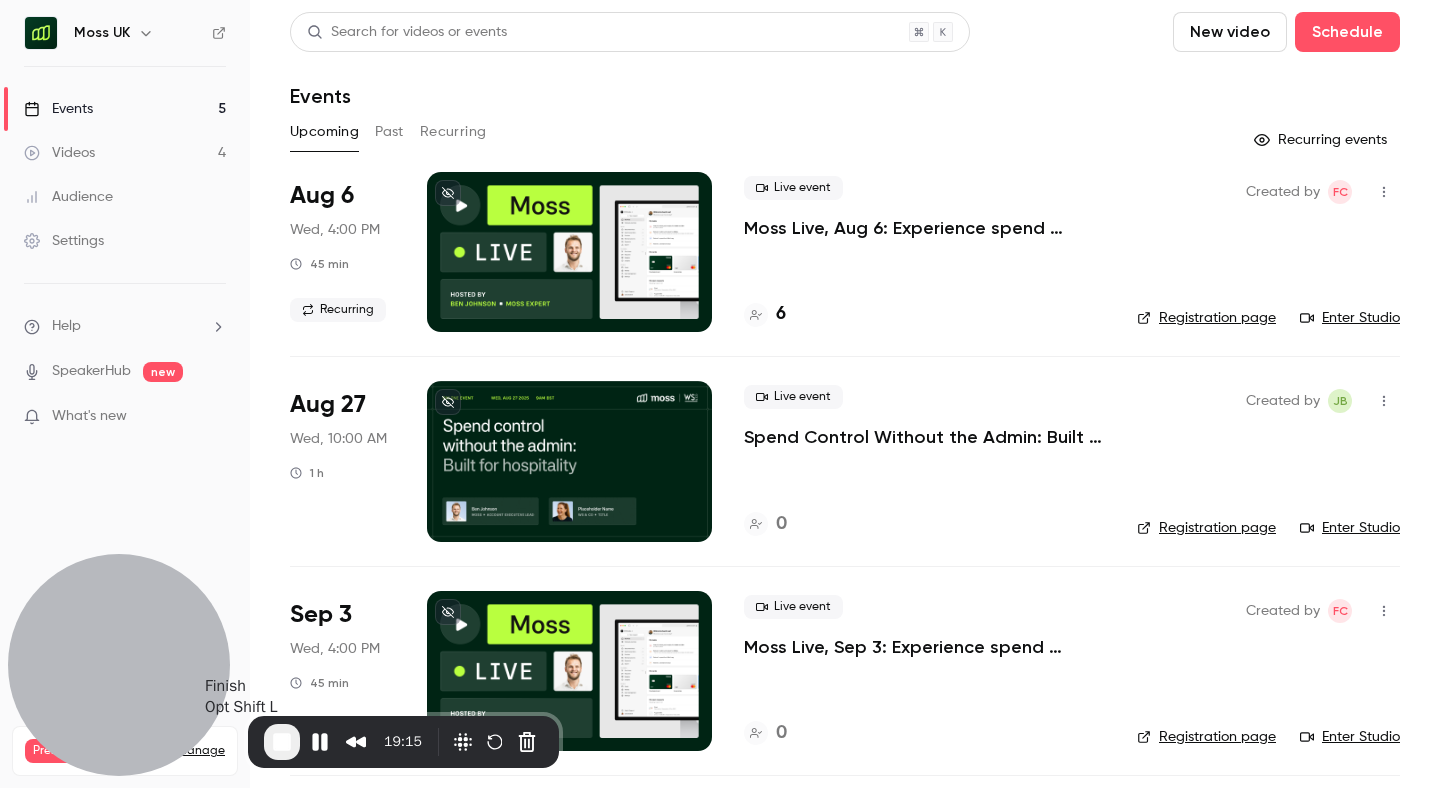 click at bounding box center [282, 742] 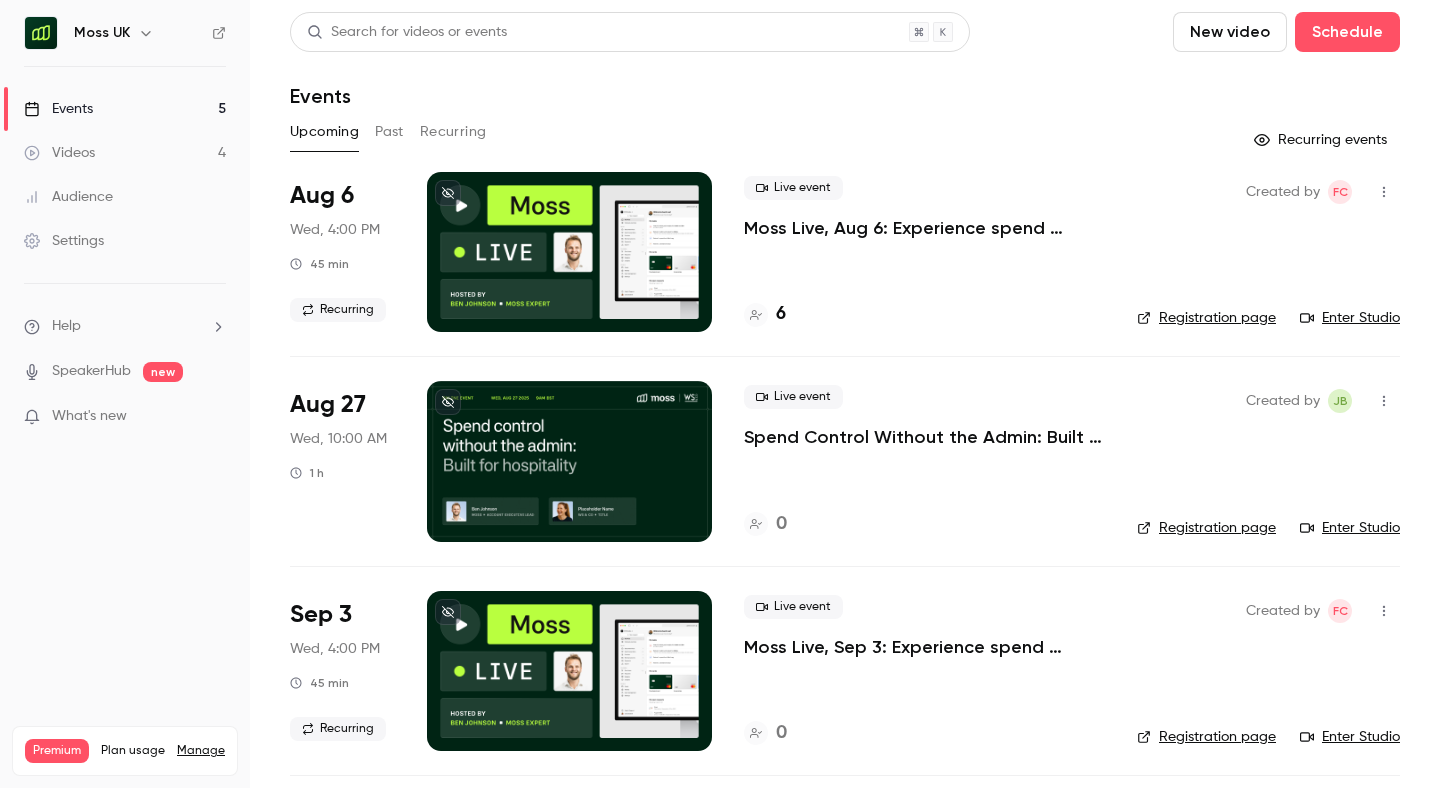 click on "Settings" at bounding box center [64, 241] 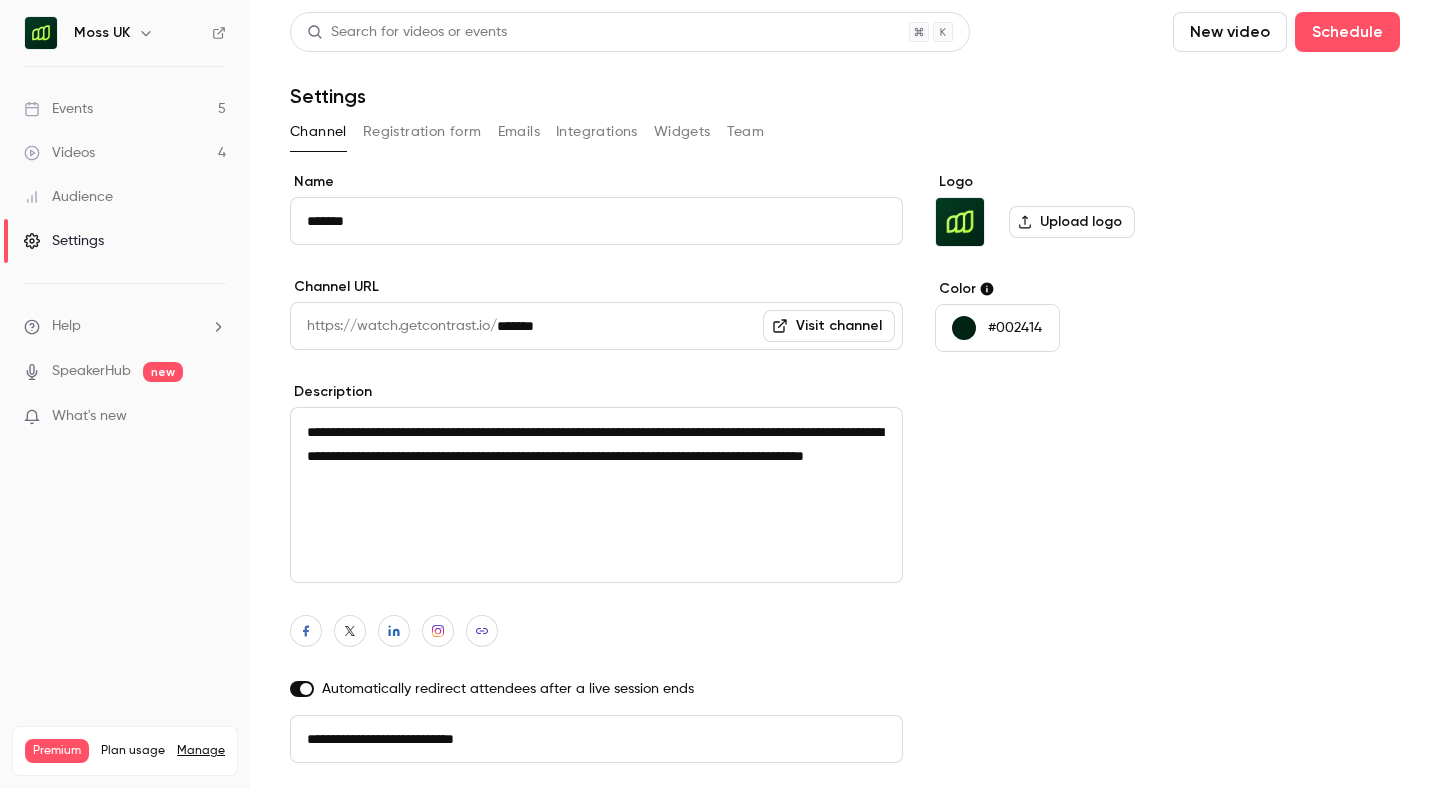 click 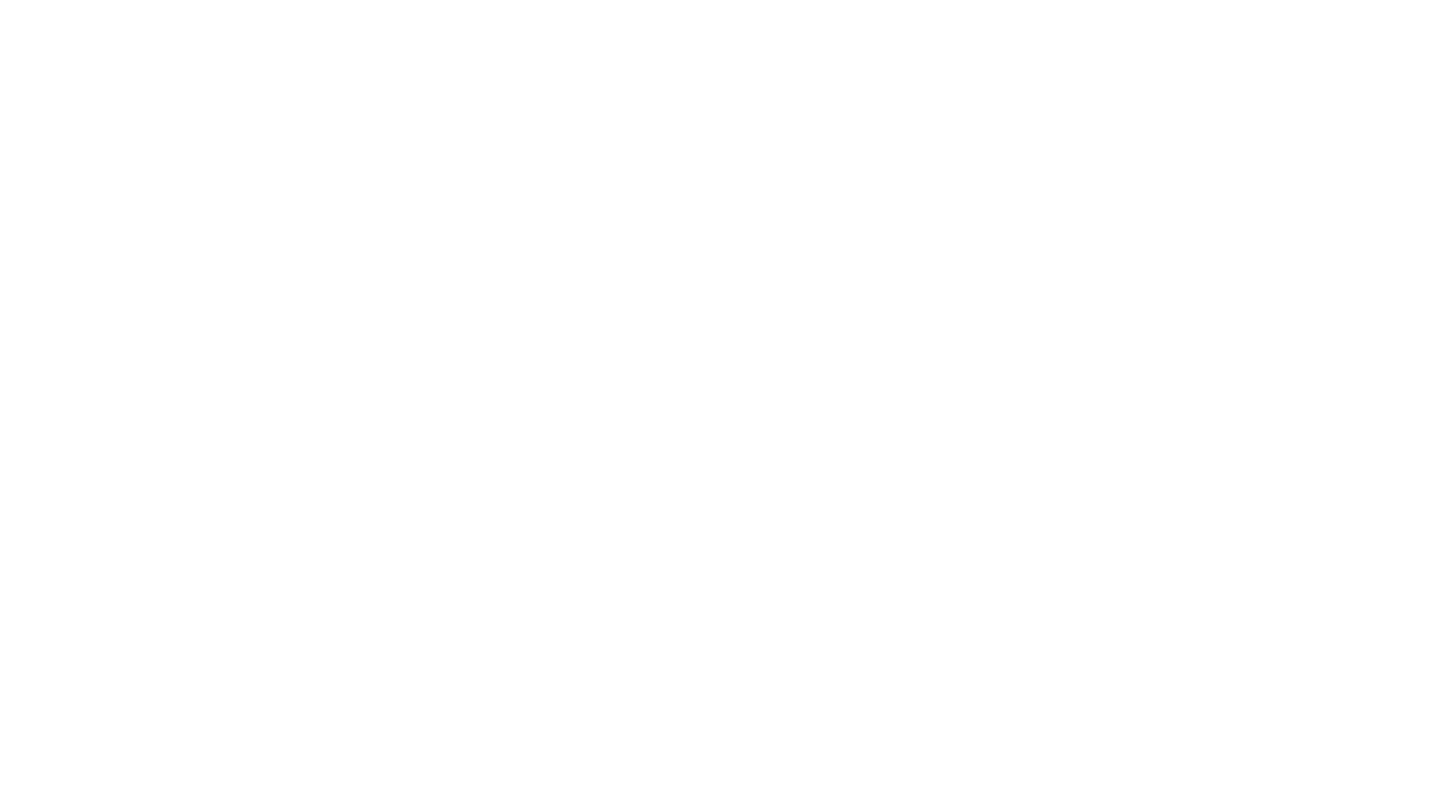 scroll, scrollTop: 0, scrollLeft: 0, axis: both 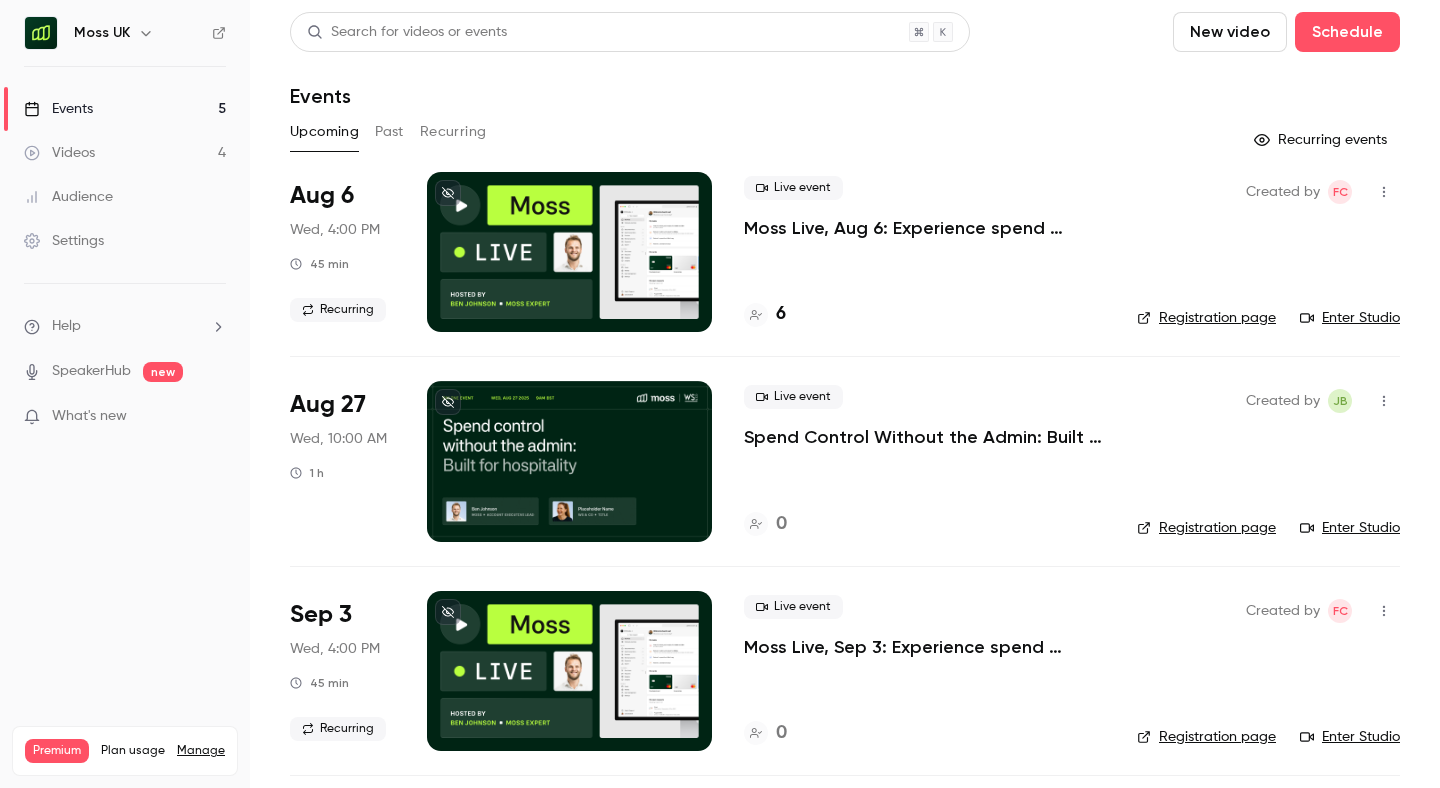 click on "Moss UK" at bounding box center [135, 33] 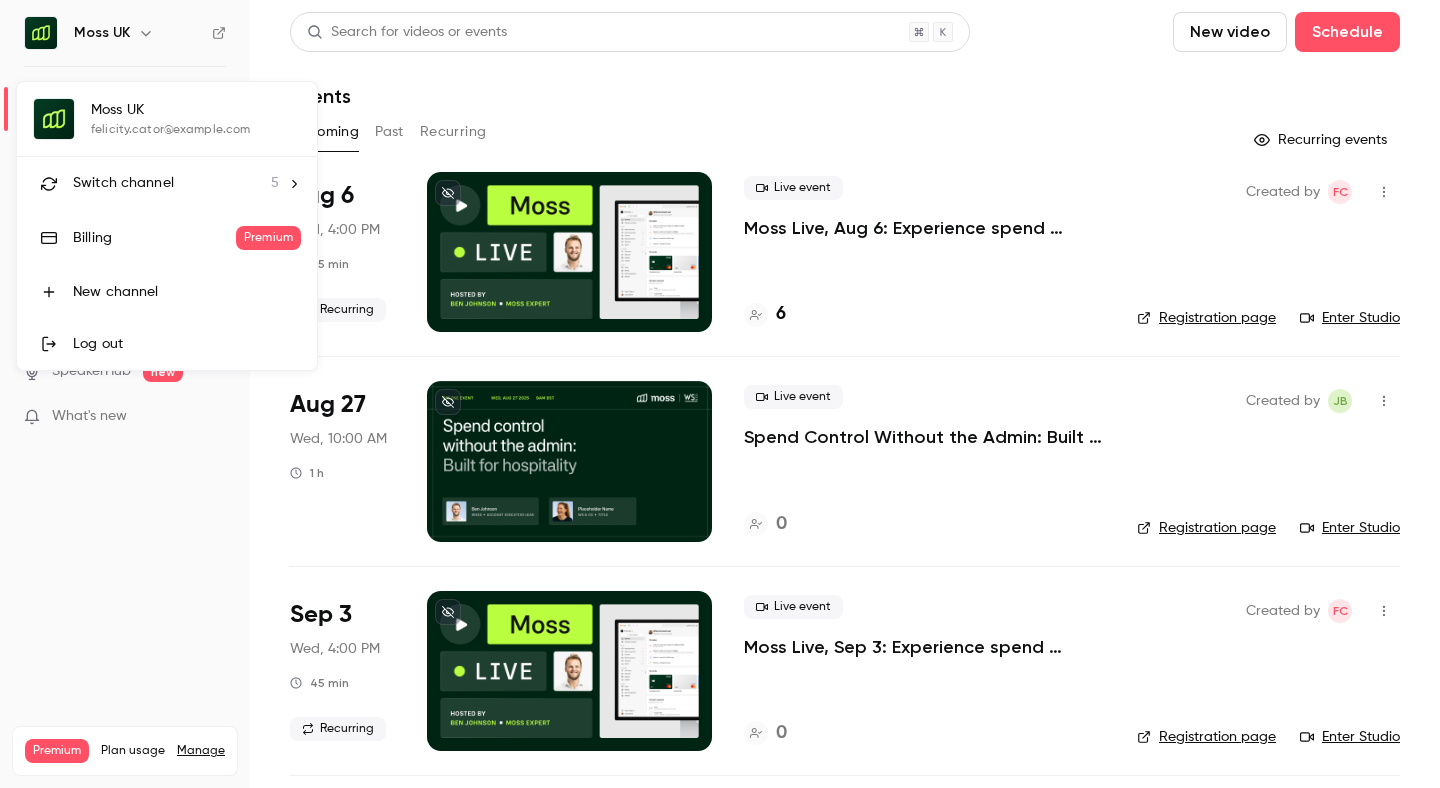click at bounding box center (720, 394) 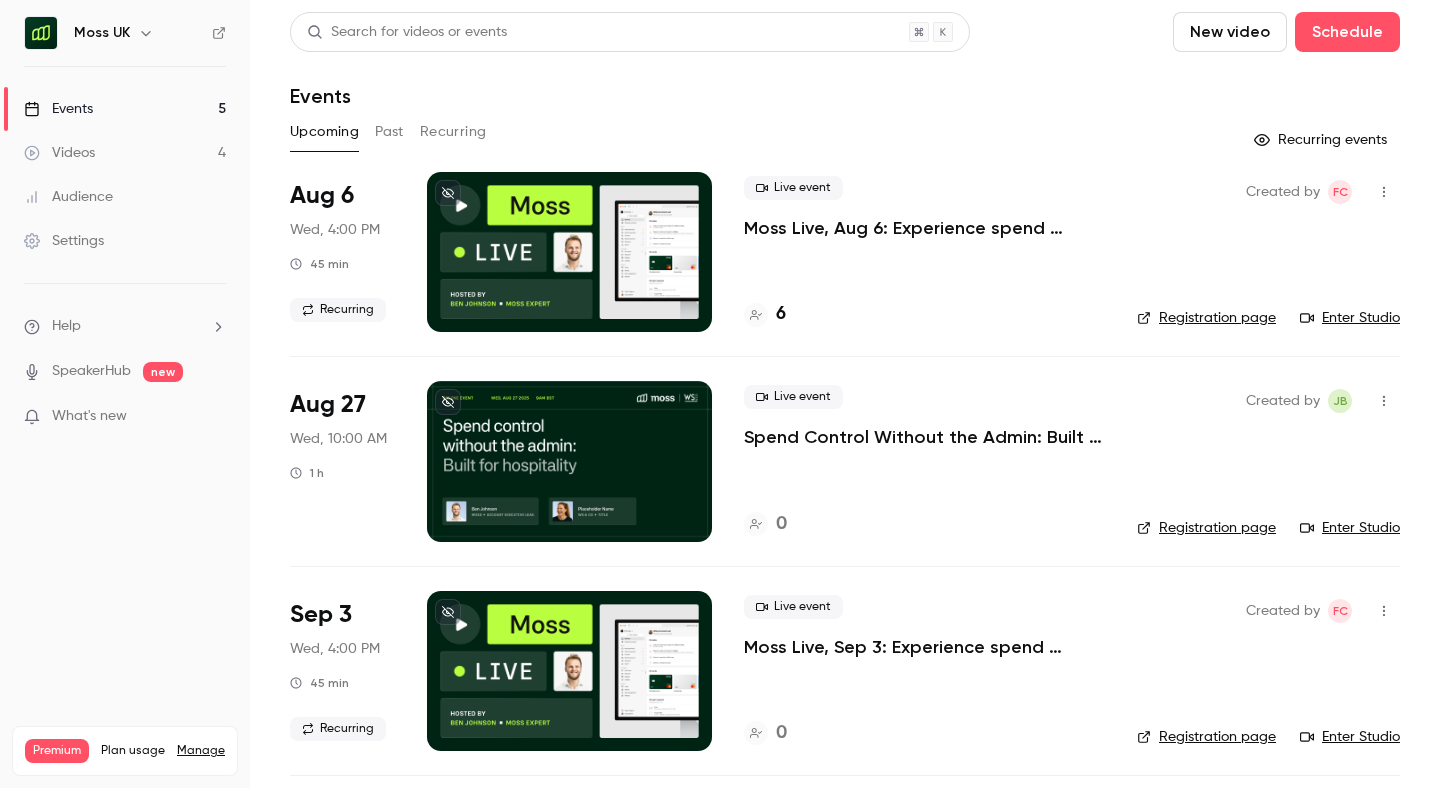 click on "Enter Studio" at bounding box center [1350, 528] 